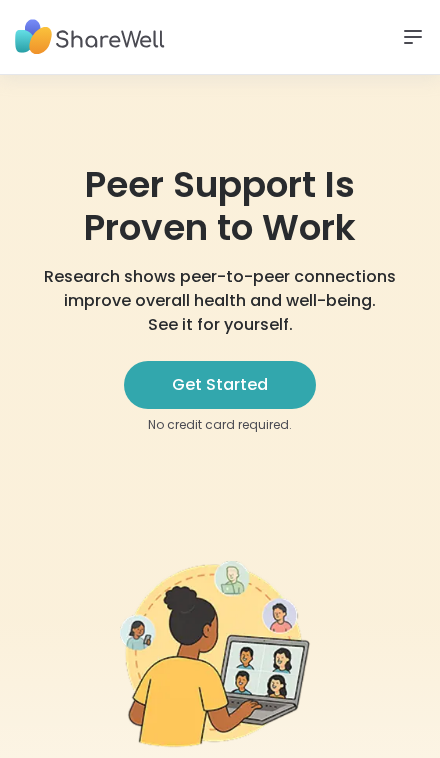 scroll, scrollTop: 0, scrollLeft: 0, axis: both 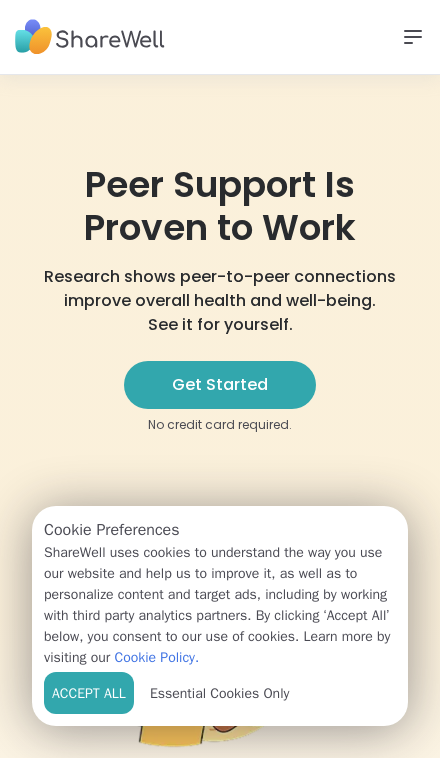 click on "SESSIONS HOW IT WORKS ABOUT US SIGN UP LOG IN" at bounding box center (220, 37) 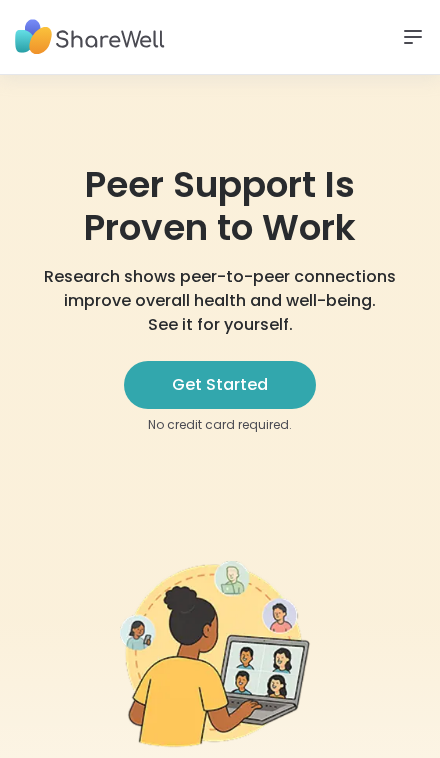 click 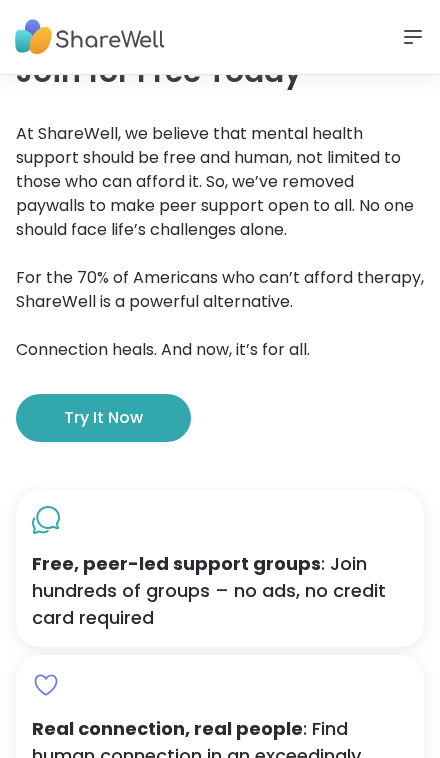 scroll, scrollTop: 1092, scrollLeft: 0, axis: vertical 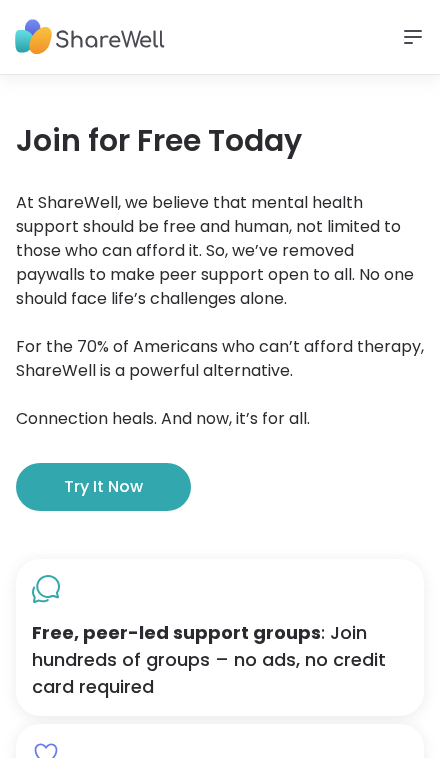 click on "Try it now" at bounding box center (103, 487) 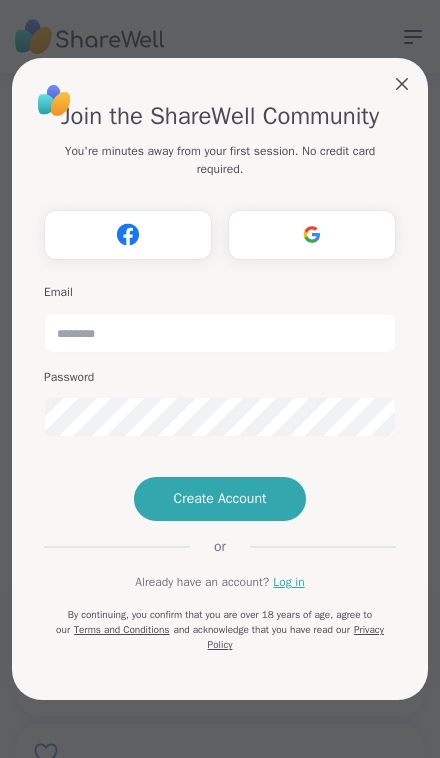 click on "Register with Google" at bounding box center (312, 235) 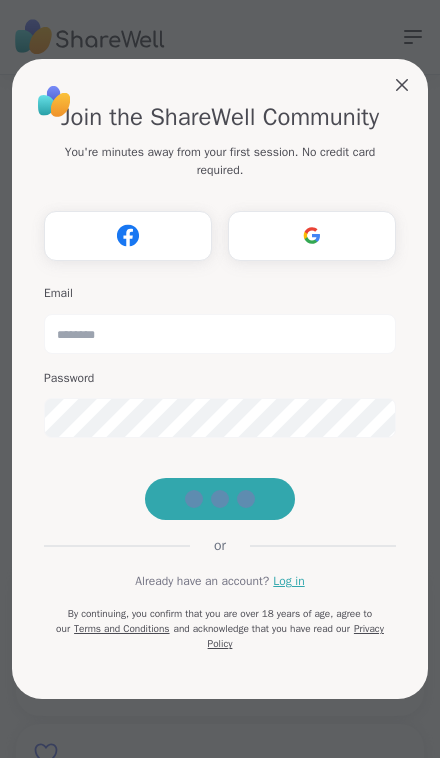 scroll, scrollTop: 1149, scrollLeft: 0, axis: vertical 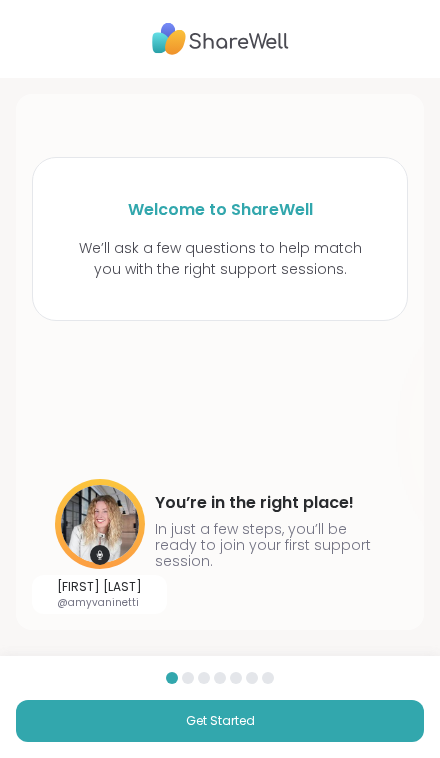 click on "Get Started" at bounding box center [220, 721] 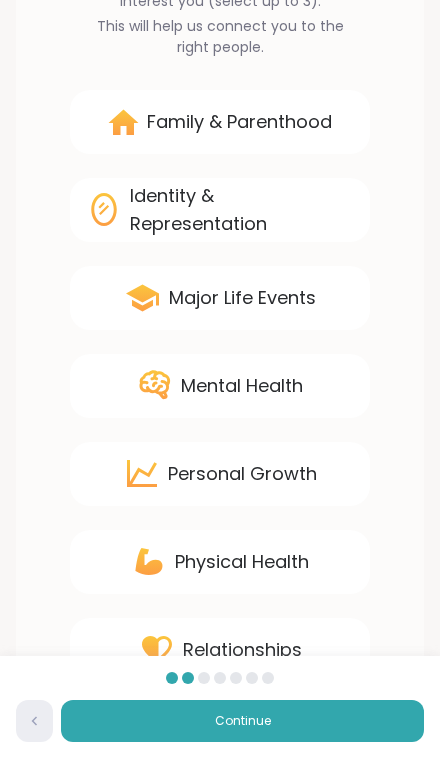 scroll, scrollTop: 164, scrollLeft: 0, axis: vertical 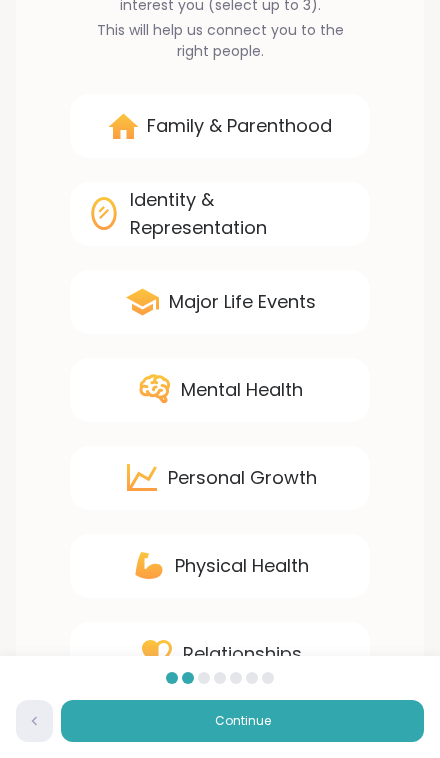 click on "Mental Health" at bounding box center (220, 390) 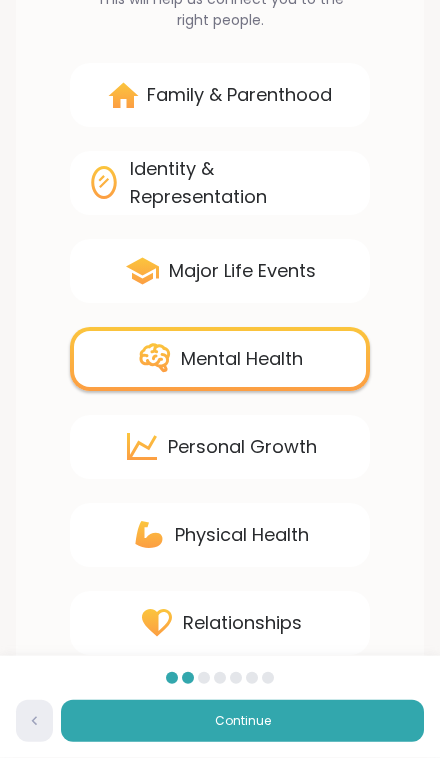 scroll, scrollTop: 197, scrollLeft: 0, axis: vertical 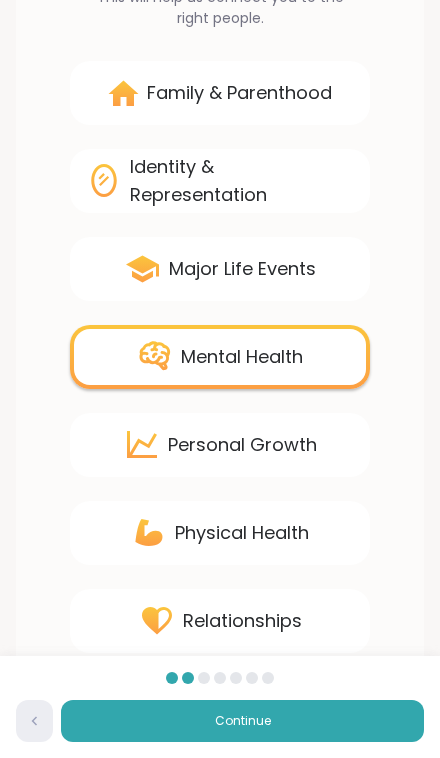click on "Continue" at bounding box center [242, 721] 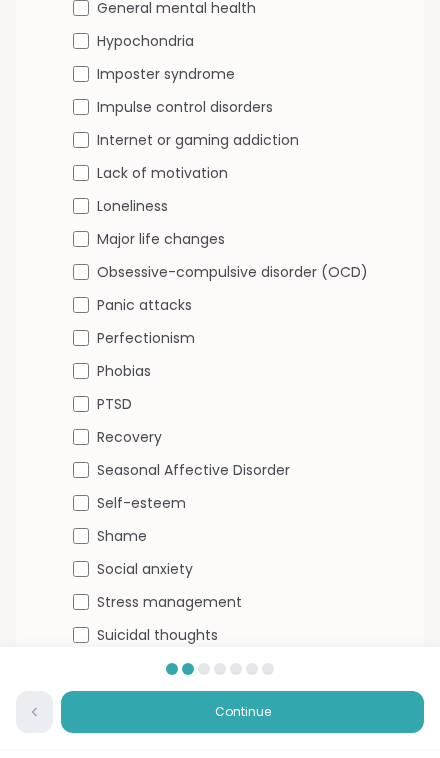 scroll, scrollTop: 1010, scrollLeft: 0, axis: vertical 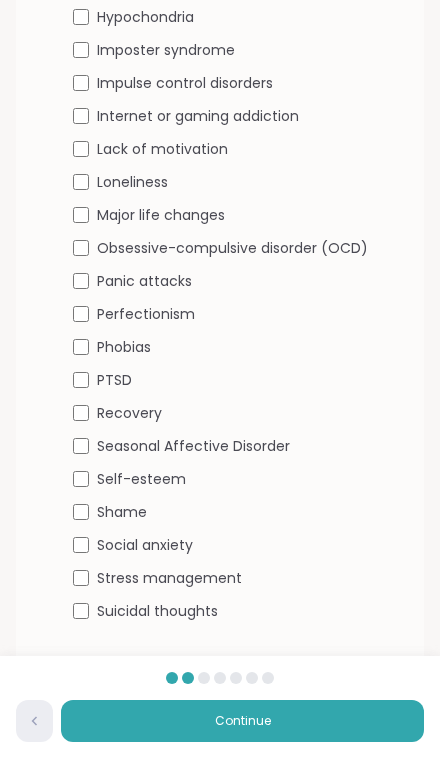 click on "Continue" at bounding box center [242, 721] 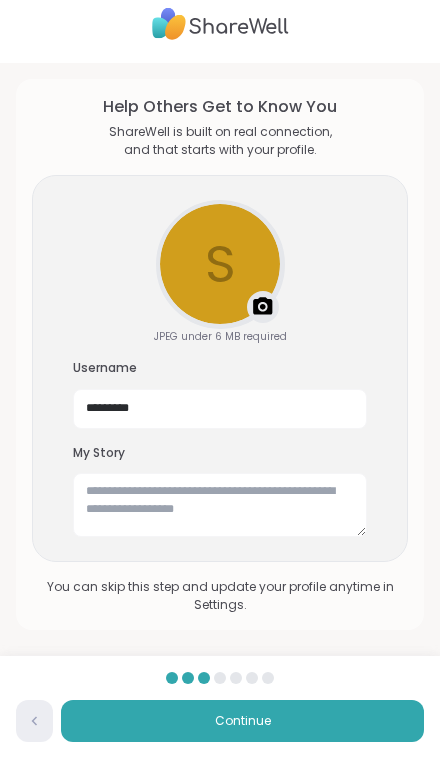 scroll, scrollTop: 14, scrollLeft: 0, axis: vertical 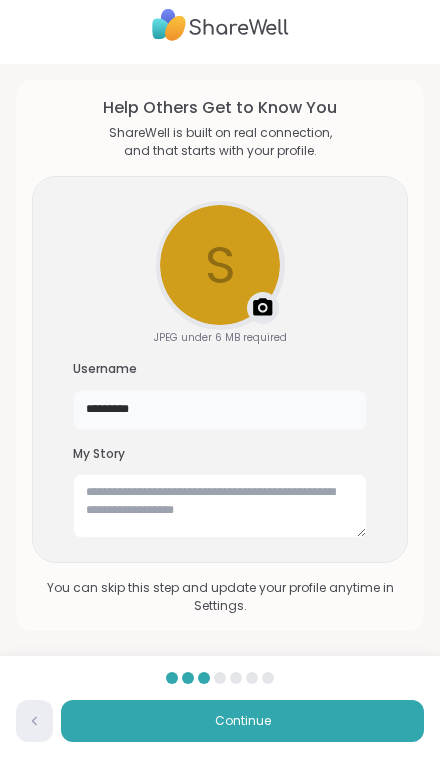 click on "*********" at bounding box center [220, 410] 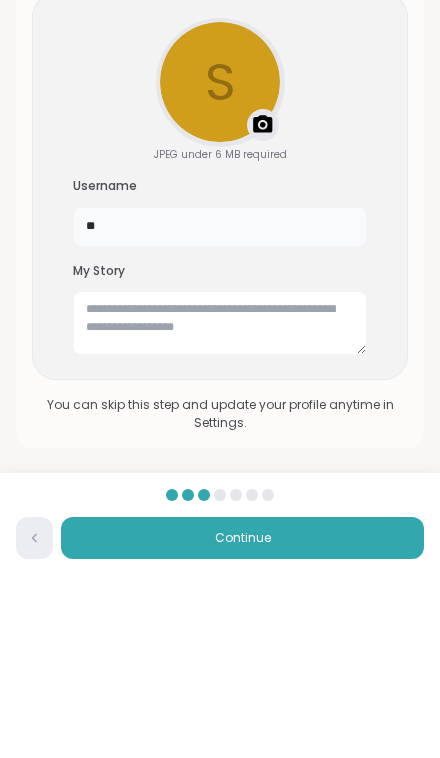 type on "*" 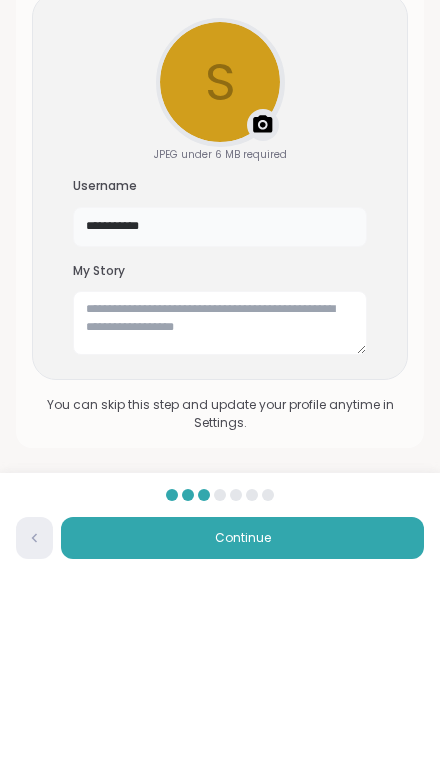 type on "**********" 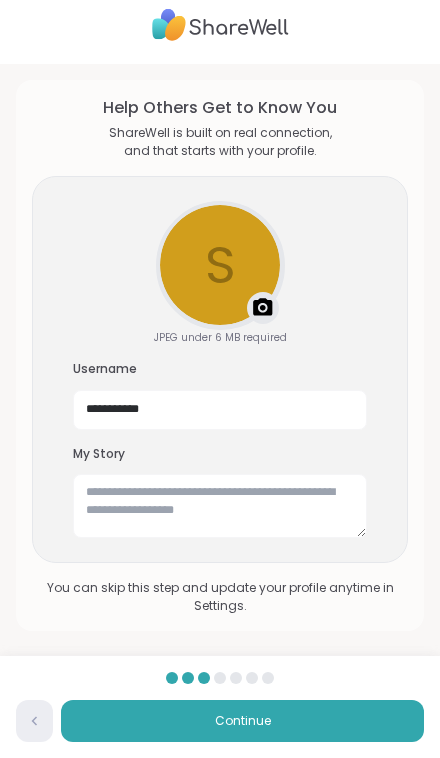 click on "Upload a profile photo" at bounding box center (220, 265) 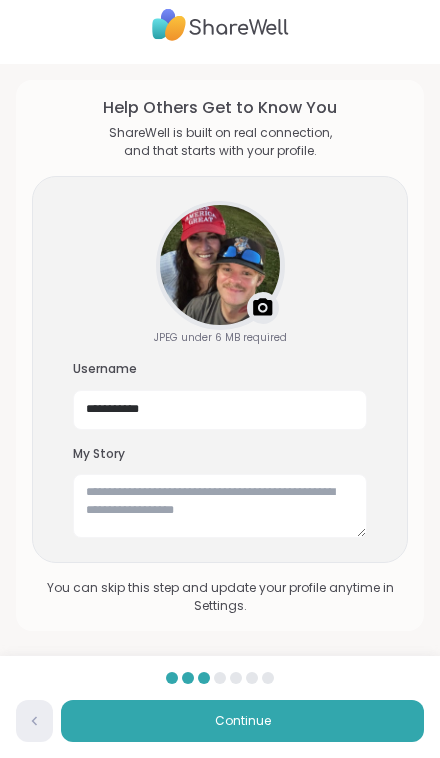 click on "Continue" at bounding box center [242, 721] 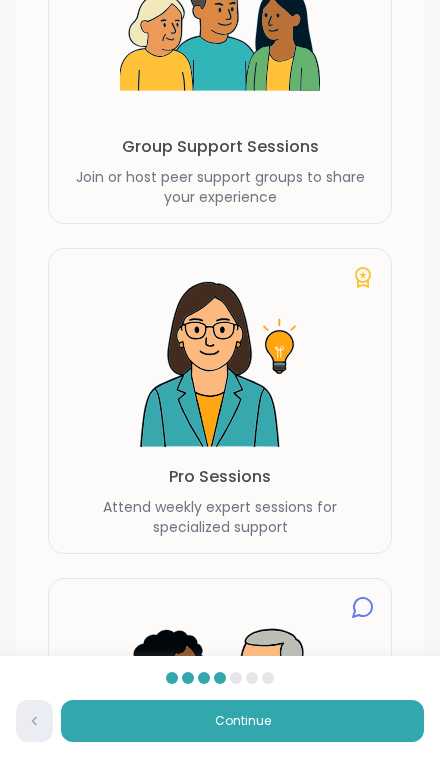 scroll, scrollTop: 0, scrollLeft: 0, axis: both 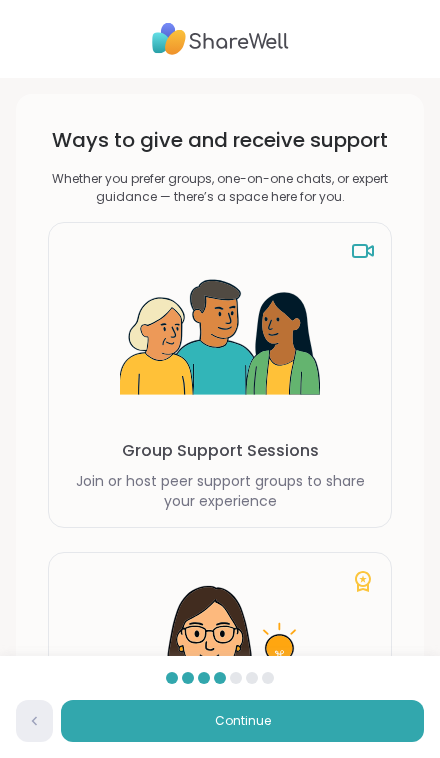 click on "Group Support Sessions Join or host peer support groups to share your experience" at bounding box center [220, 375] 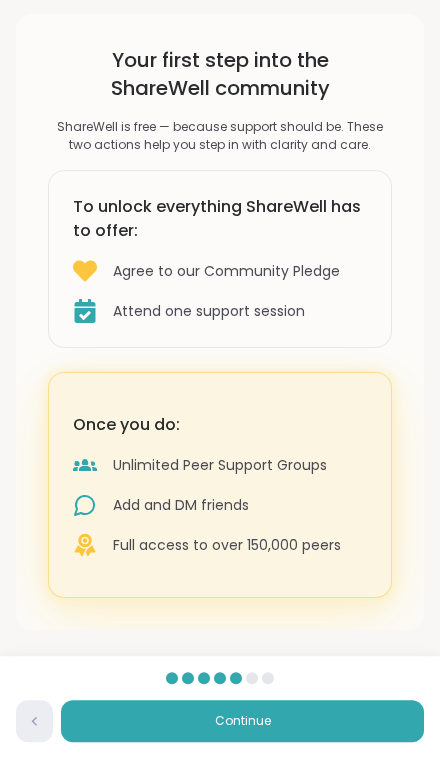 scroll, scrollTop: 32, scrollLeft: 0, axis: vertical 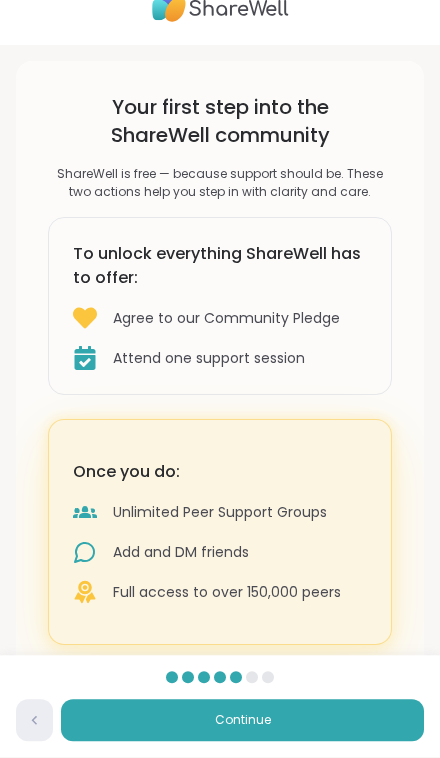 click on "Continue" at bounding box center (242, 721) 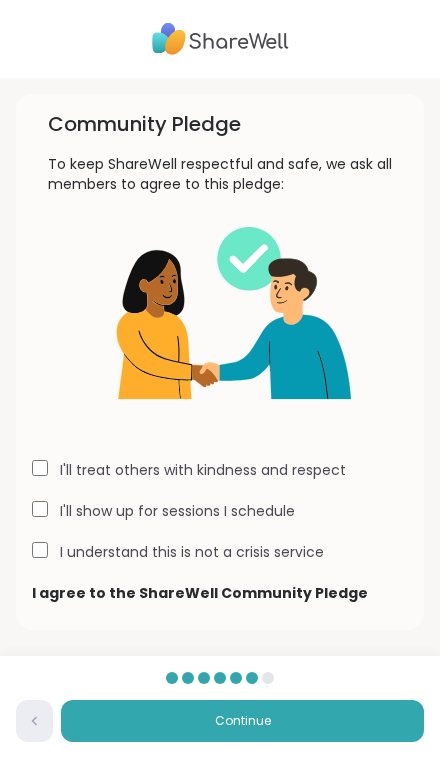 click on "Continue" at bounding box center [242, 721] 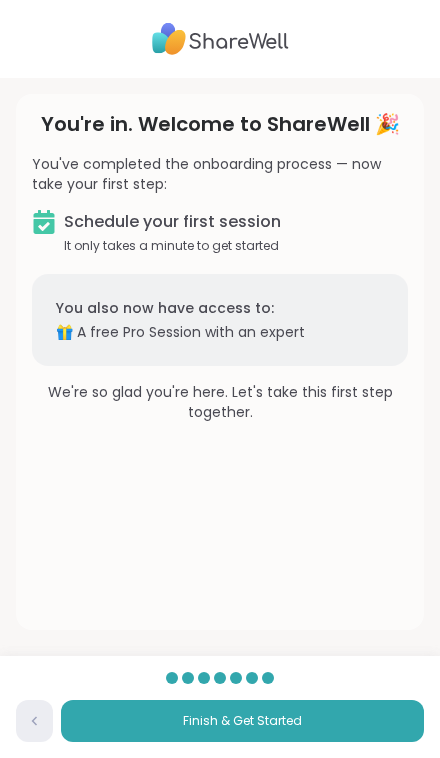 click on "Finish & Get Started" at bounding box center (242, 721) 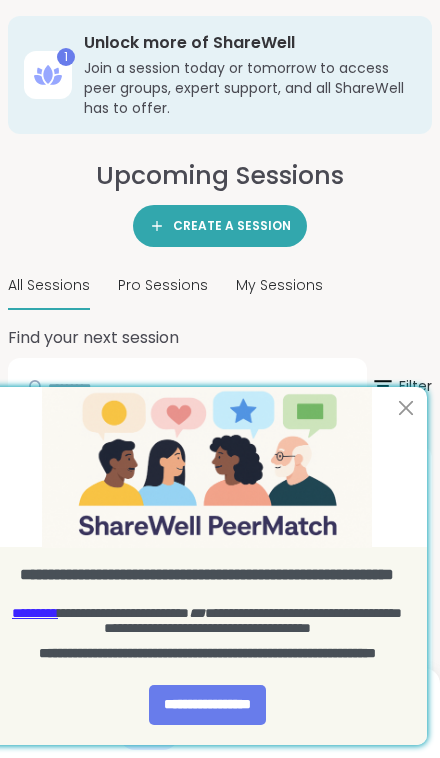 scroll, scrollTop: 0, scrollLeft: 0, axis: both 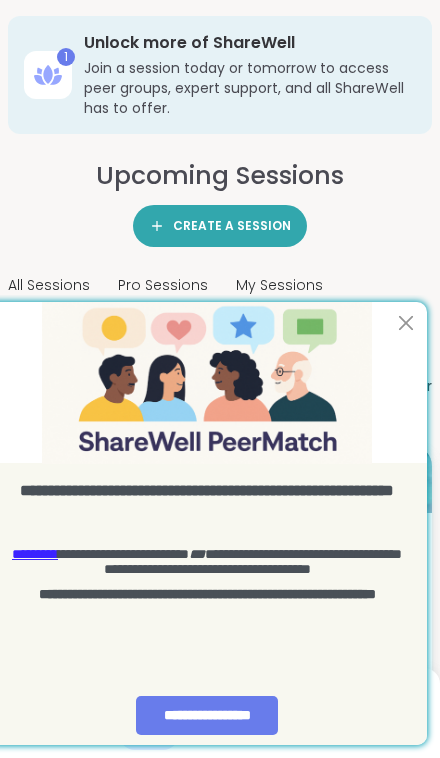 click at bounding box center [406, 323] 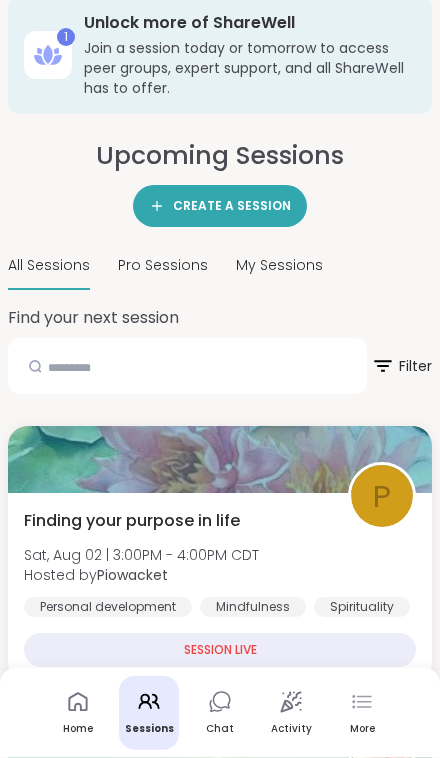 scroll, scrollTop: 5, scrollLeft: 0, axis: vertical 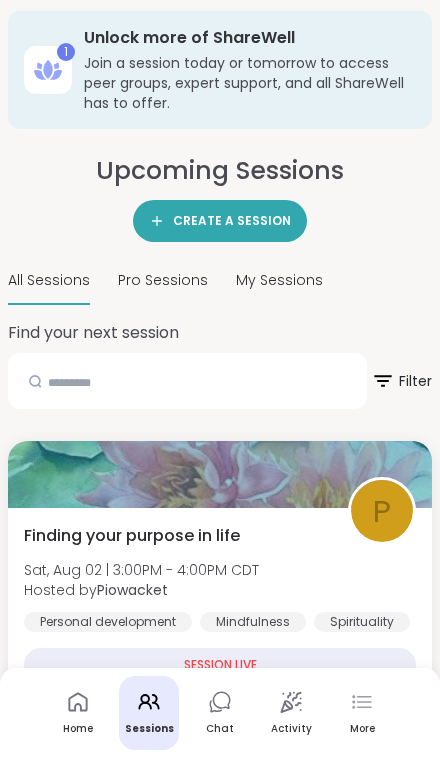 click 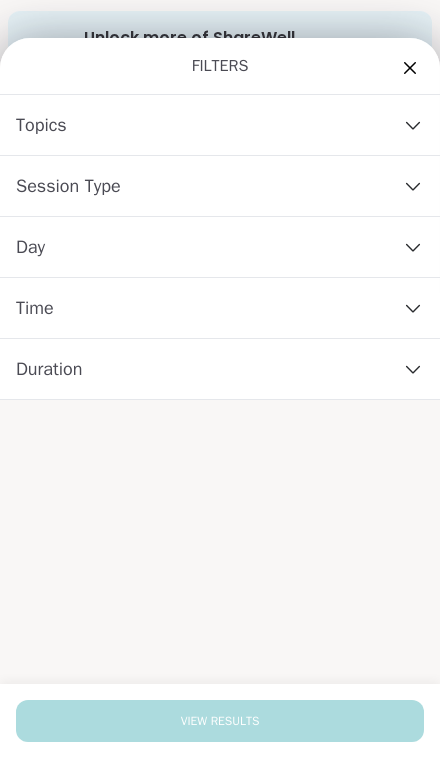 click on "Topics" at bounding box center (220, 125) 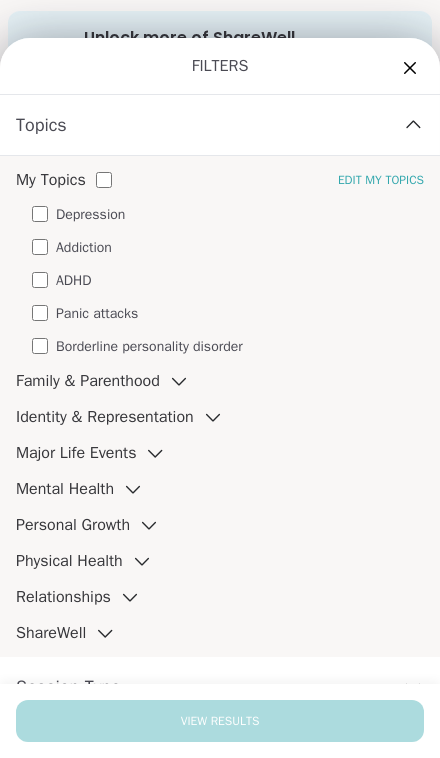 click on "Panic attacks" at bounding box center (97, 313) 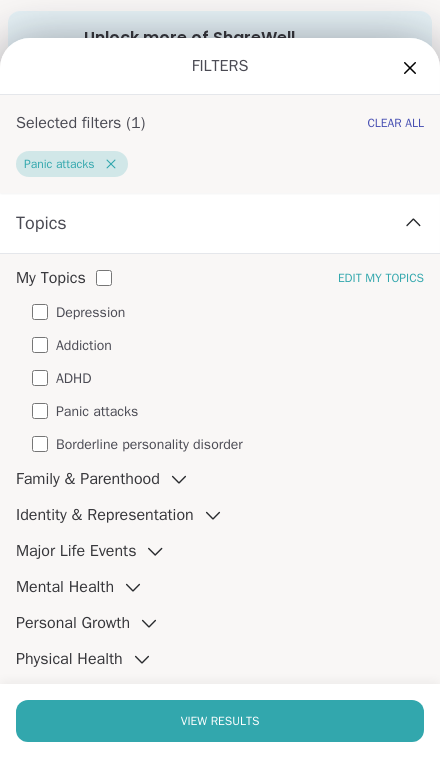 click on "Panic attacks" at bounding box center [97, 411] 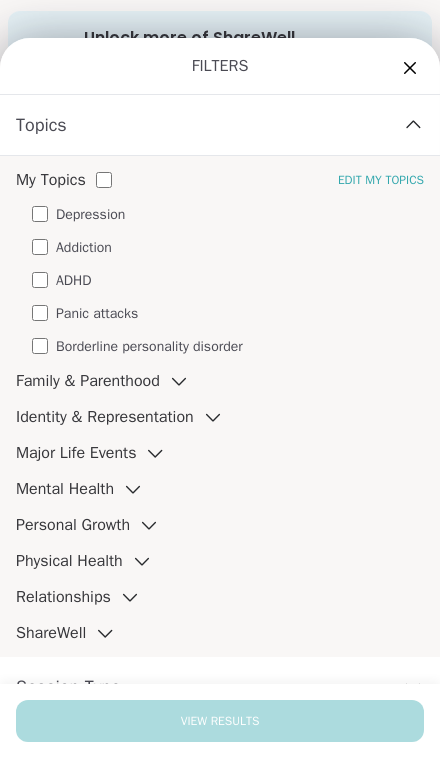 click on "Borderline personality disorder" at bounding box center [149, 346] 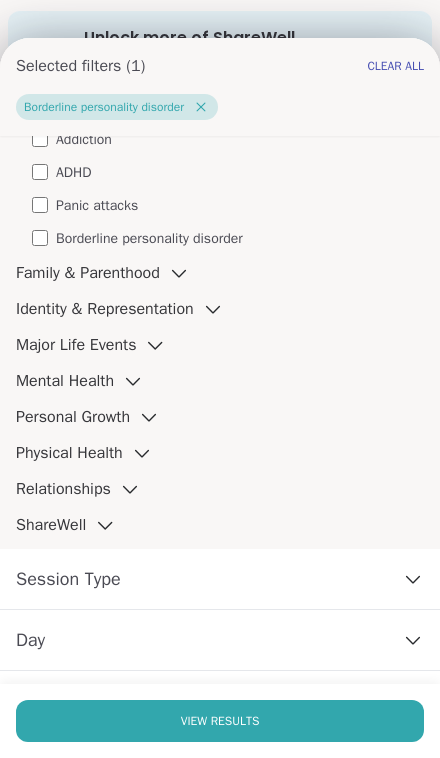 scroll, scrollTop: 205, scrollLeft: 0, axis: vertical 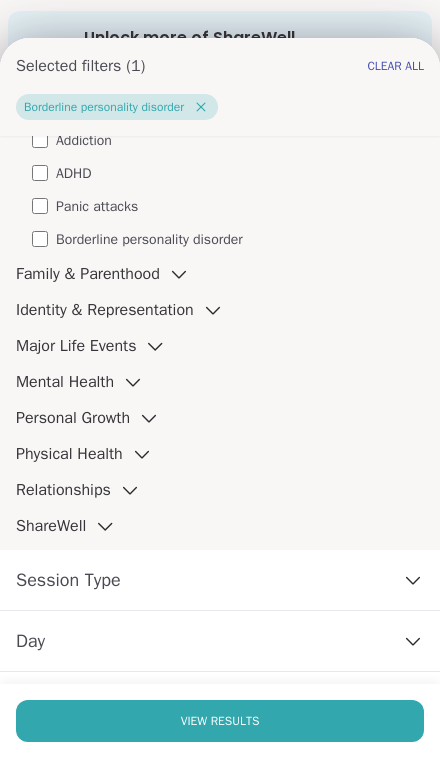 click on "Session Type" at bounding box center (220, 580) 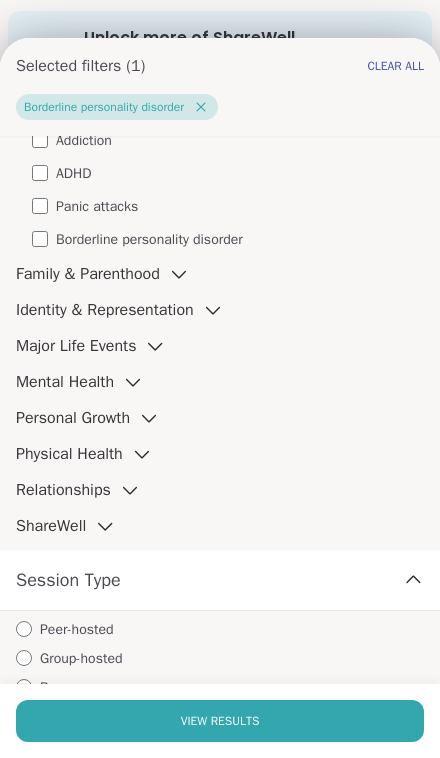 click on "Group-hosted" at bounding box center [228, 658] 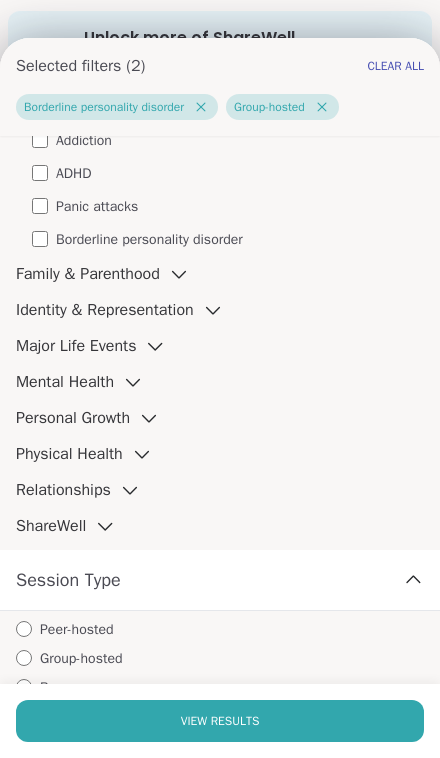 click on "Group-hosted" at bounding box center (81, 658) 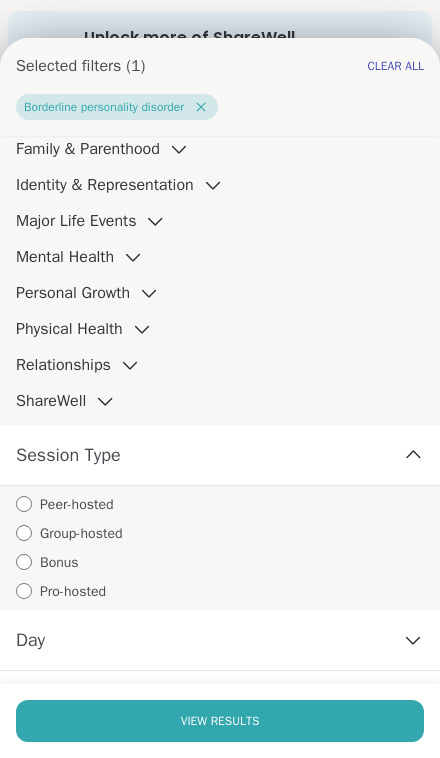 scroll, scrollTop: 329, scrollLeft: 0, axis: vertical 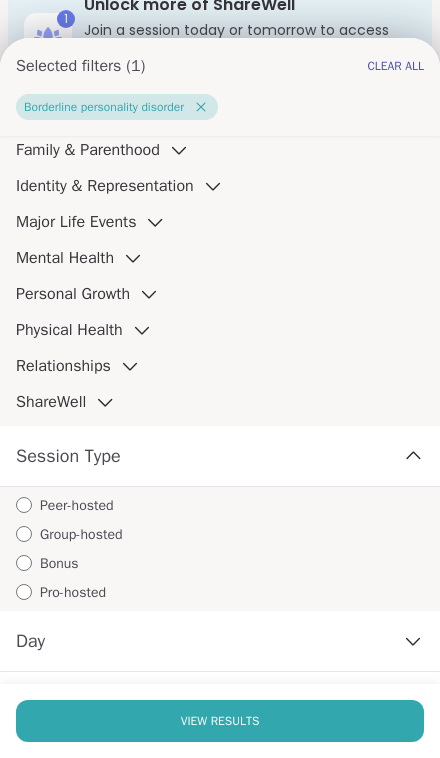 click on "View Results" at bounding box center (220, 721) 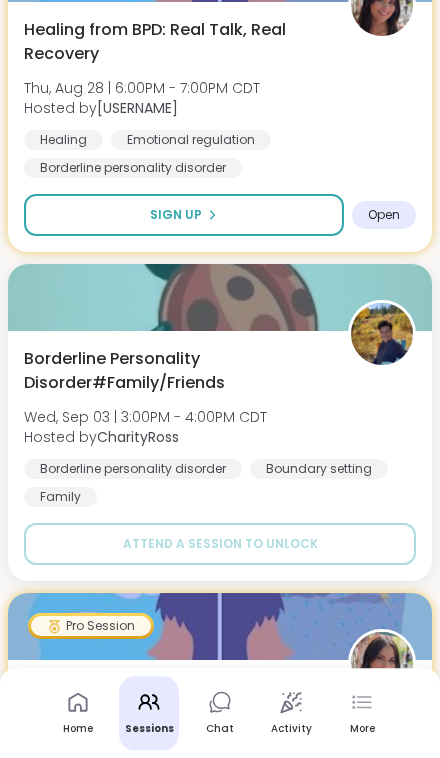 scroll, scrollTop: 2198, scrollLeft: 0, axis: vertical 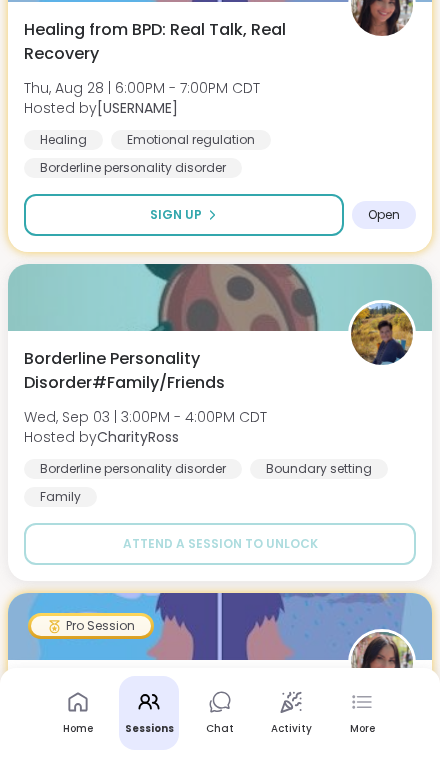 click on "Attend a session to unlock" at bounding box center [220, 544] 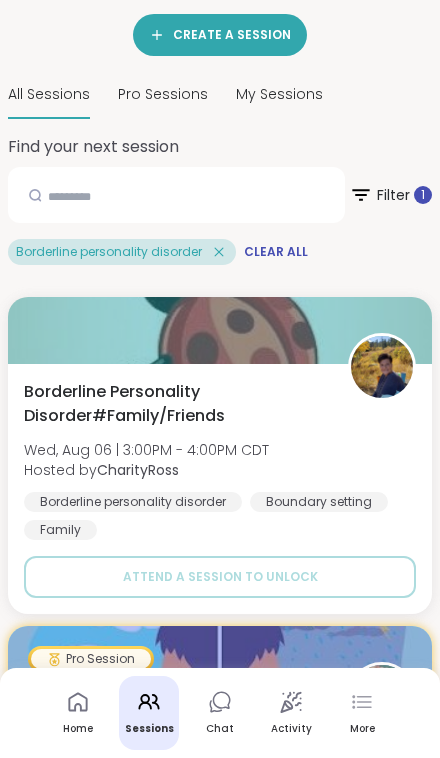 scroll, scrollTop: 240, scrollLeft: 0, axis: vertical 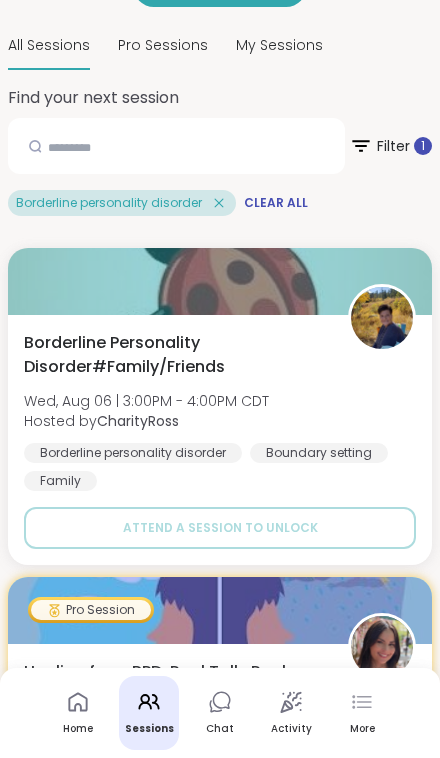 click on "Borderline Personality Disorder#Family/Friends Wed, Aug 06 | 3:00PM - 4:00PM CDT Hosted by  CharityRoss Borderline personality disorder Boundary setting Family" at bounding box center (220, 411) 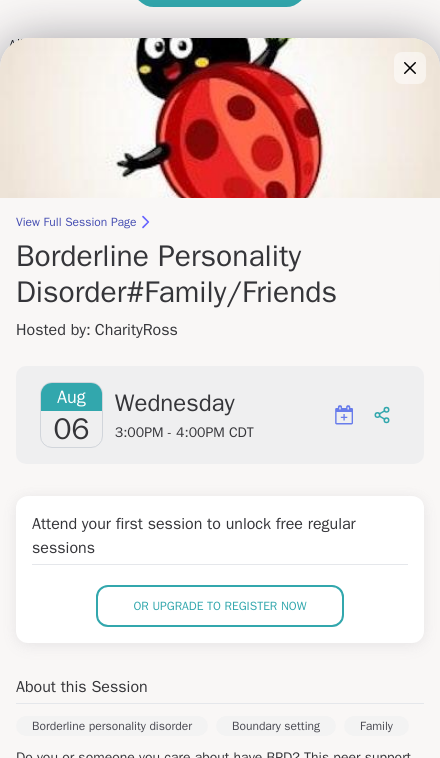 click 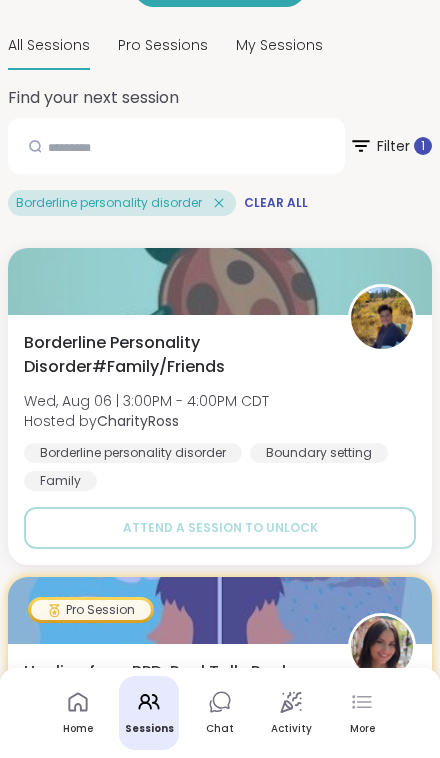 click 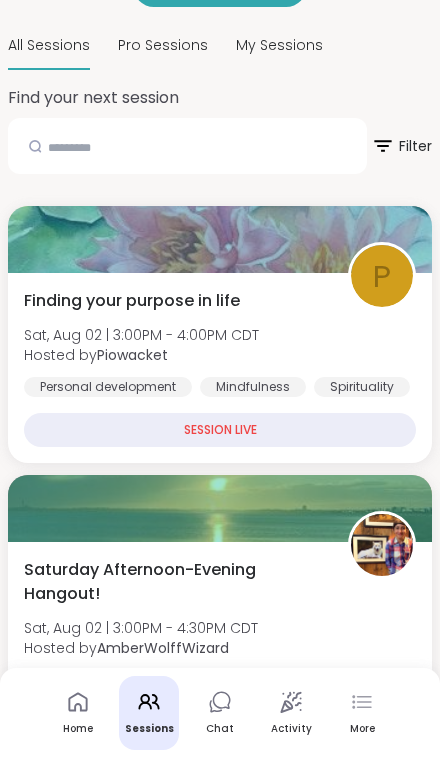 click on "Filter" at bounding box center [401, 146] 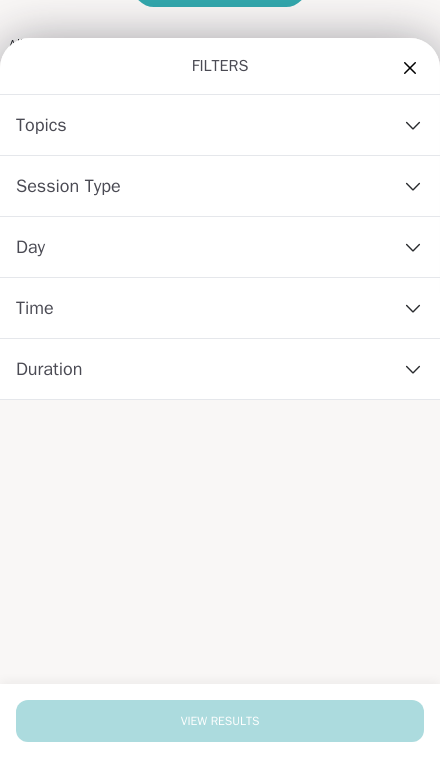 click 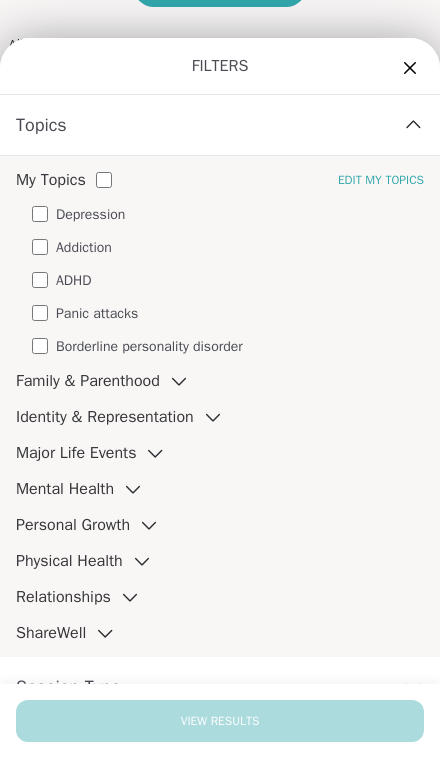 click on "Depression" at bounding box center [90, 214] 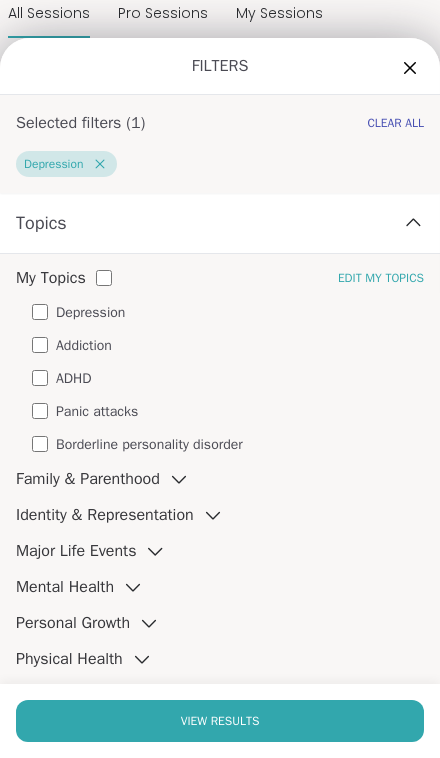 scroll, scrollTop: 273, scrollLeft: 0, axis: vertical 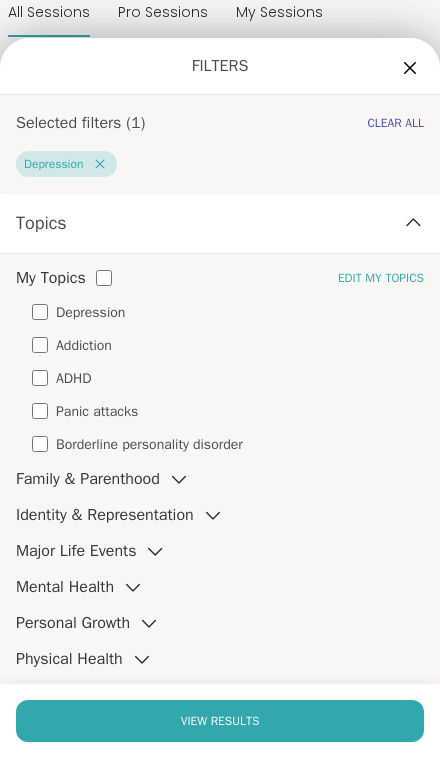 click on "View Results" at bounding box center [220, 721] 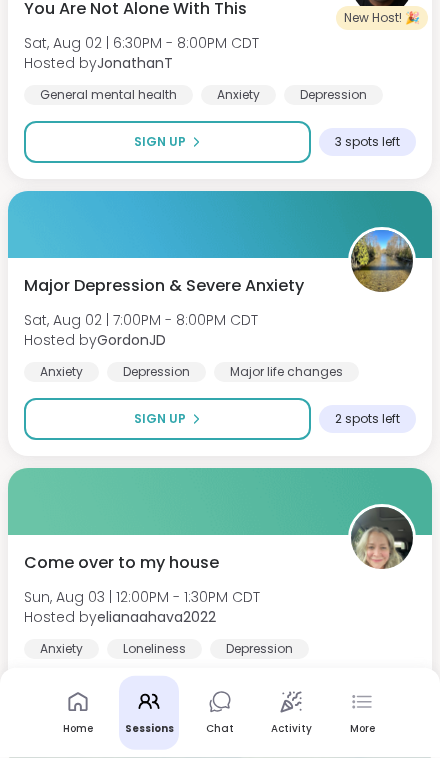 scroll, scrollTop: 896, scrollLeft: 0, axis: vertical 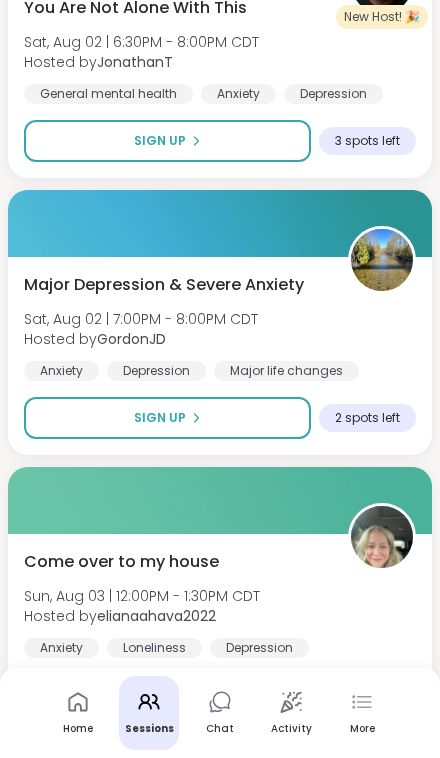 click on "Major Depression & Severe Anxiety  Sat, Aug 02 | 7:00PM - 8:00PM CDT Hosted by  GordonJD Anxiety Depression Major life changes" at bounding box center (220, 327) 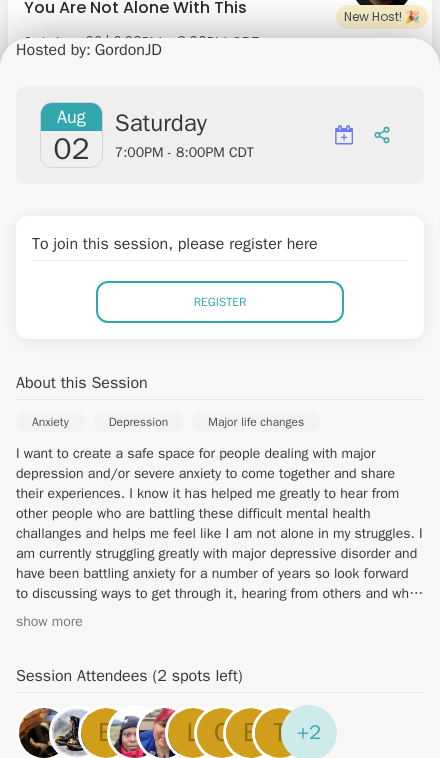 scroll, scrollTop: 281, scrollLeft: 0, axis: vertical 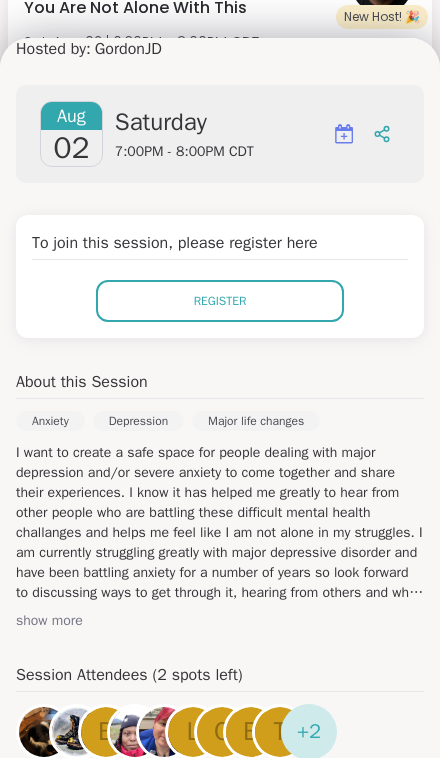 click on "show more" at bounding box center [220, 621] 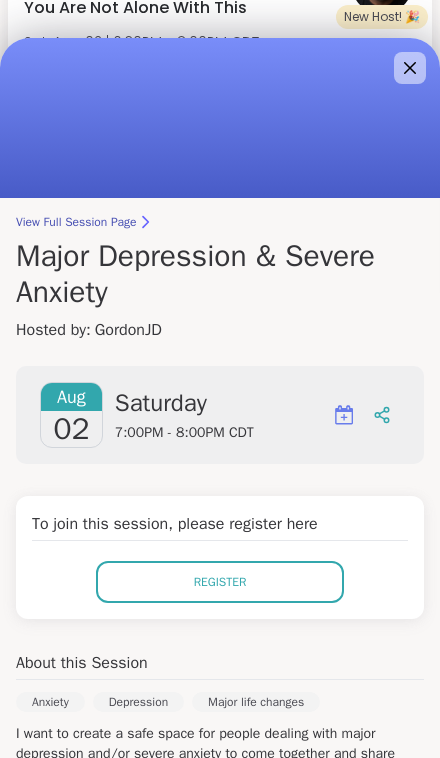 scroll, scrollTop: 0, scrollLeft: 0, axis: both 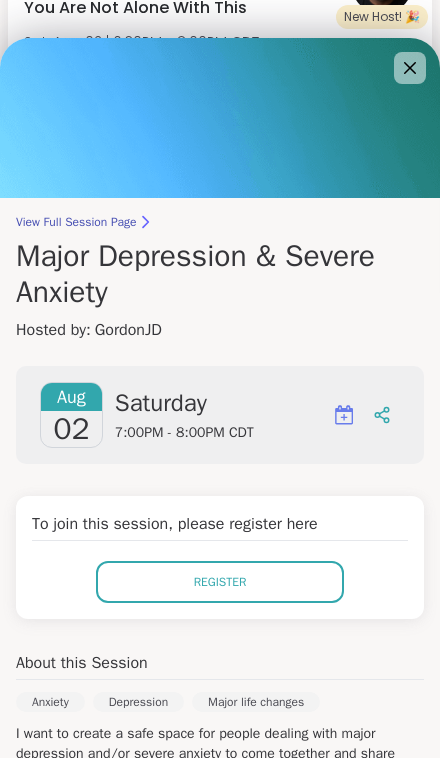 click 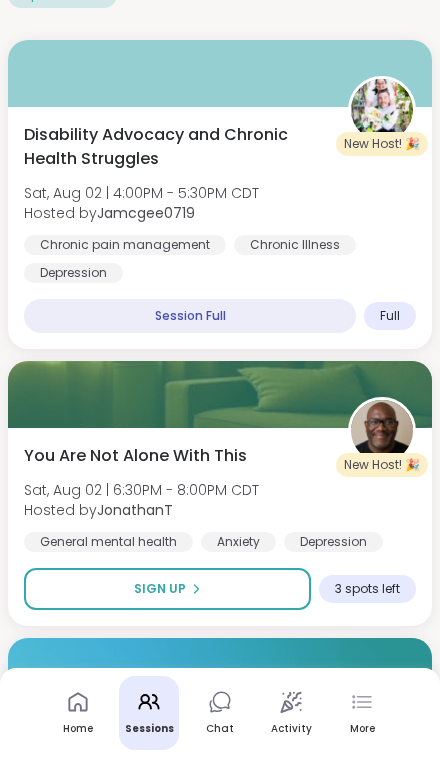 scroll, scrollTop: 432, scrollLeft: 0, axis: vertical 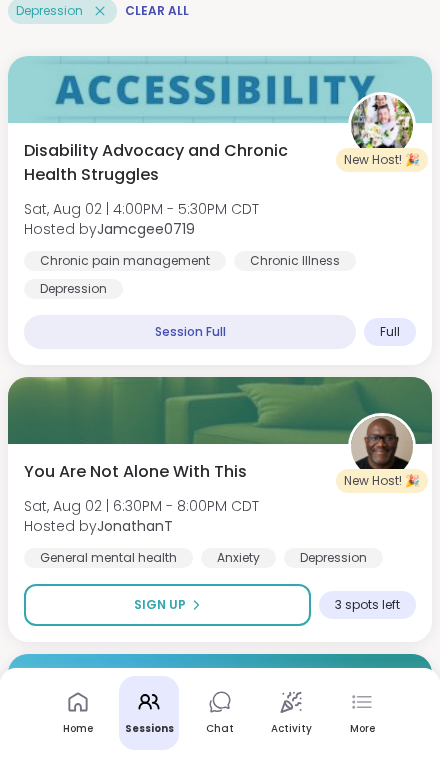 click at bounding box center [220, 410] 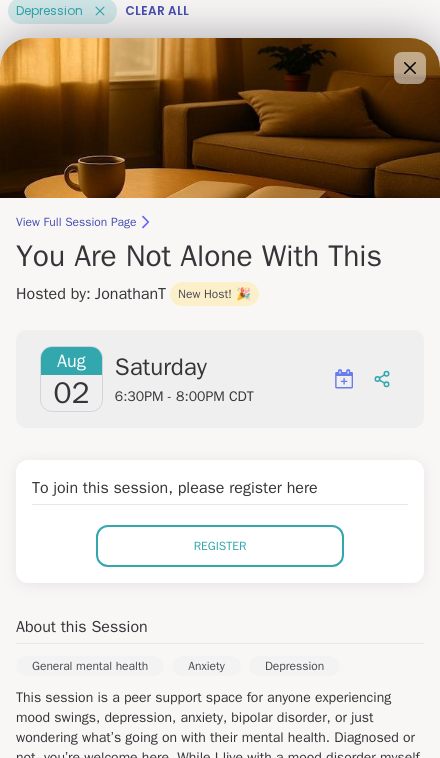 click on "To join this session, please register here Register" at bounding box center (220, 521) 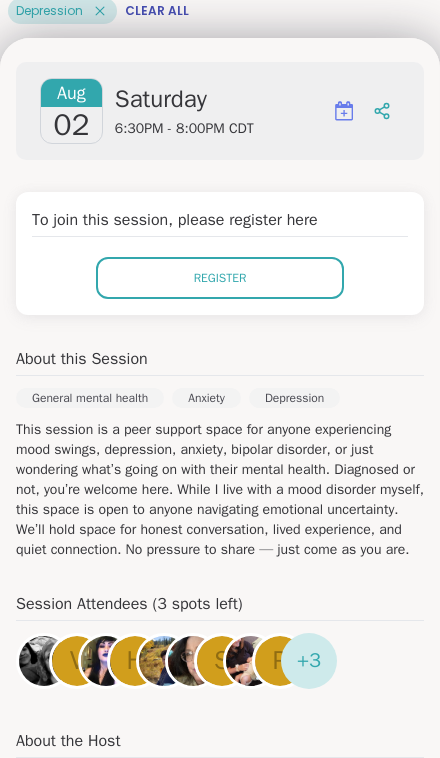 scroll, scrollTop: 303, scrollLeft: 0, axis: vertical 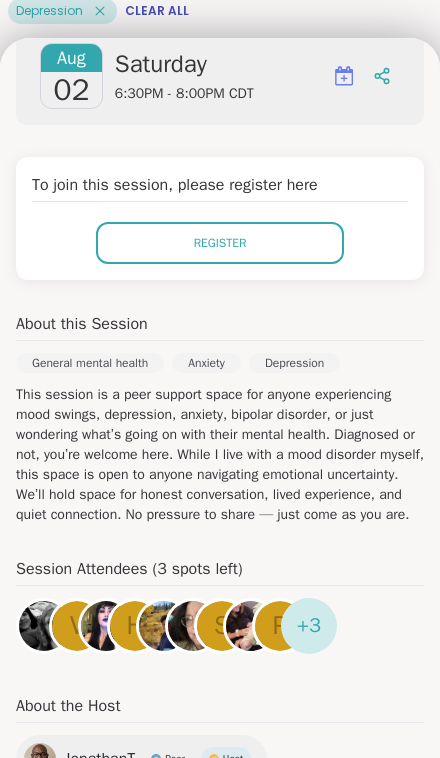 click on "This session is a peer support space for anyone experiencing mood swings, depression, anxiety, bipolar disorder, or just wondering what’s going on with their mental health. Diagnosed or not, you’re welcome here. While I live with a mood disorder myself, this space is open to anyone navigating emotional uncertainty. We’ll hold space for honest conversation, lived experience, and quiet connection. No pressure to share — just come as you are." at bounding box center (220, 455) 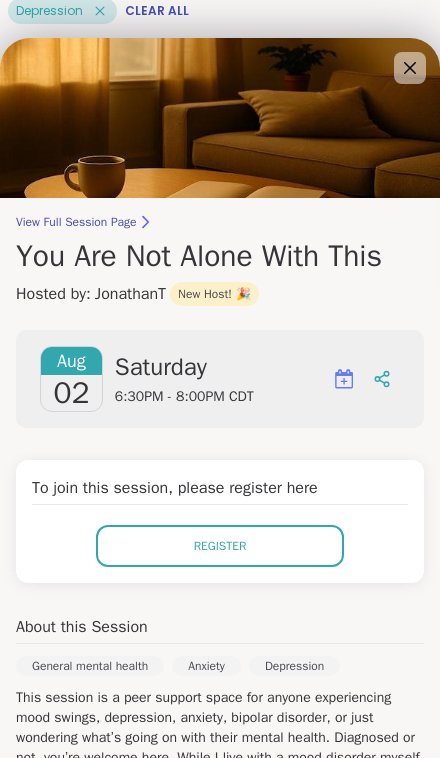 scroll, scrollTop: 0, scrollLeft: 0, axis: both 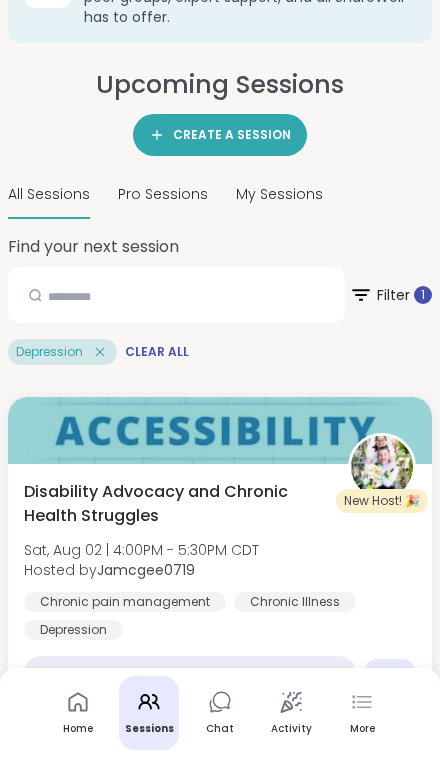 click 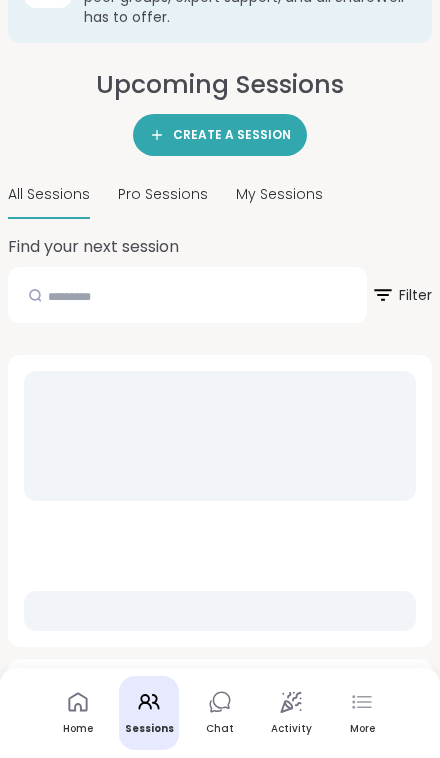 click on "Filter" at bounding box center [401, 295] 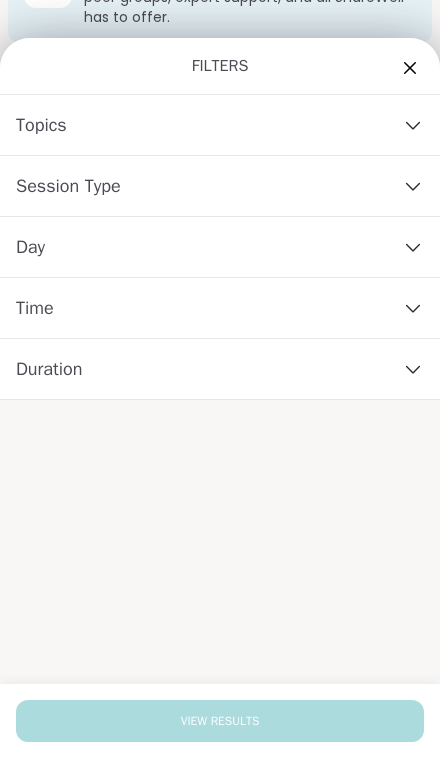 click 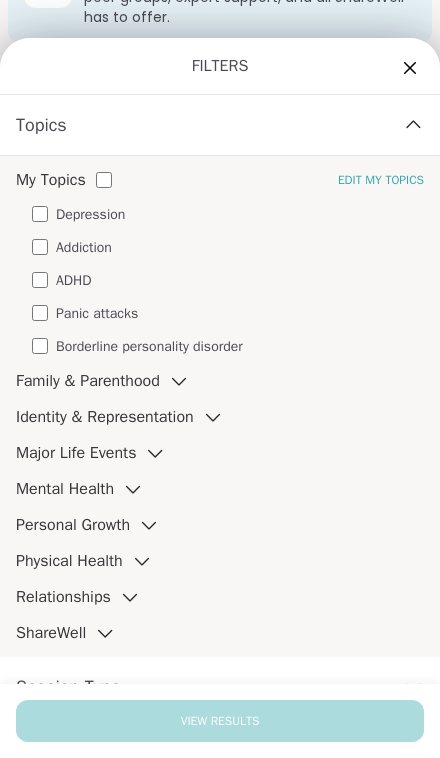 click on "Panic attacks" at bounding box center (97, 313) 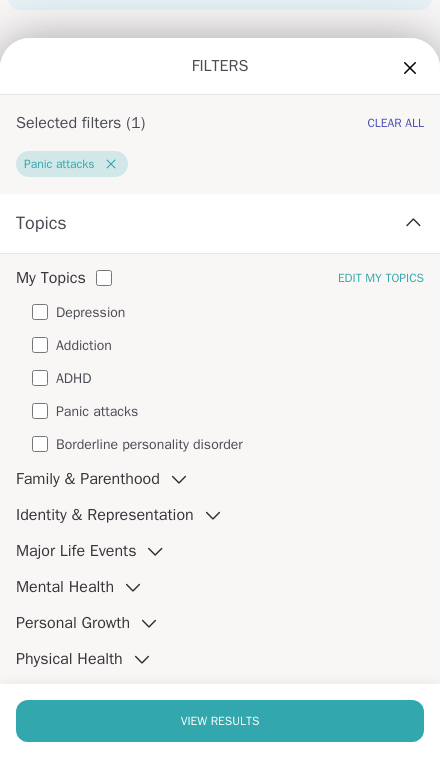 click on "View Results" at bounding box center (220, 721) 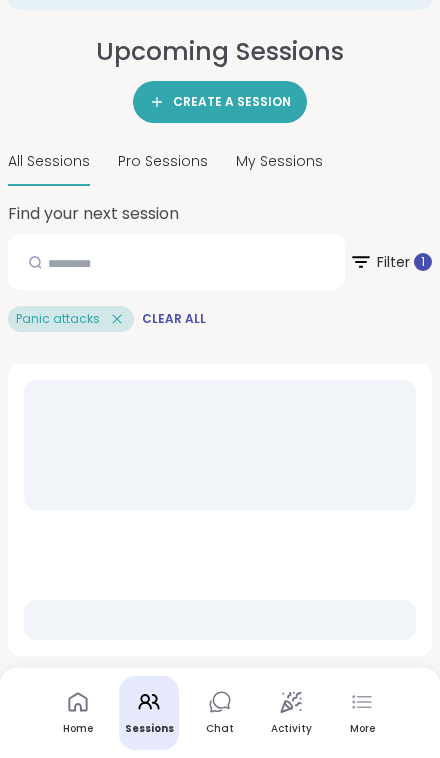 scroll, scrollTop: 100, scrollLeft: 0, axis: vertical 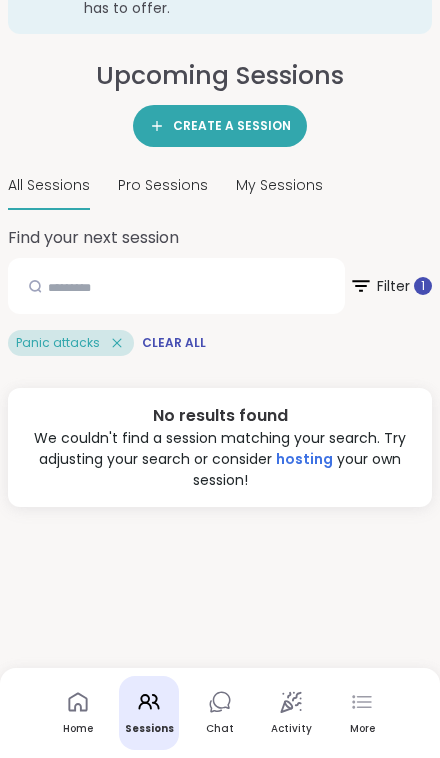 click 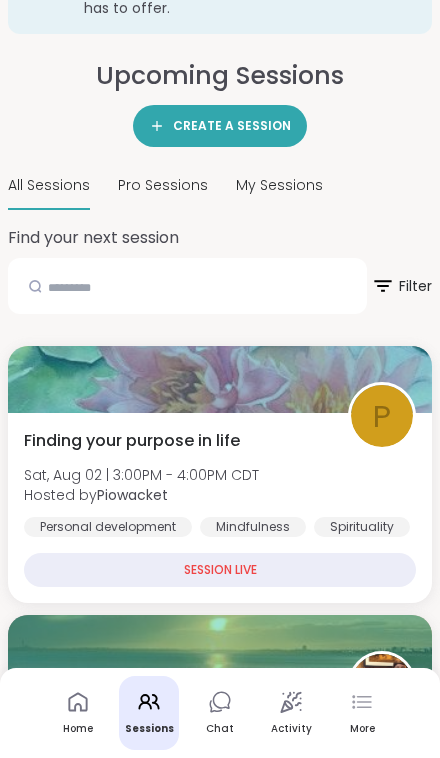 click on "Filter" at bounding box center [401, 286] 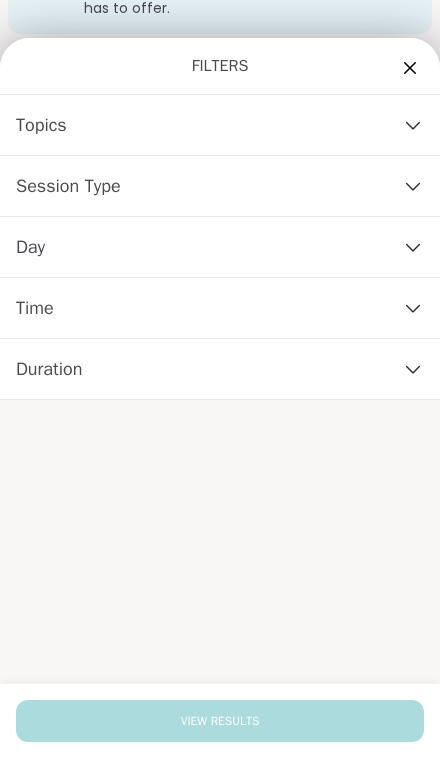 click on "Topics" at bounding box center (220, 125) 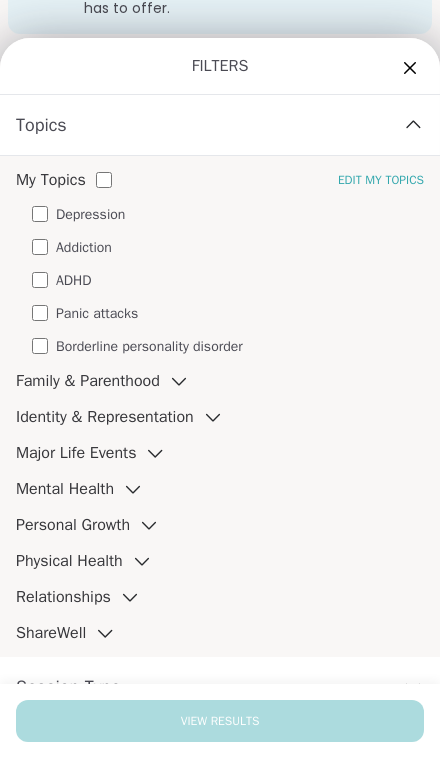 click on "Depression" at bounding box center [90, 214] 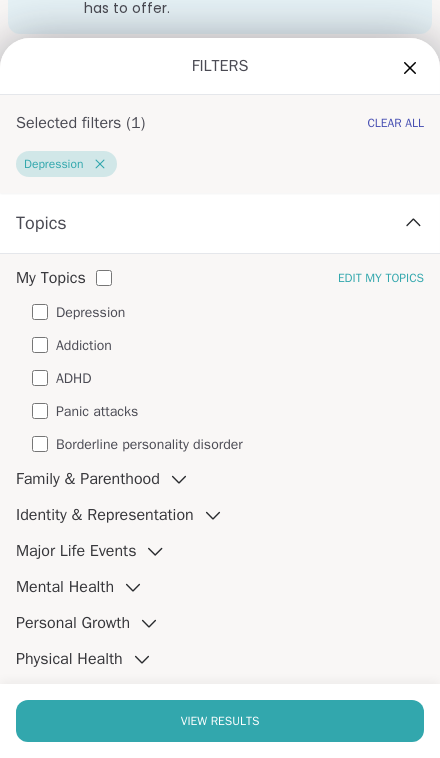 click on "View Results" at bounding box center (220, 721) 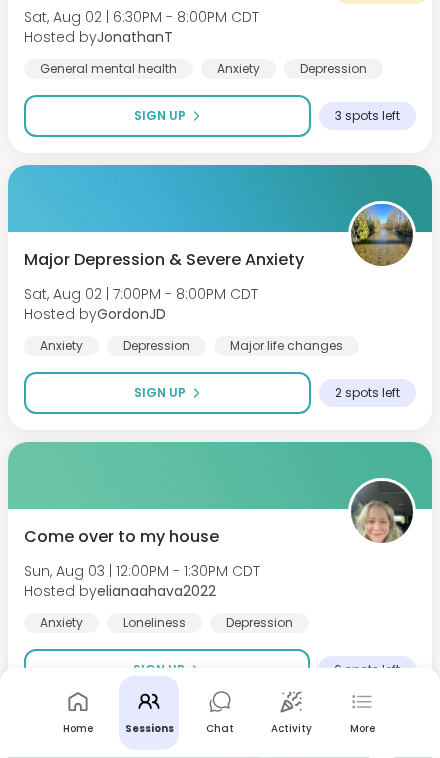 click on "Sign Up" at bounding box center [167, 393] 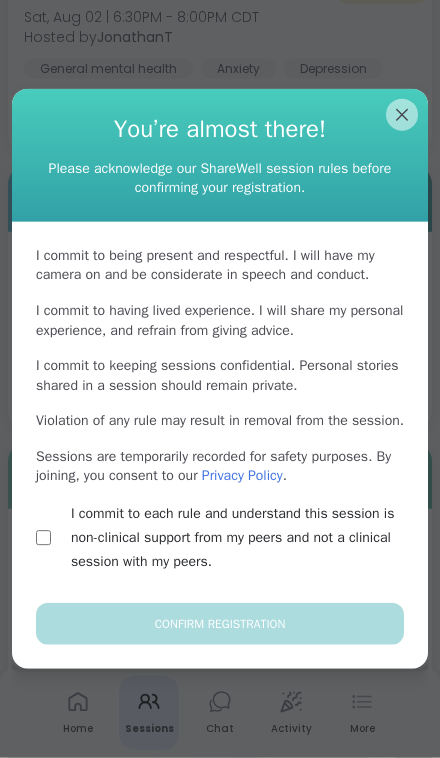 scroll, scrollTop: 922, scrollLeft: 0, axis: vertical 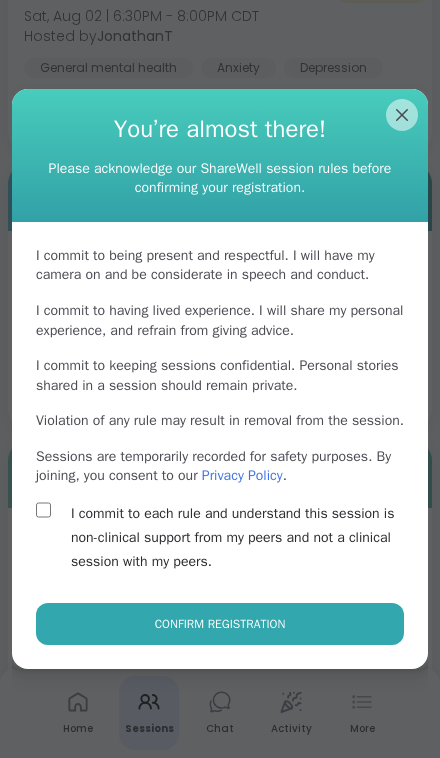 click on "Confirm Registration" at bounding box center (220, 624) 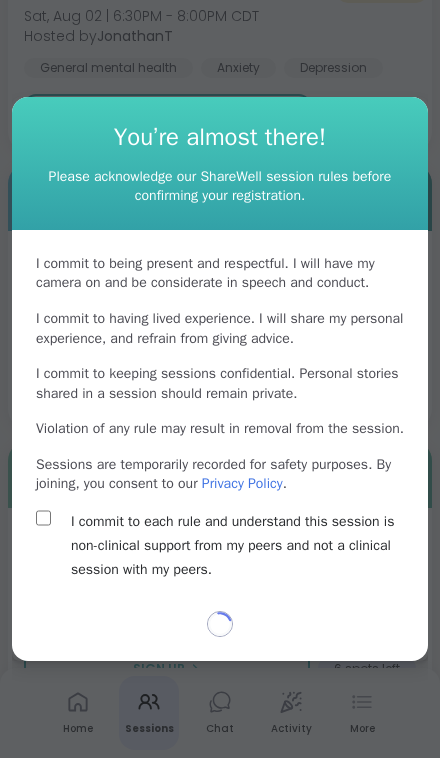 select on "**" 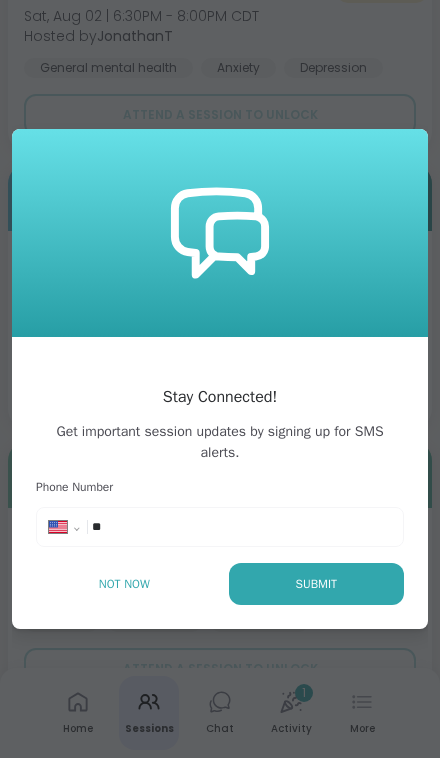 click on "**********" at bounding box center [220, 527] 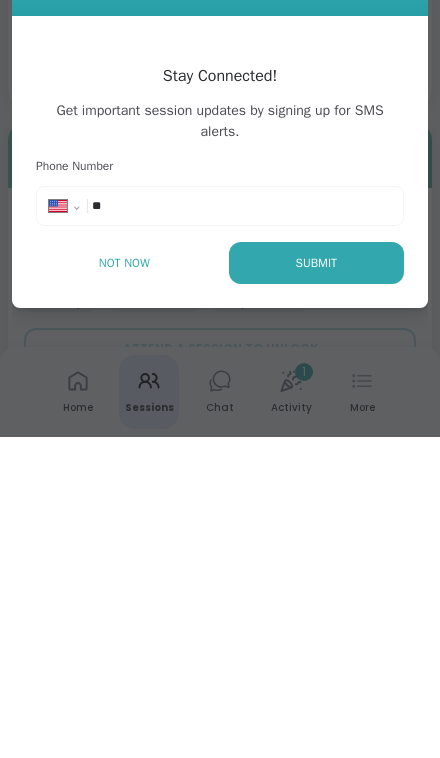 type 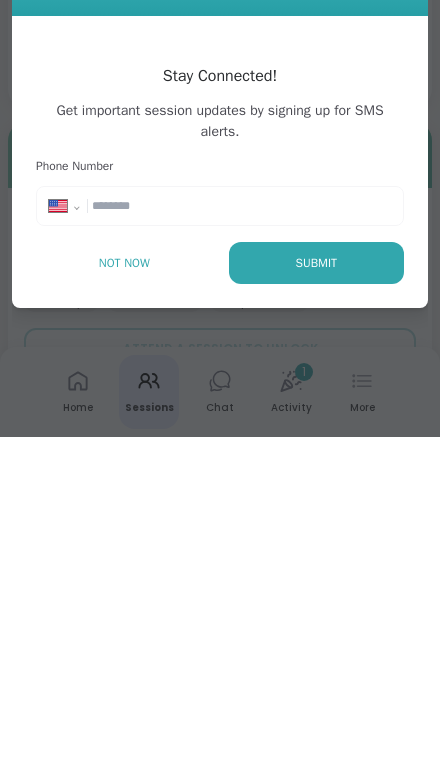 select on "**" 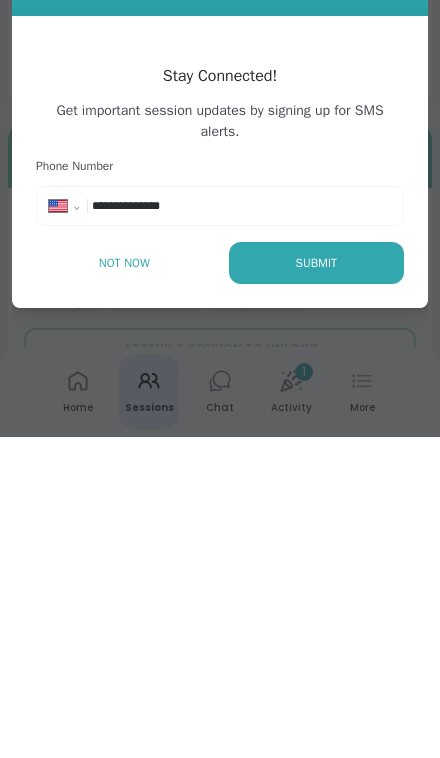 select on "**" 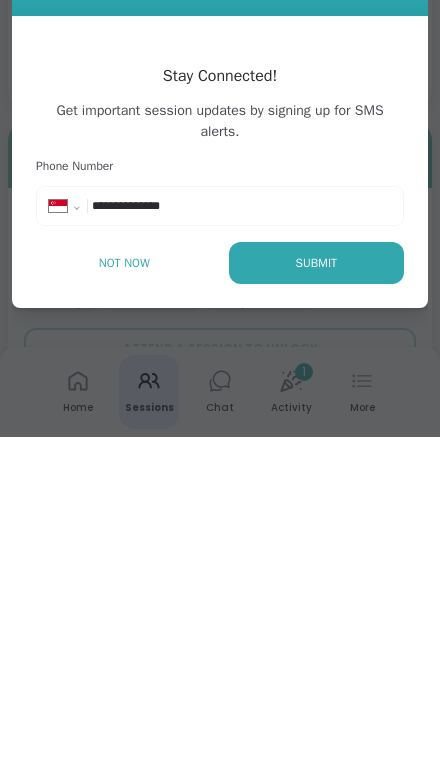 scroll, scrollTop: 1243, scrollLeft: 0, axis: vertical 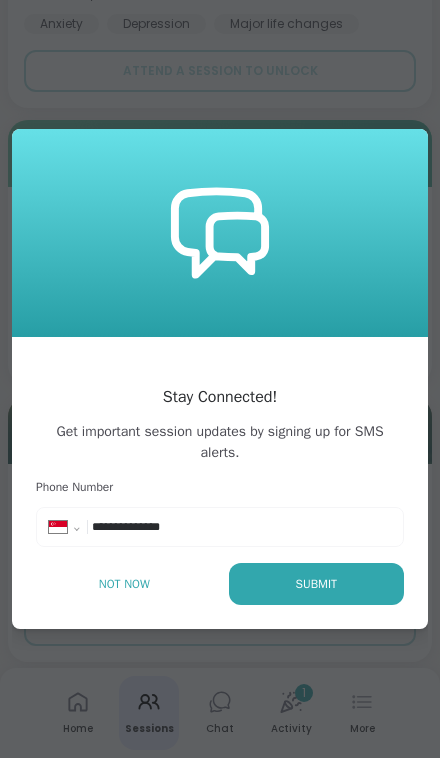 click on "**********" at bounding box center (152, 527) 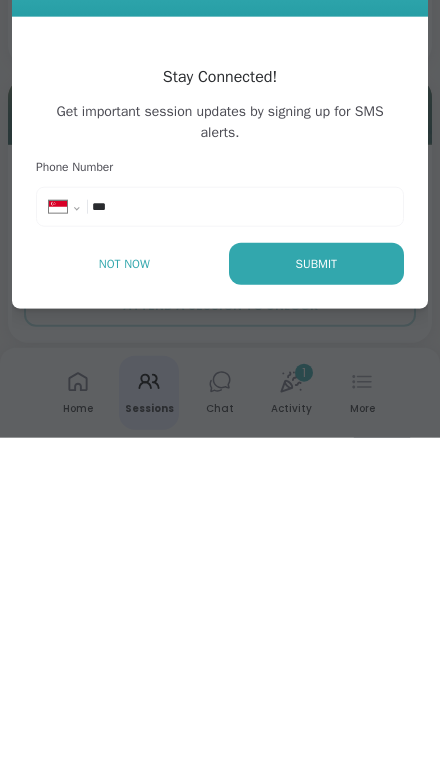 type on "**" 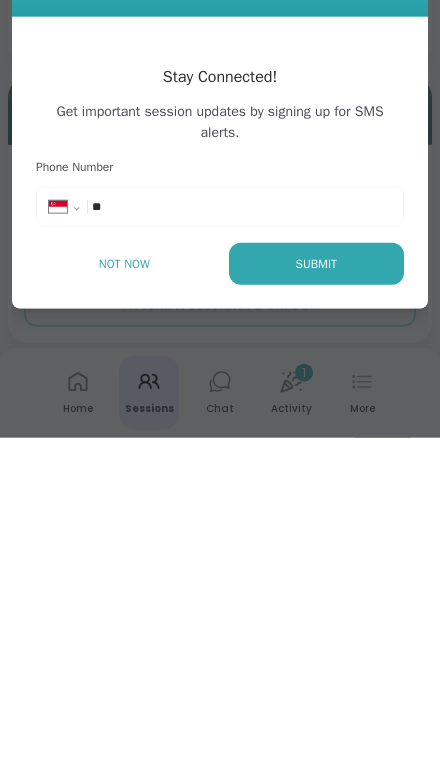 select on "**" 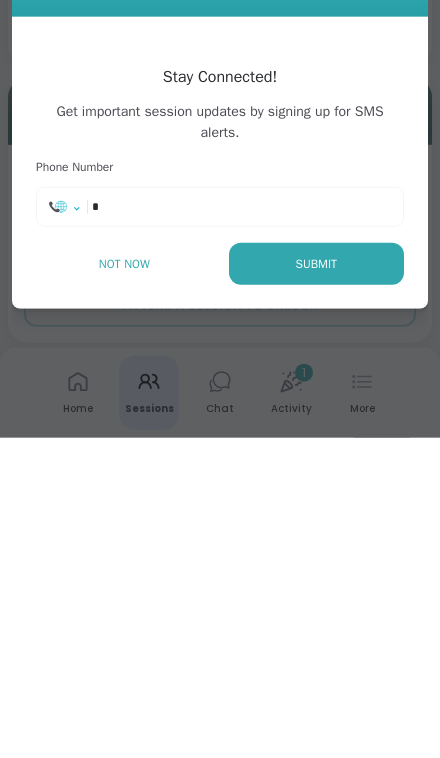 click on "**********" at bounding box center (71, 531) 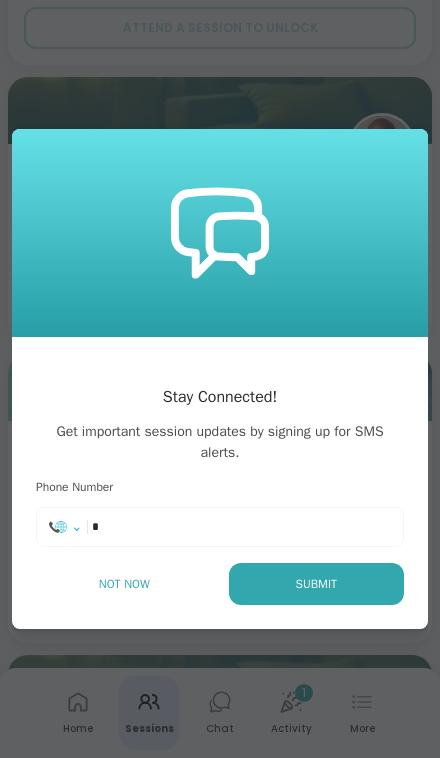 select on "**" 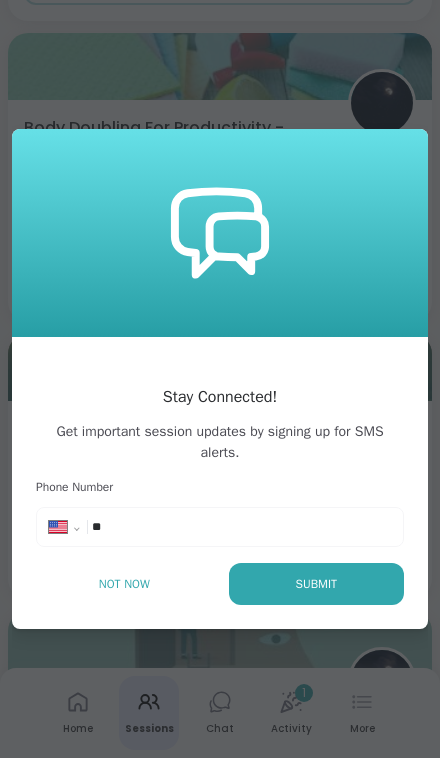 click on "**" at bounding box center [152, 527] 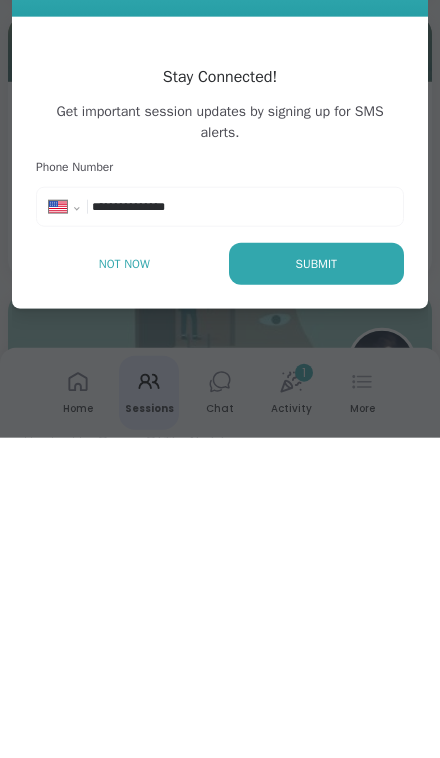 type on "**********" 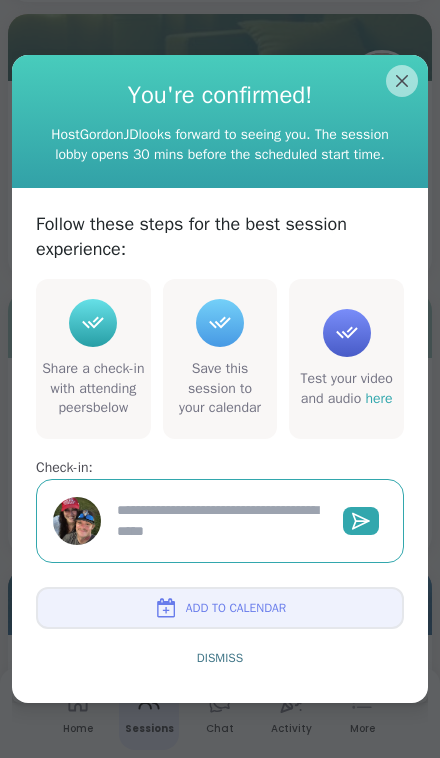 click at bounding box center (218, 521) 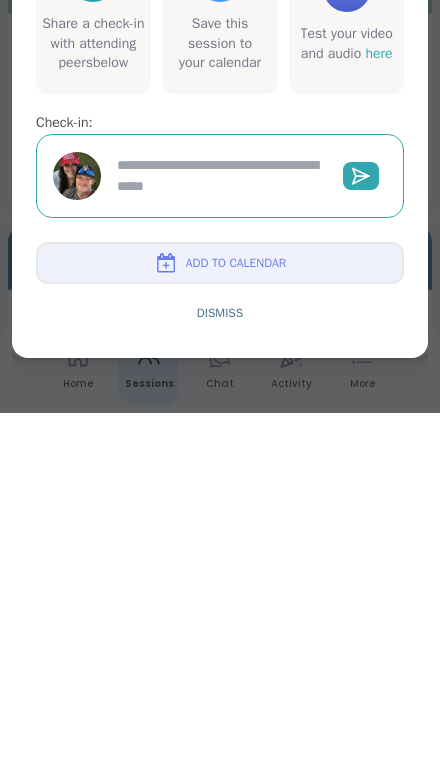 type on "*" 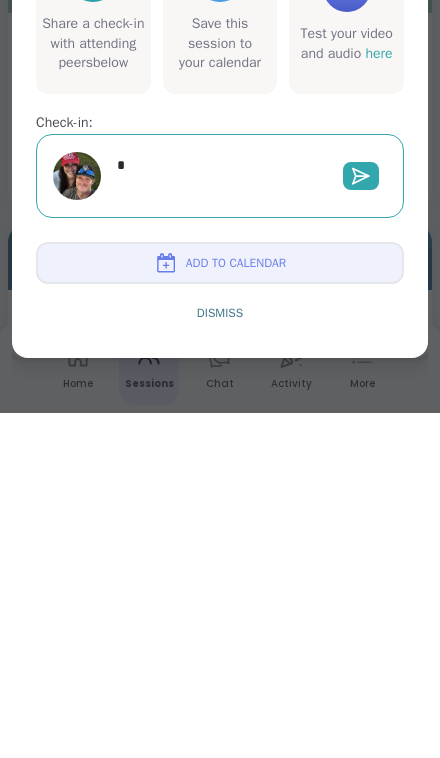 type on "*" 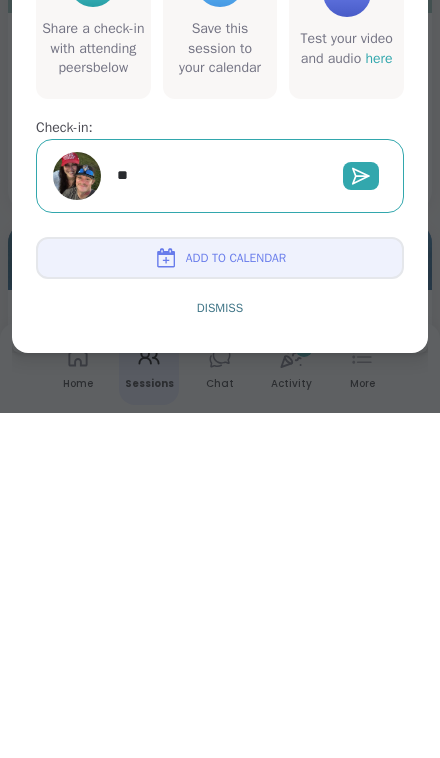 type on "*" 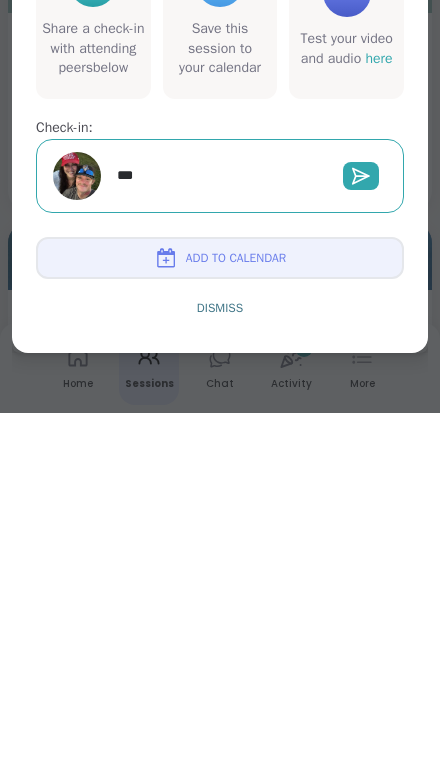 type on "*" 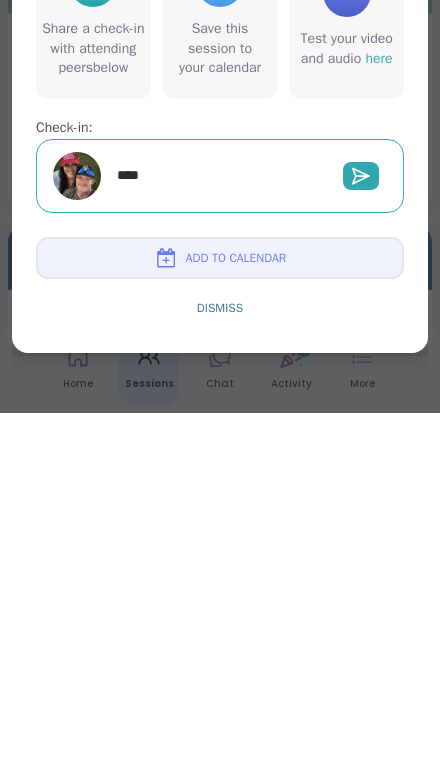 type on "*****" 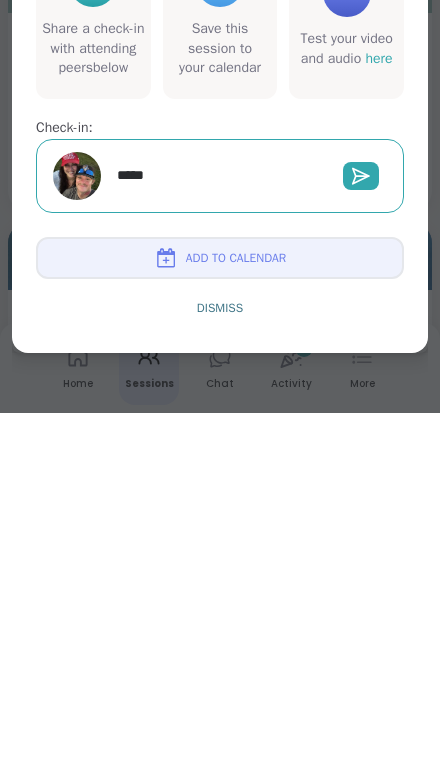 type on "*" 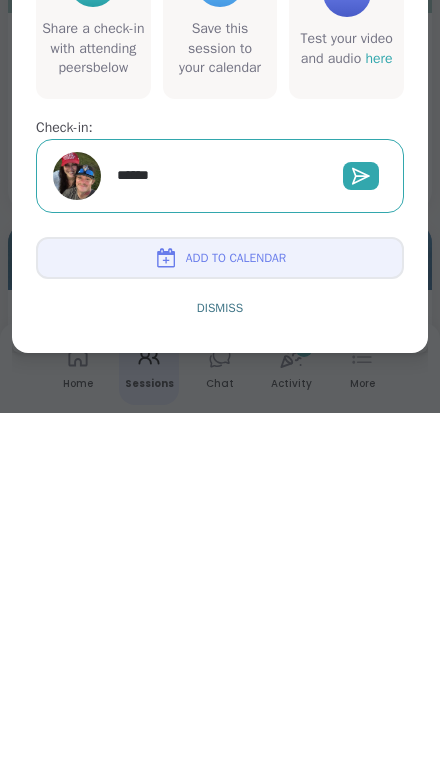 type on "*" 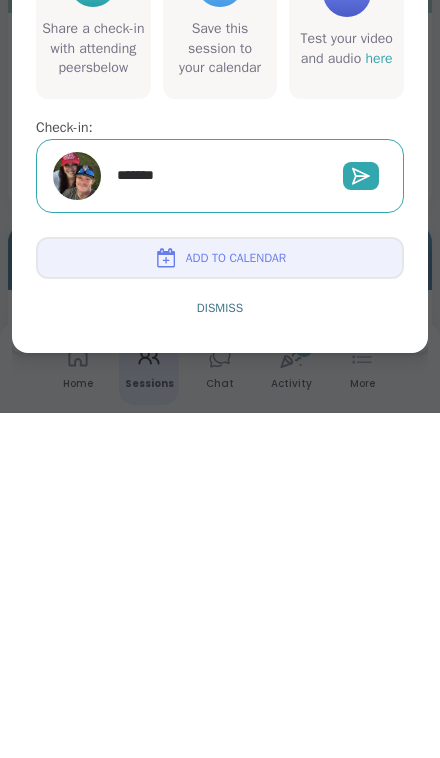 type on "*" 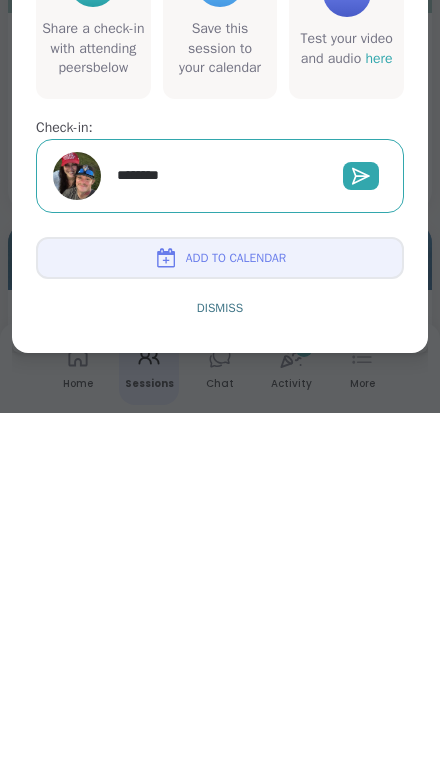 type on "*" 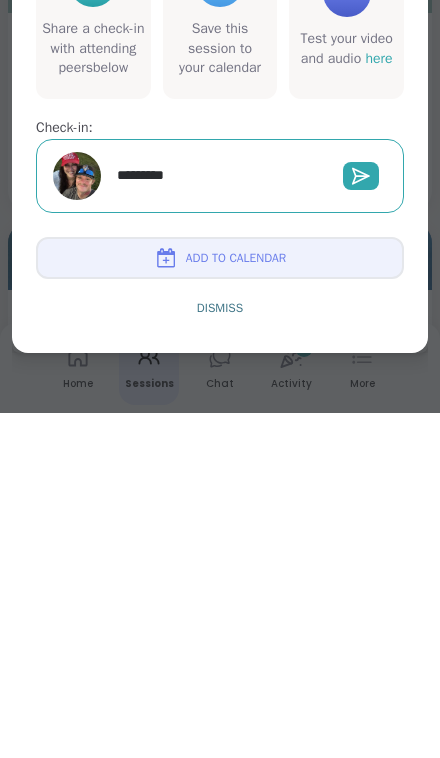 type on "*" 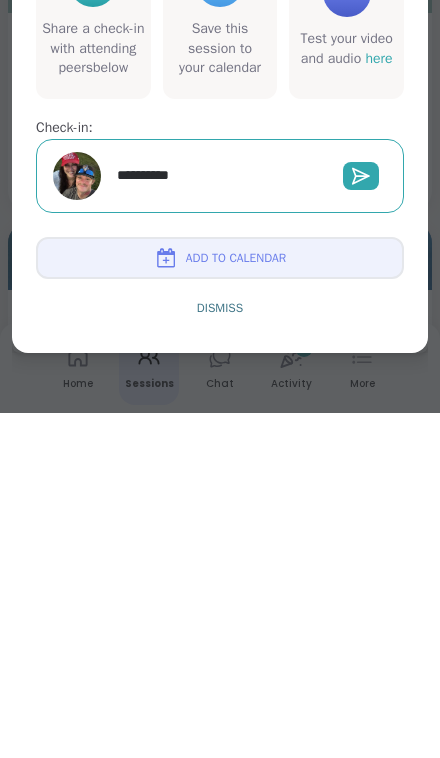 type on "**********" 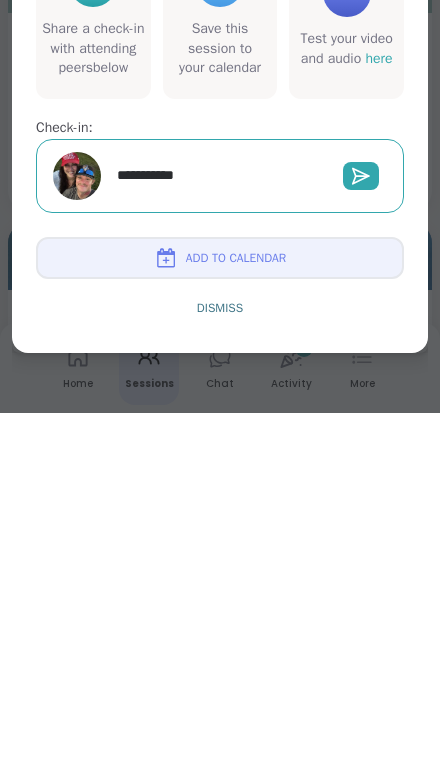 type on "*" 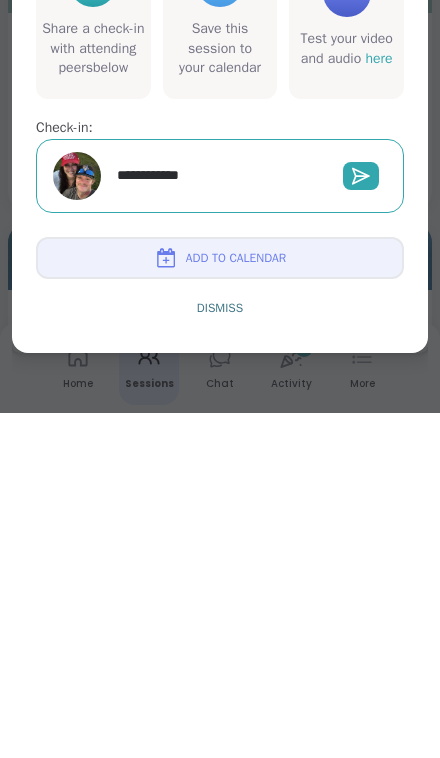 type on "**********" 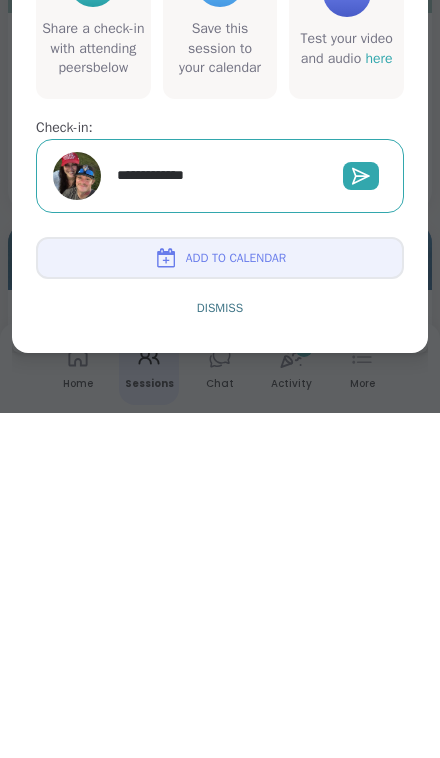 type on "*" 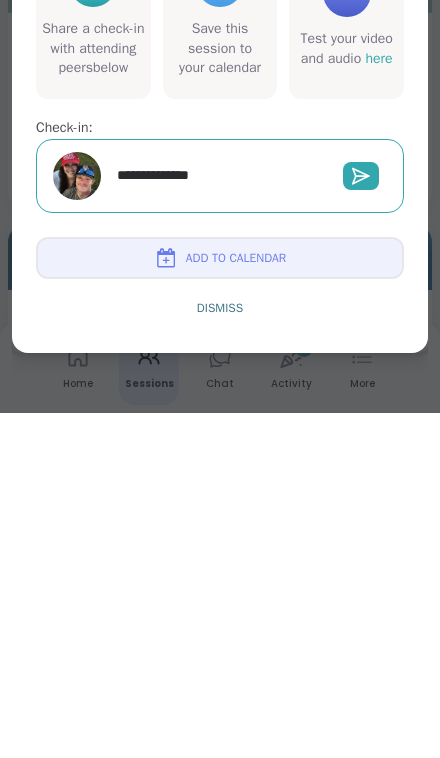 type on "*" 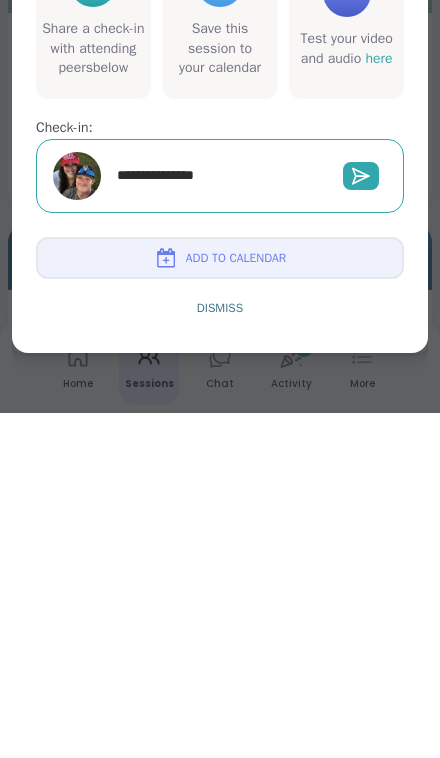 type on "*" 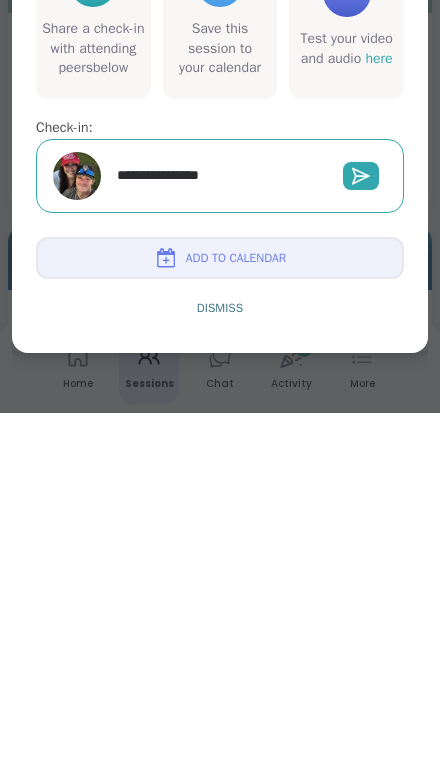 type on "**********" 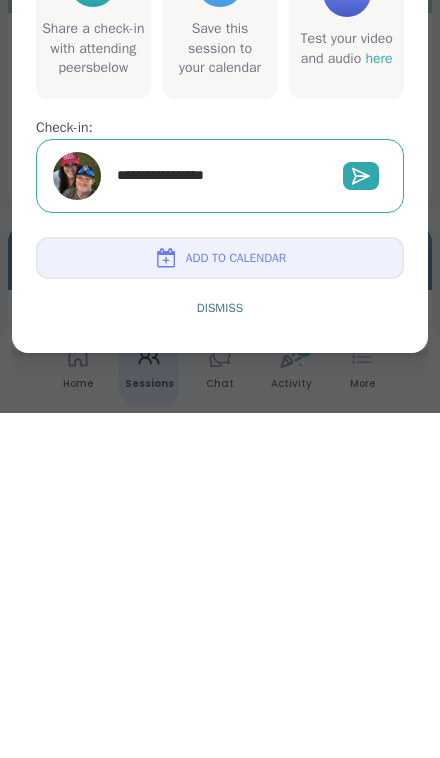 type on "*" 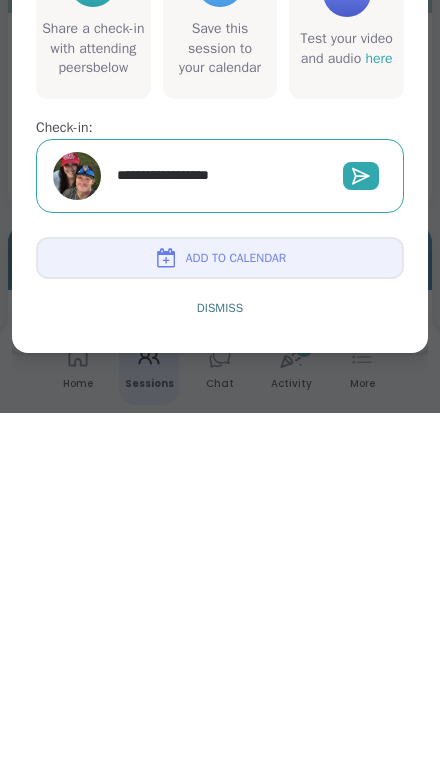 type on "*" 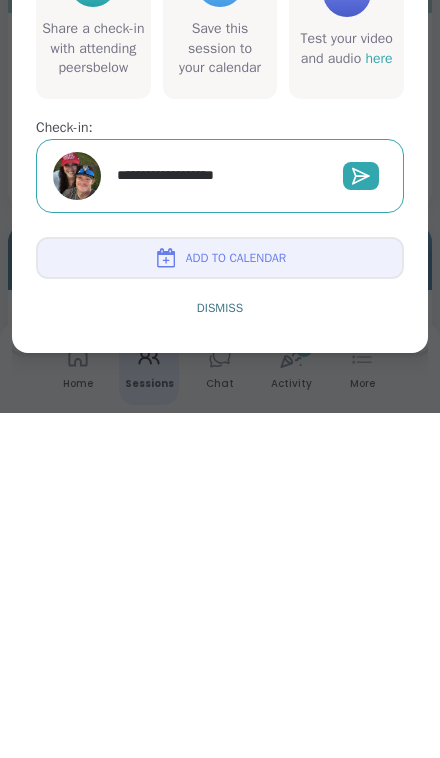 type on "*" 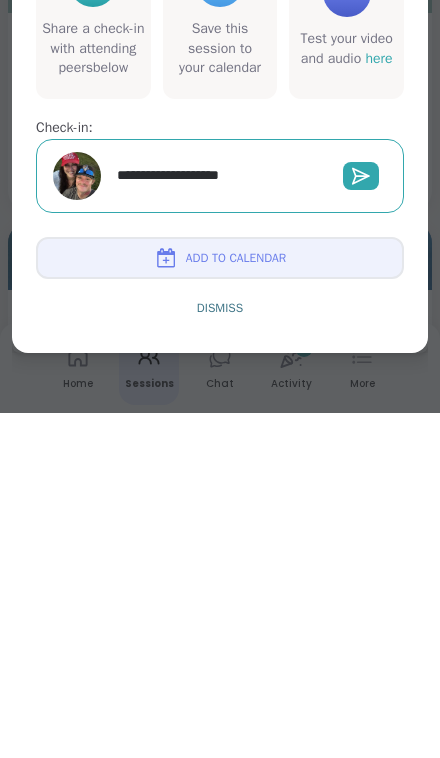 type on "*" 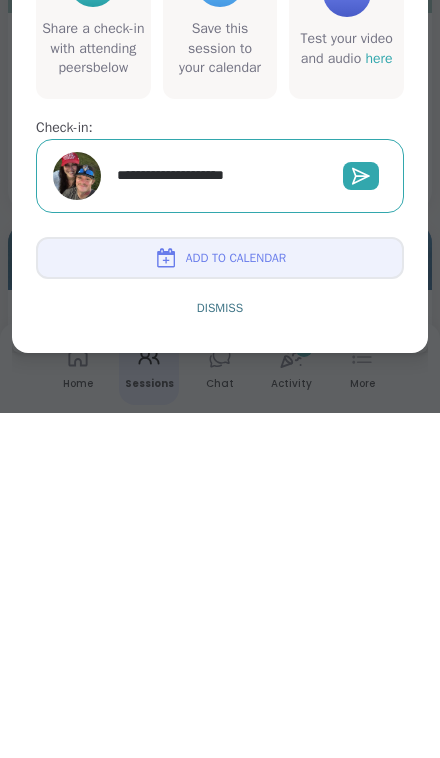 type on "**********" 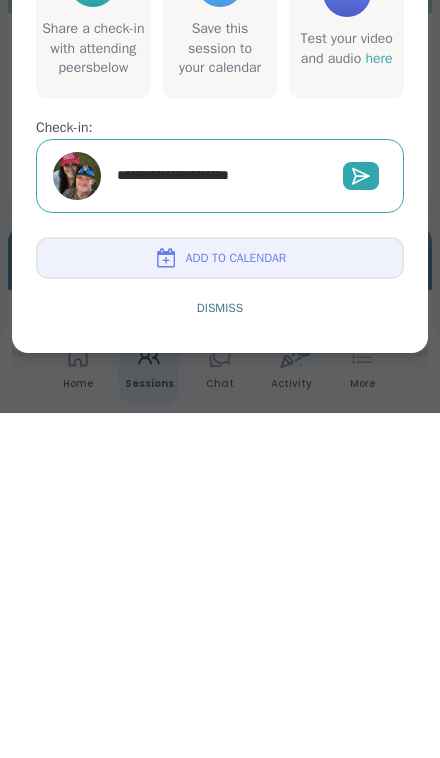 type on "*" 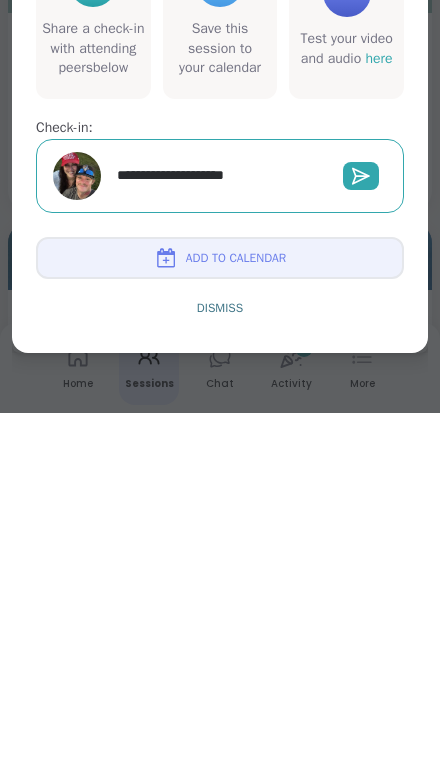 type on "*" 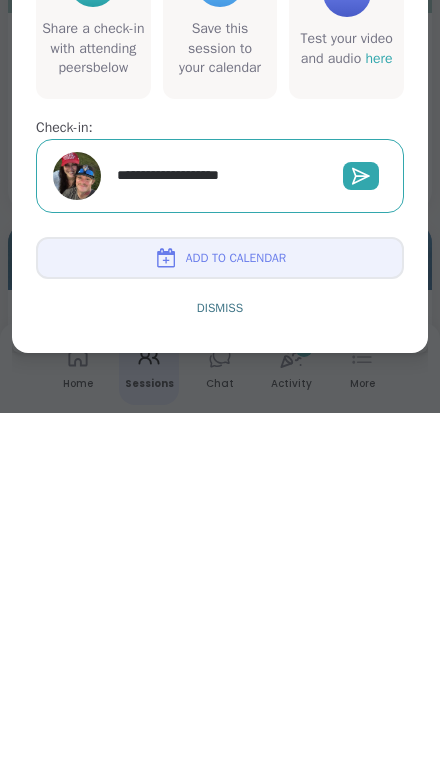 type on "*" 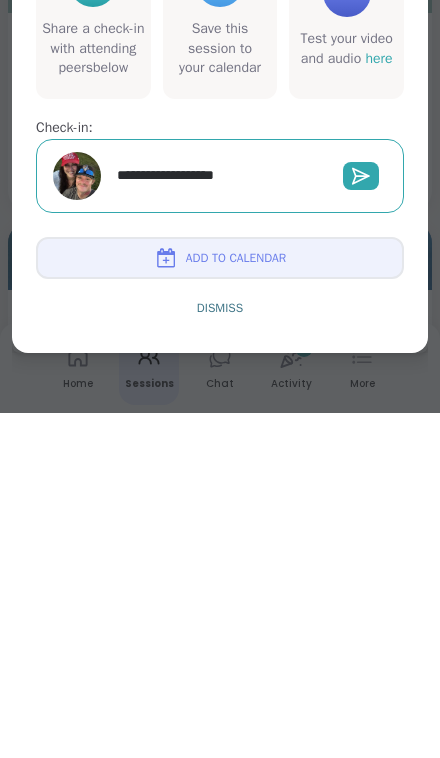 type on "*" 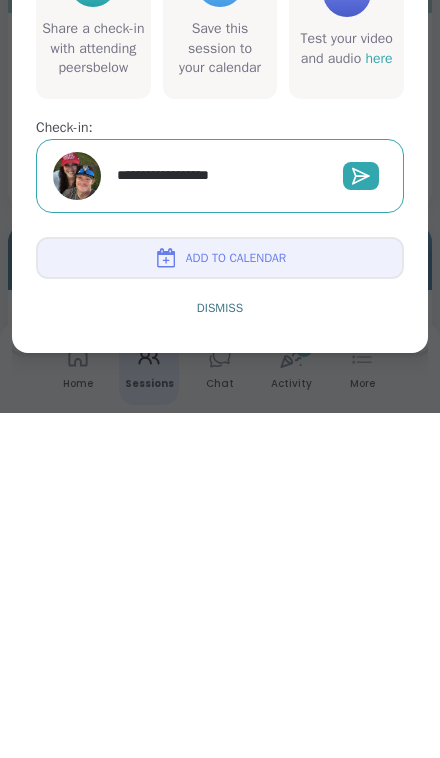 type on "*" 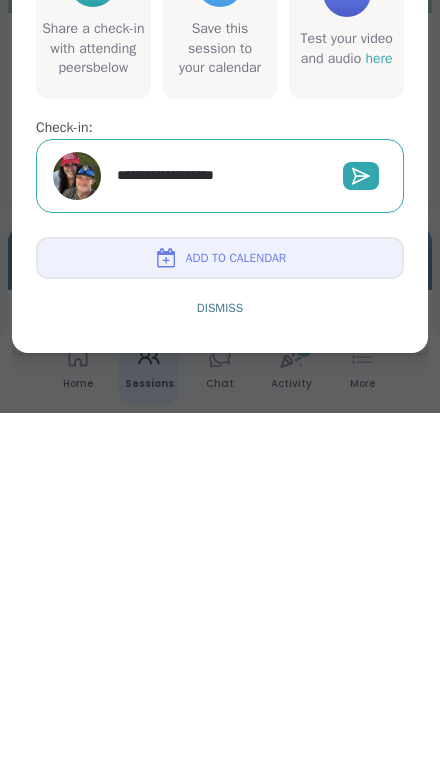 type on "*" 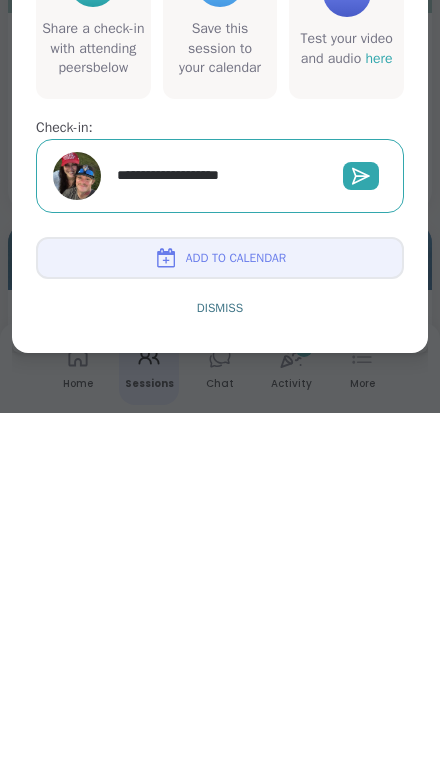 type on "*" 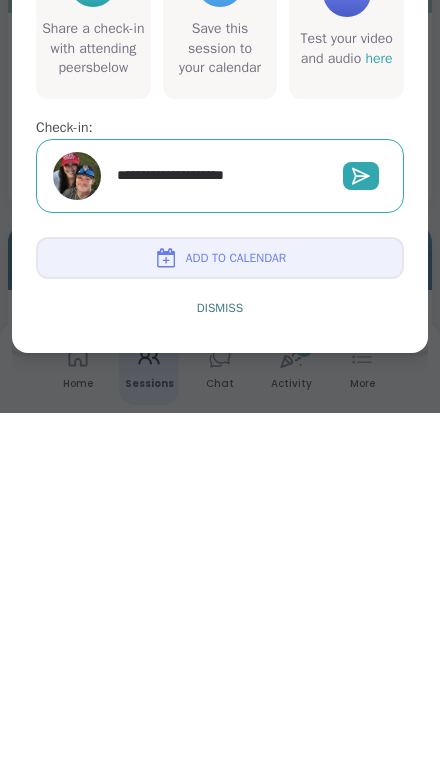 type on "**********" 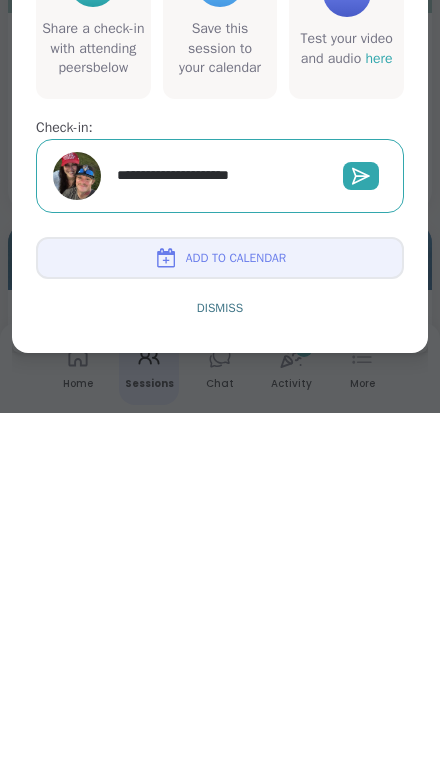 type on "*" 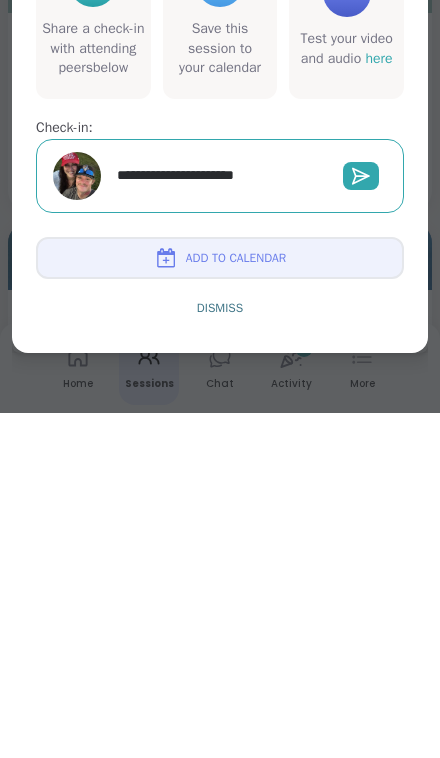 type on "**********" 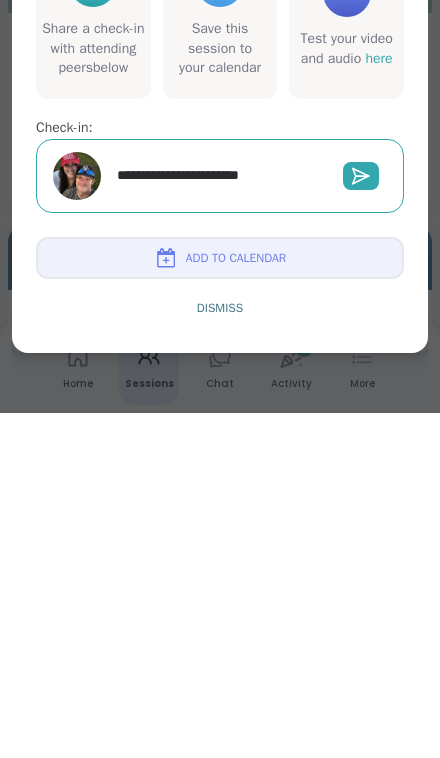type on "*" 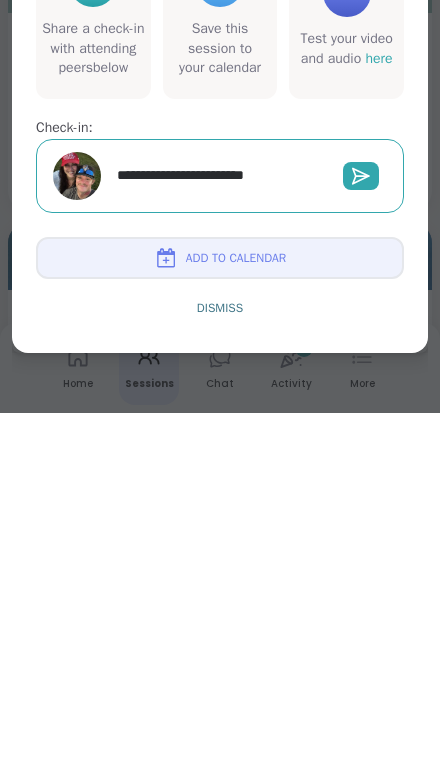 type on "*" 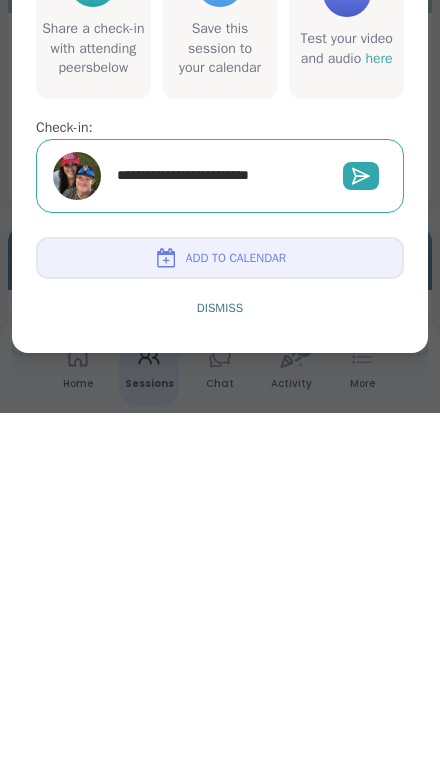 type on "*" 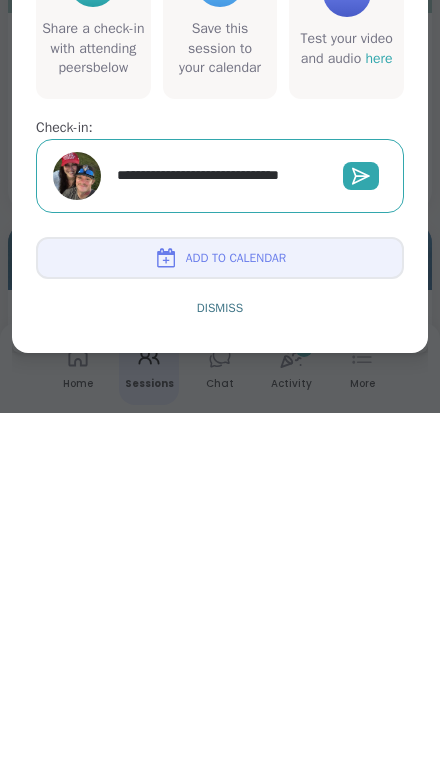 type on "*" 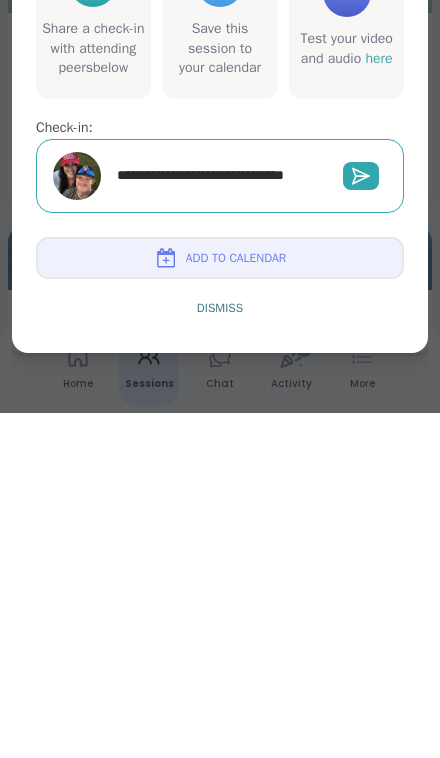 type on "*" 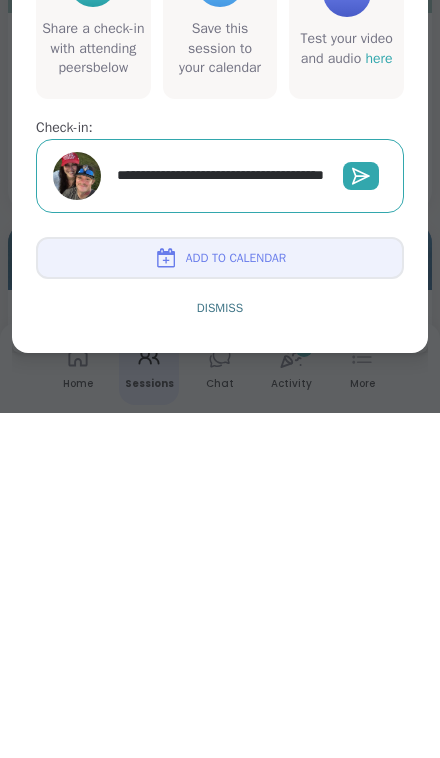 type on "*" 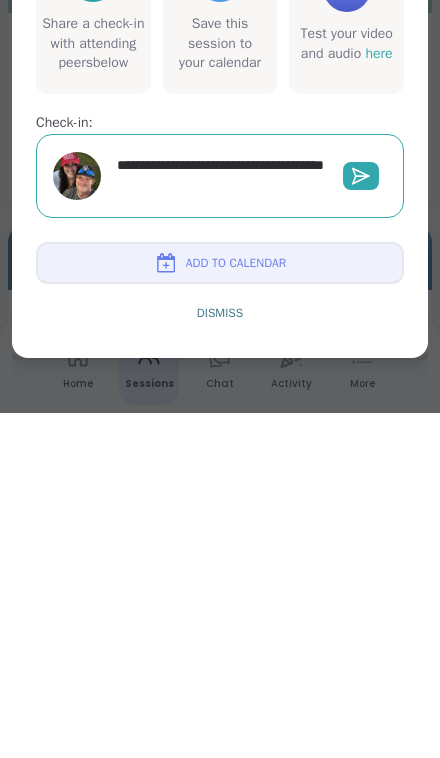 type on "*" 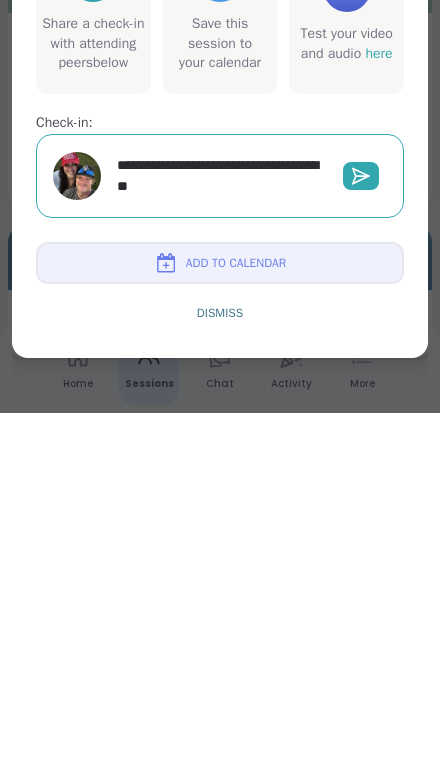 type on "*" 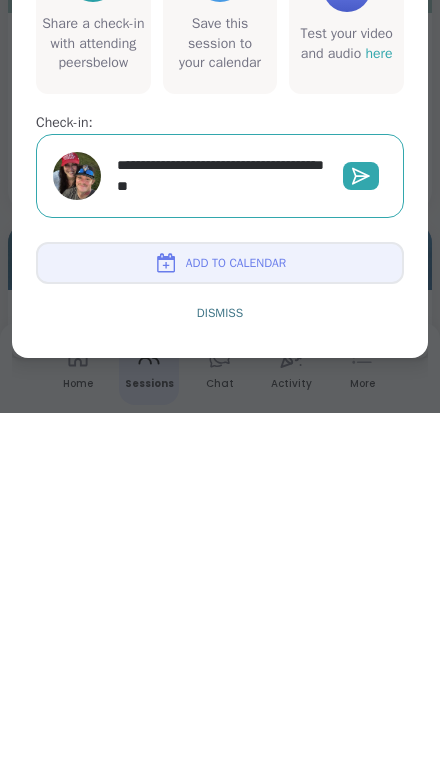 type on "**********" 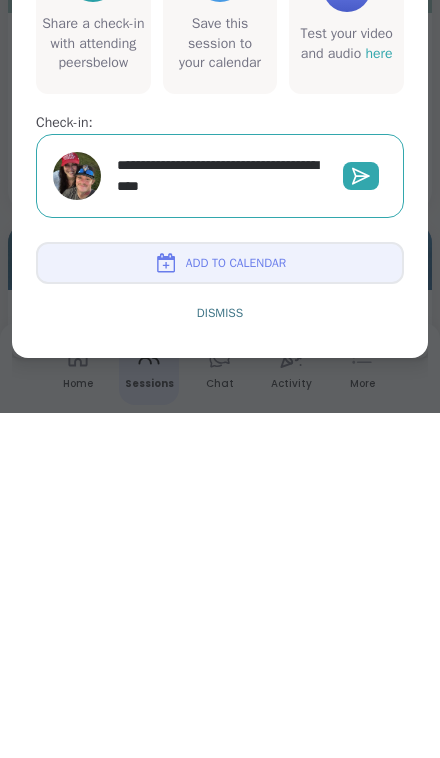 type on "*" 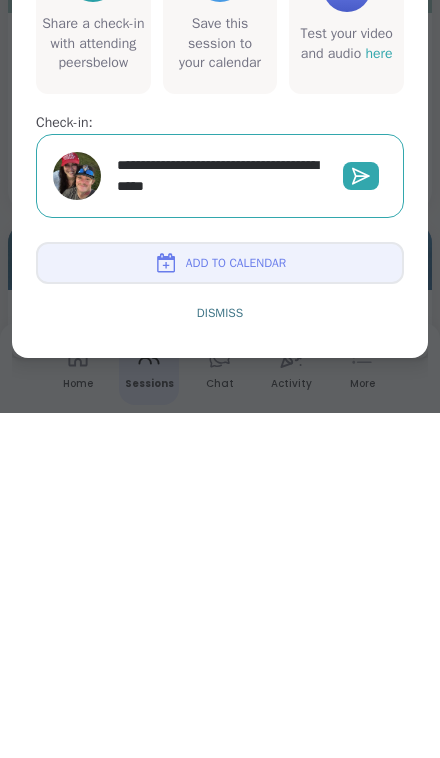 type on "*" 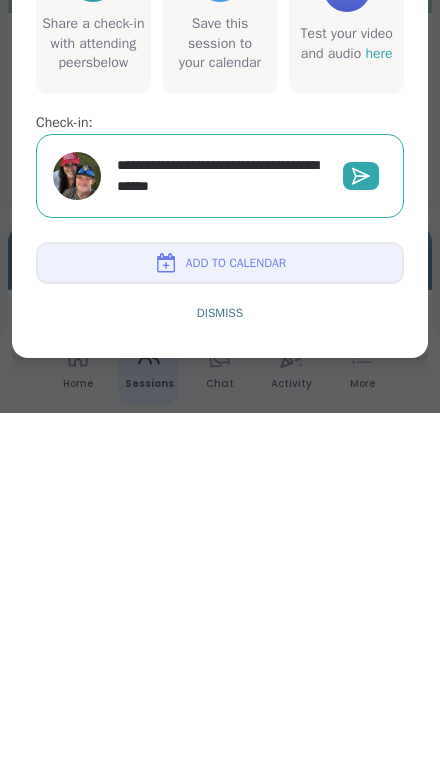 type on "**********" 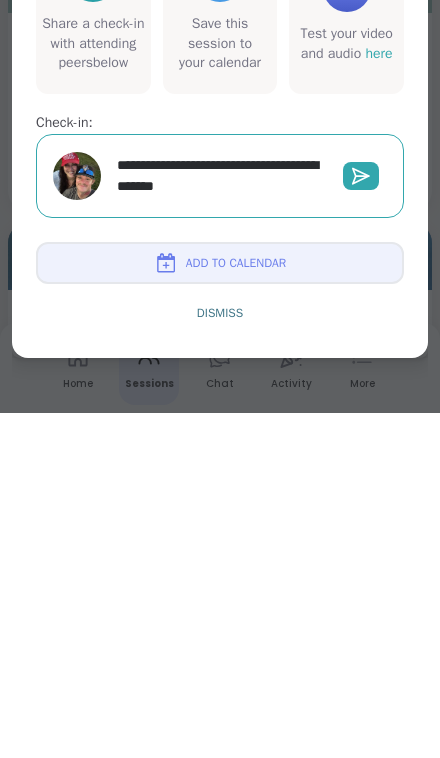 type on "*" 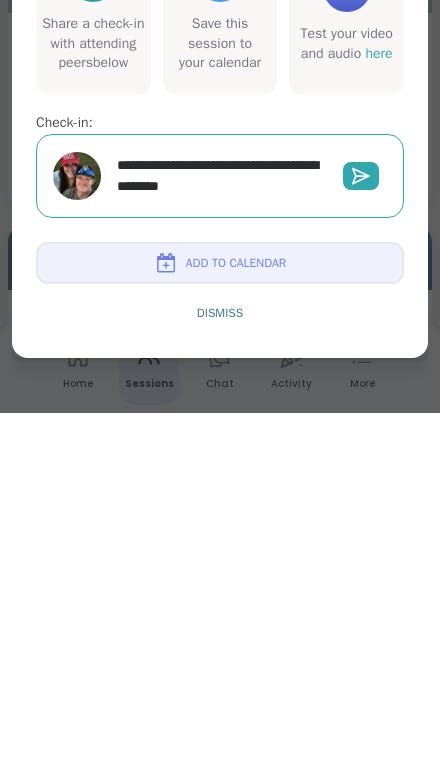 type on "*" 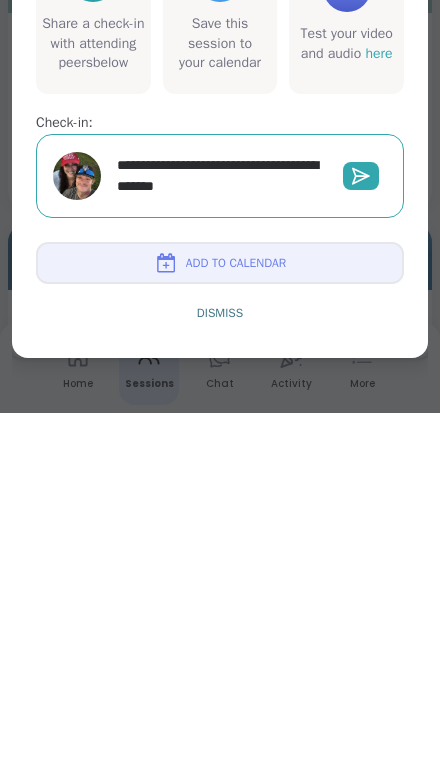 type on "**********" 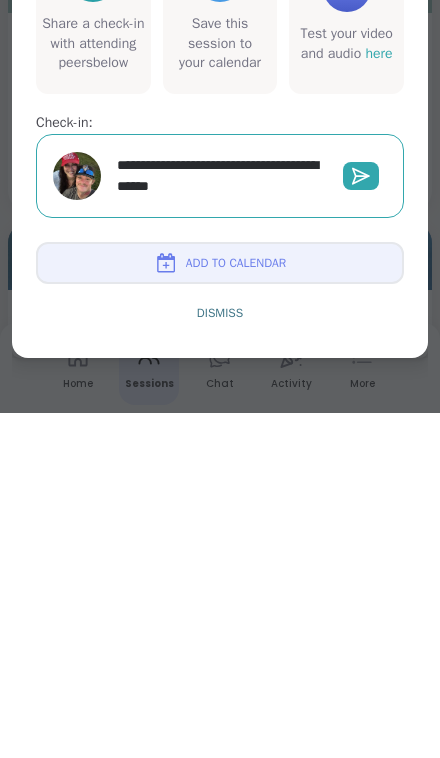 type on "*" 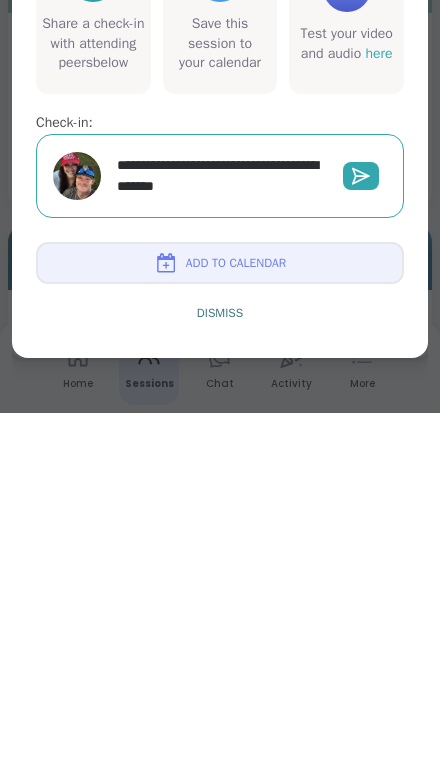 type on "*" 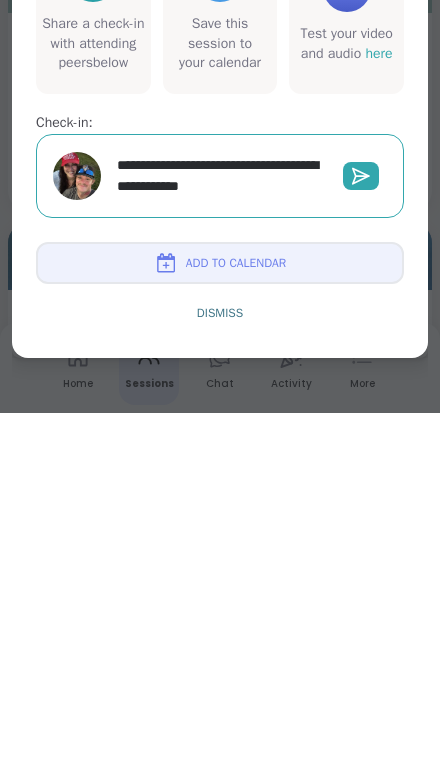 type on "*" 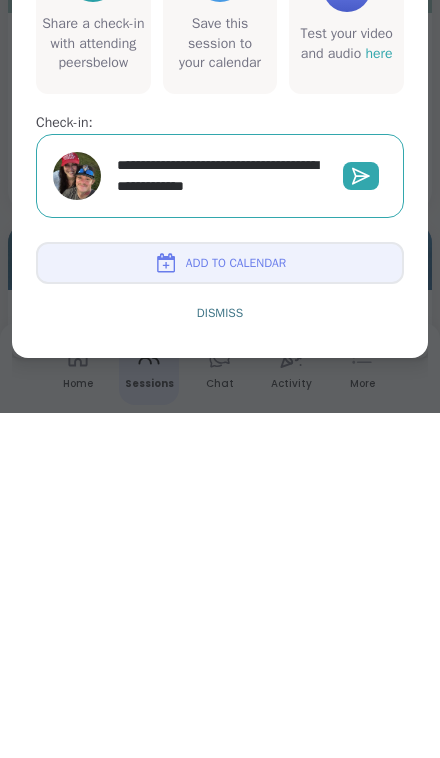 type on "**********" 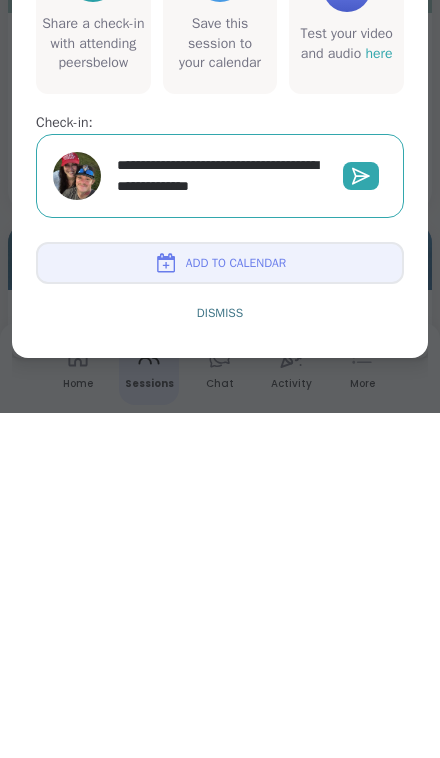 type on "*" 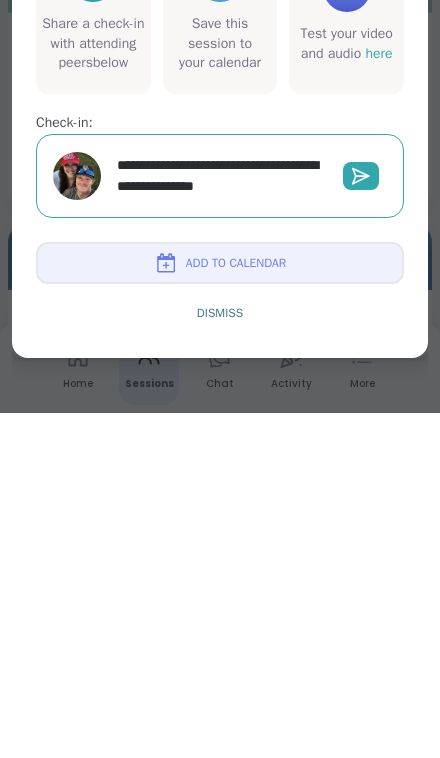 type on "*" 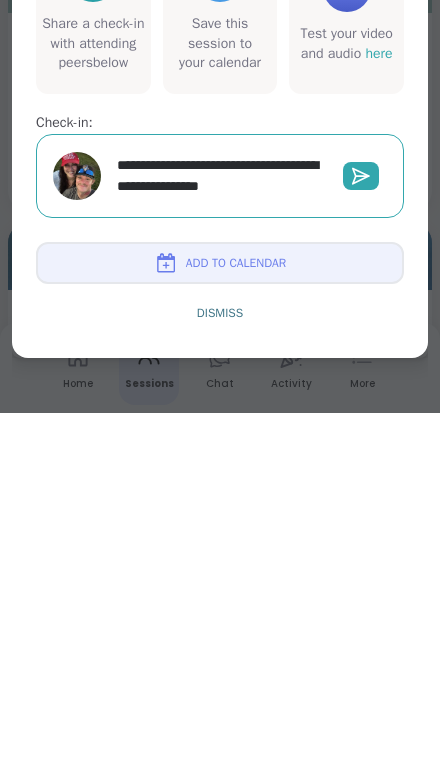 type on "*" 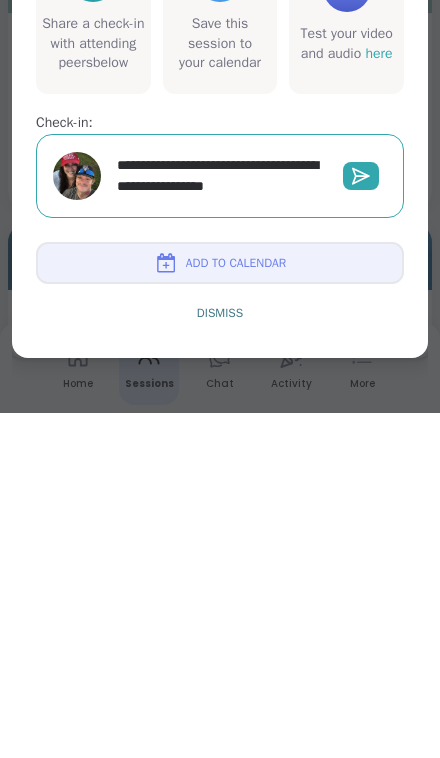 type on "**********" 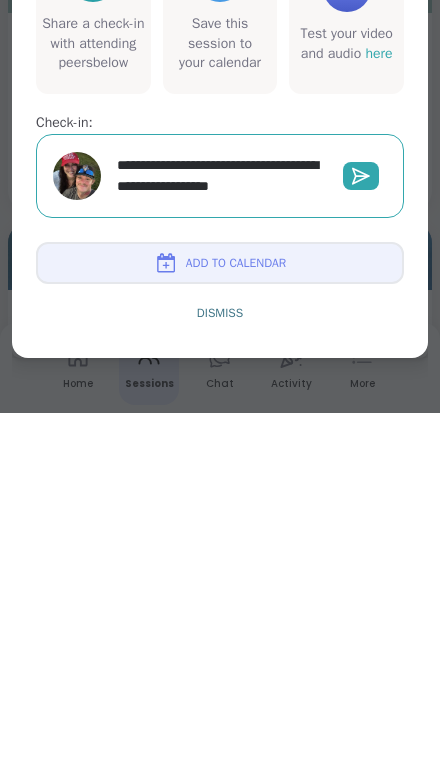 type on "*" 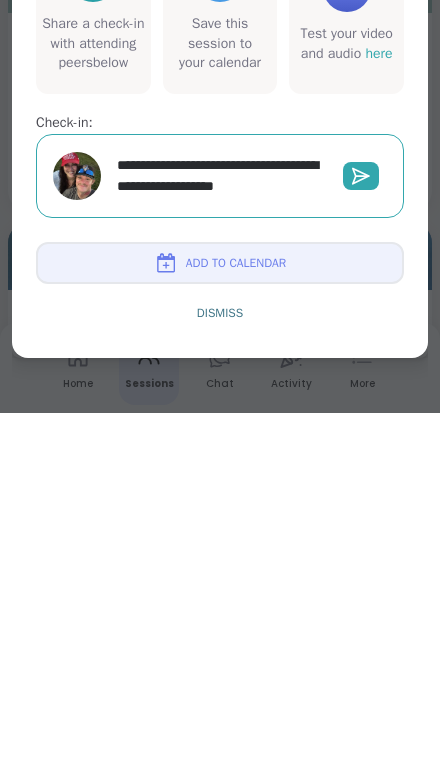 type on "*" 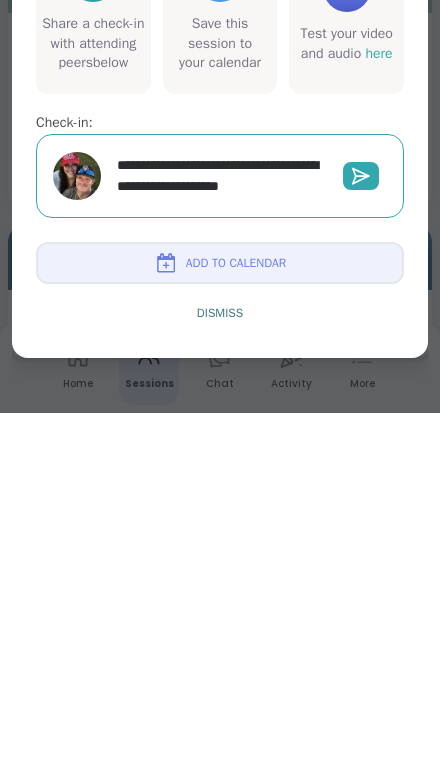 type on "**********" 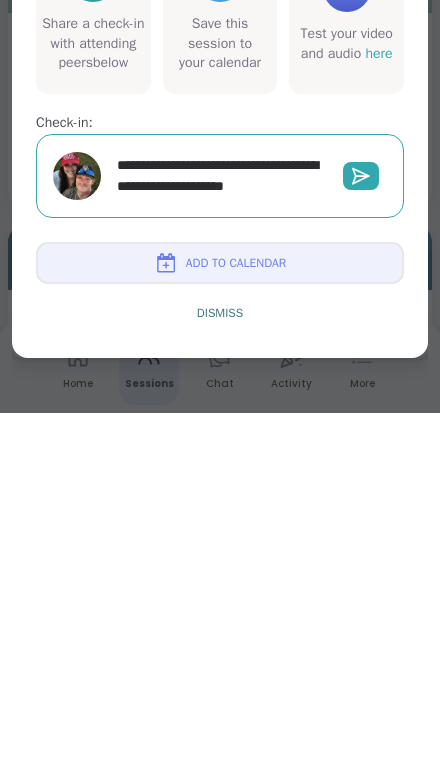 type on "*" 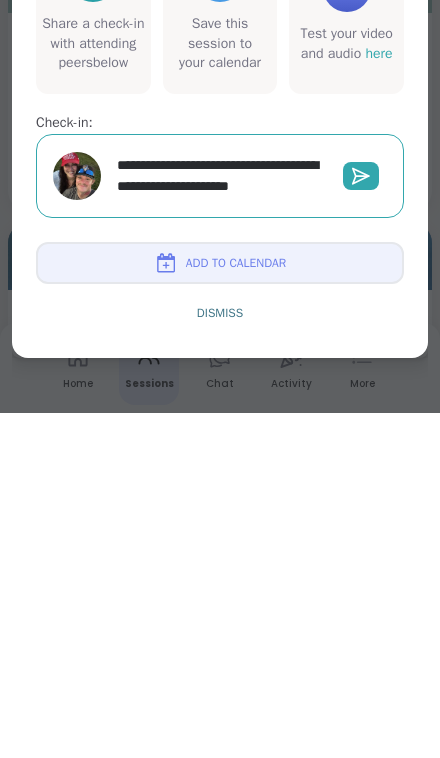 type on "**********" 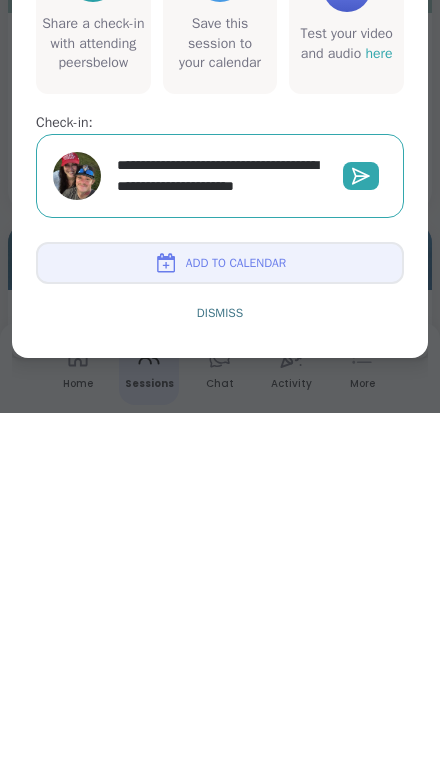 type on "*" 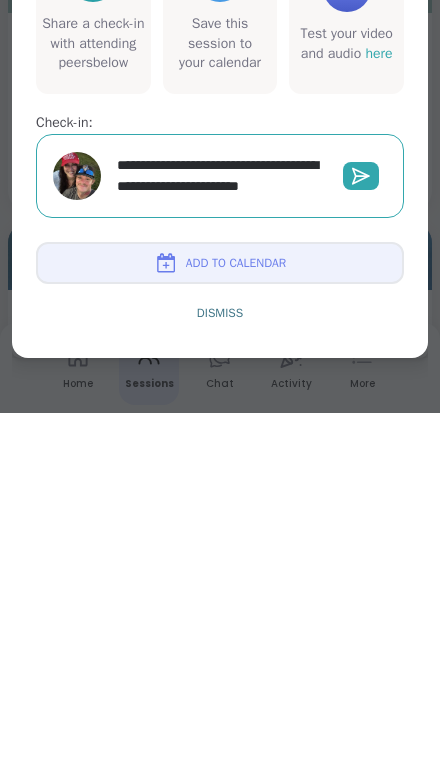 type on "*" 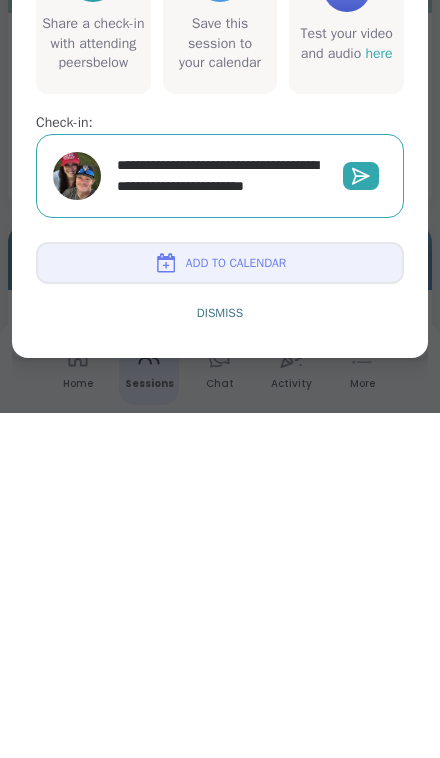 type on "*" 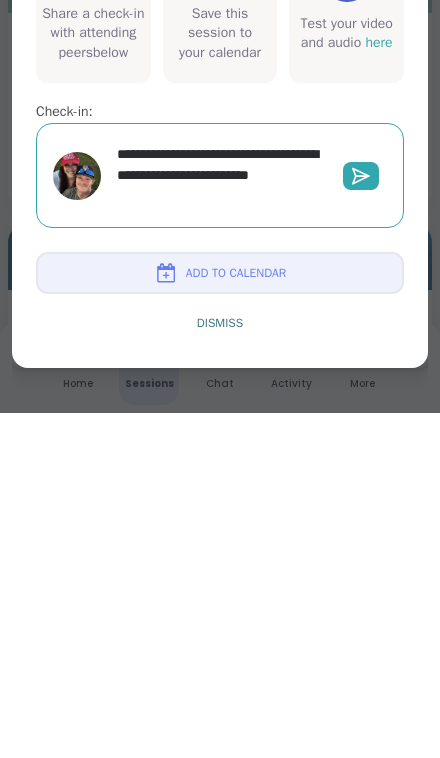 type on "*" 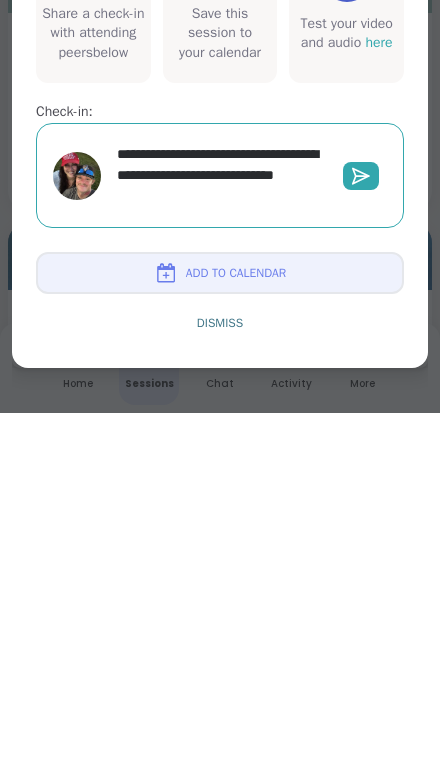 type on "*" 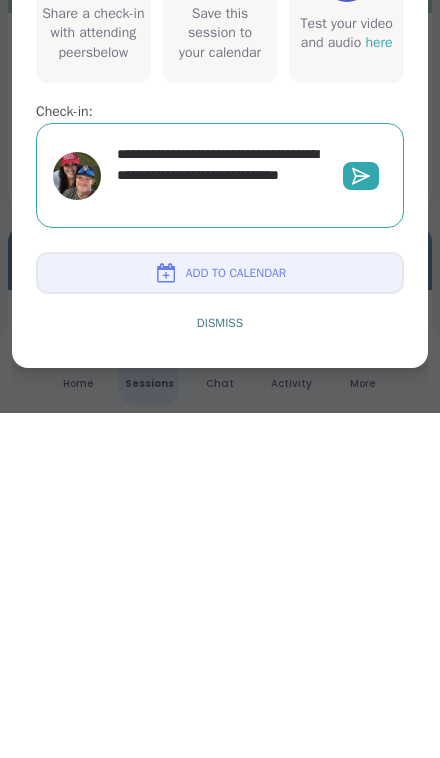 type on "*" 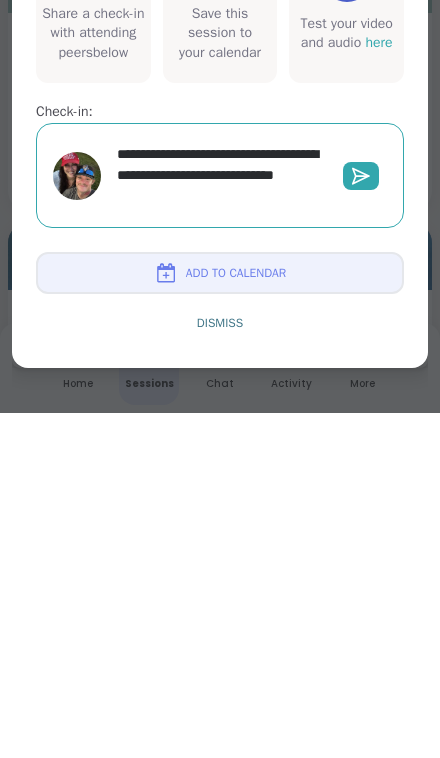 type on "*" 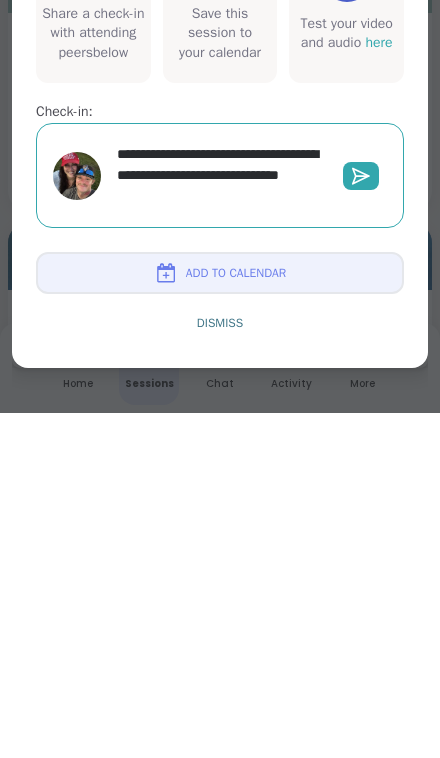 type on "**********" 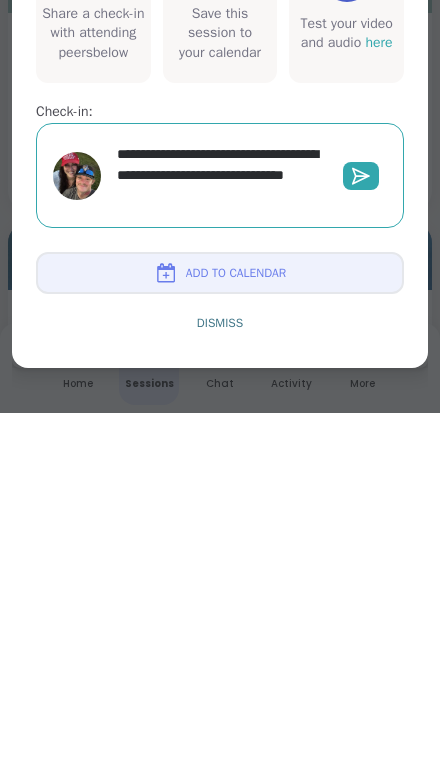type on "*" 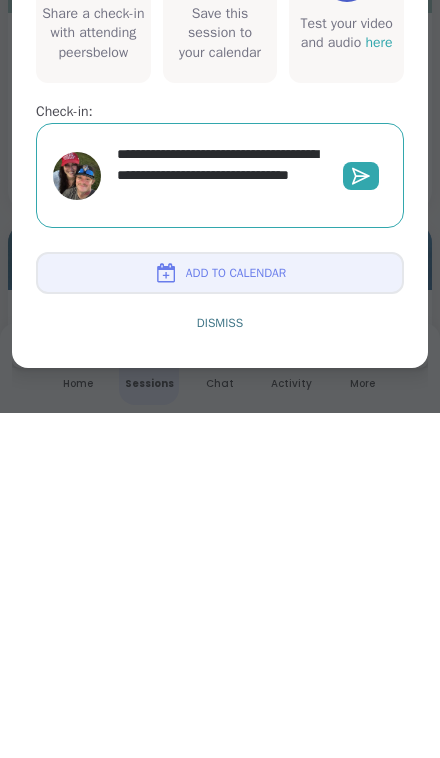 type on "**********" 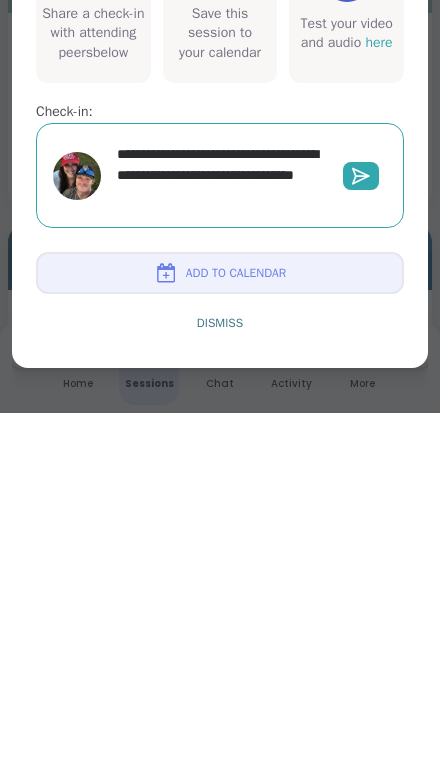 type on "*" 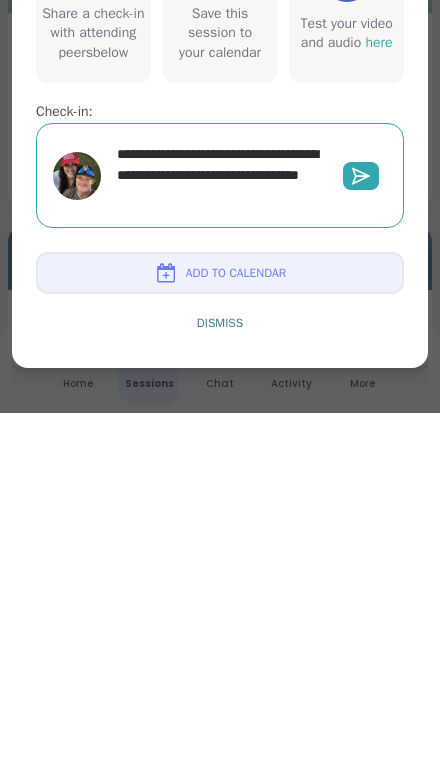 type on "*" 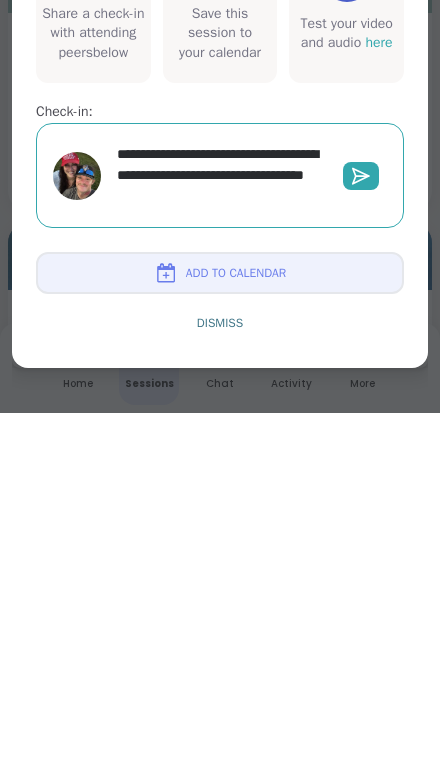 type on "*" 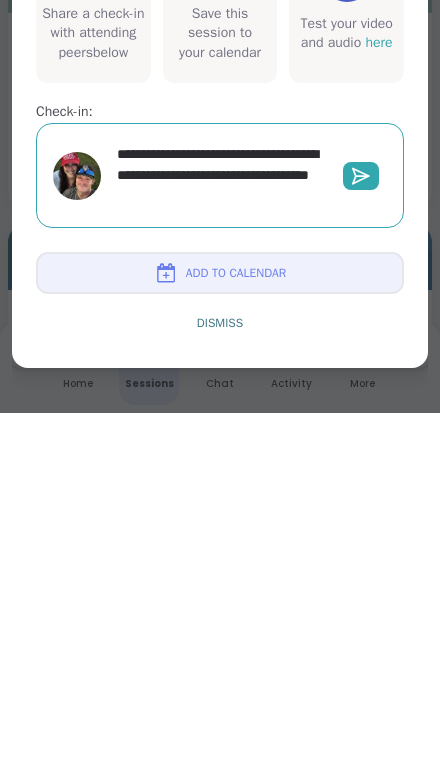 type on "*" 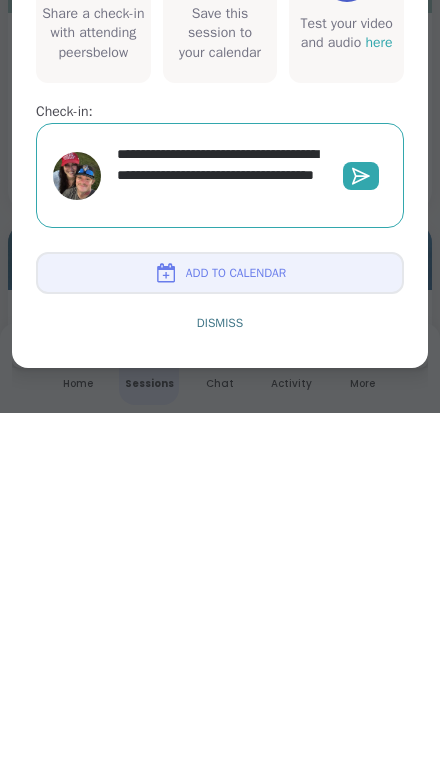type on "*" 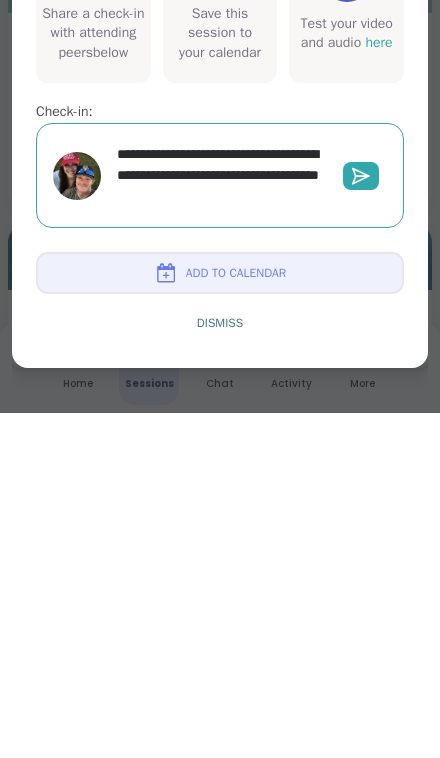 type on "*" 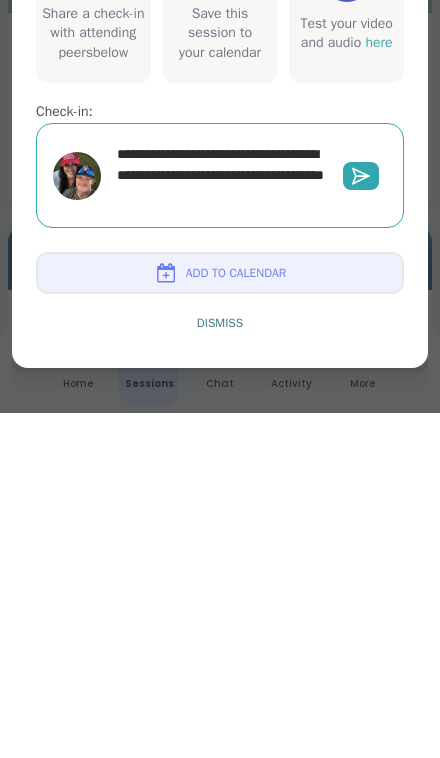 type on "*" 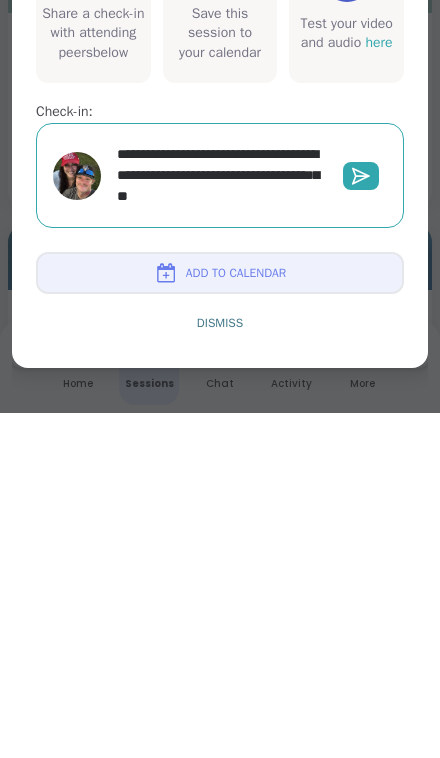type on "*" 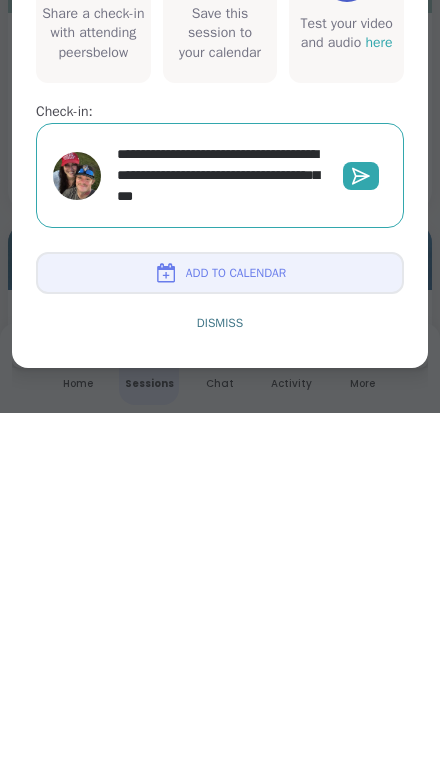 type on "*" 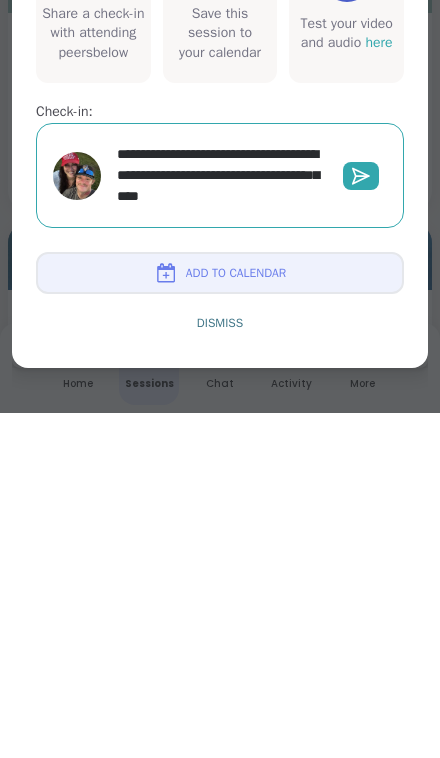type on "*" 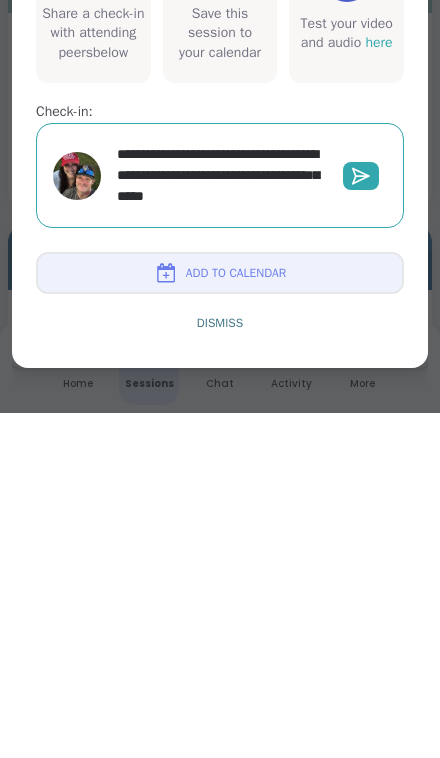 type on "**********" 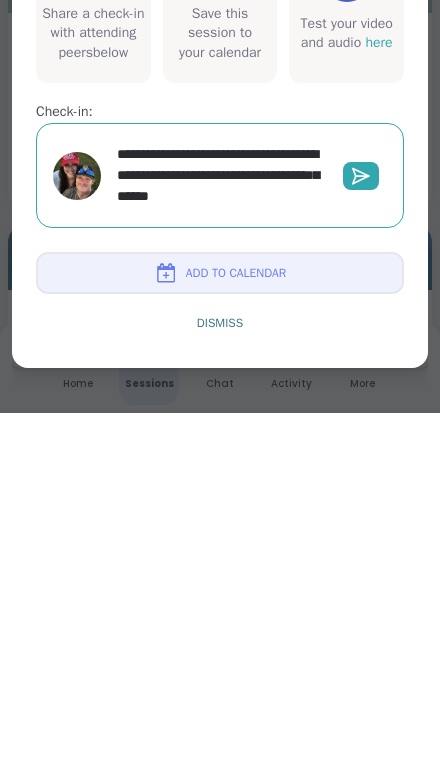 type on "*" 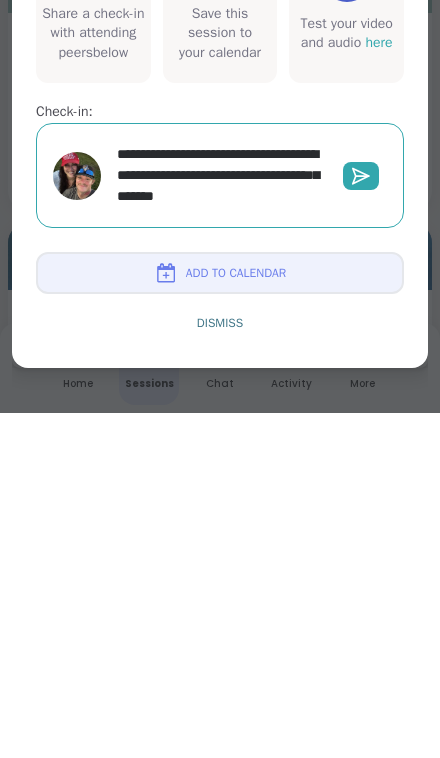 type on "*" 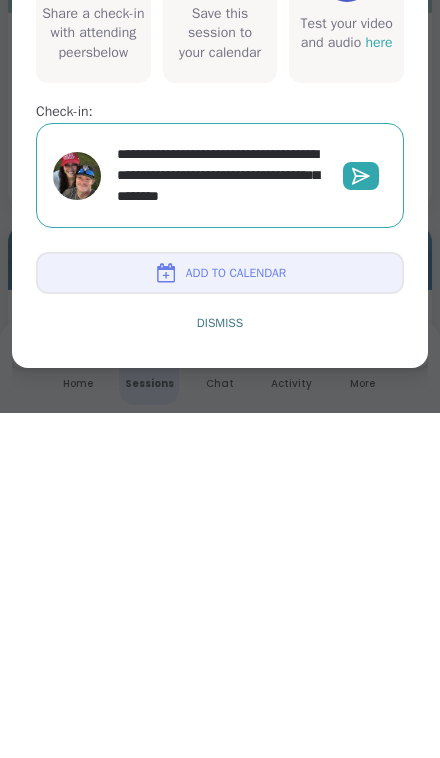type on "**********" 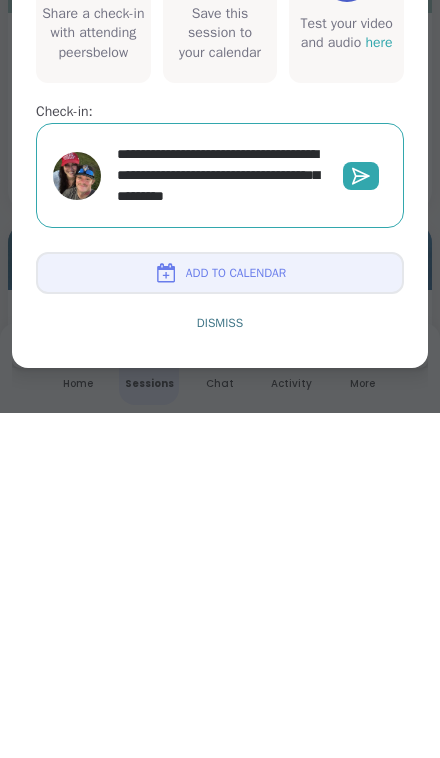 type on "*" 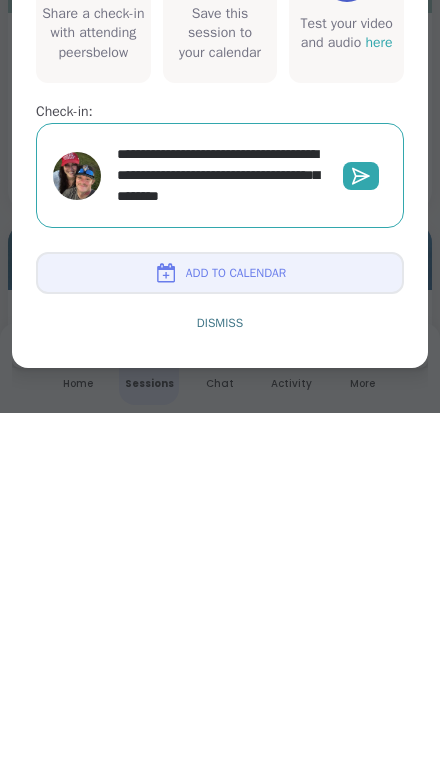 type on "**********" 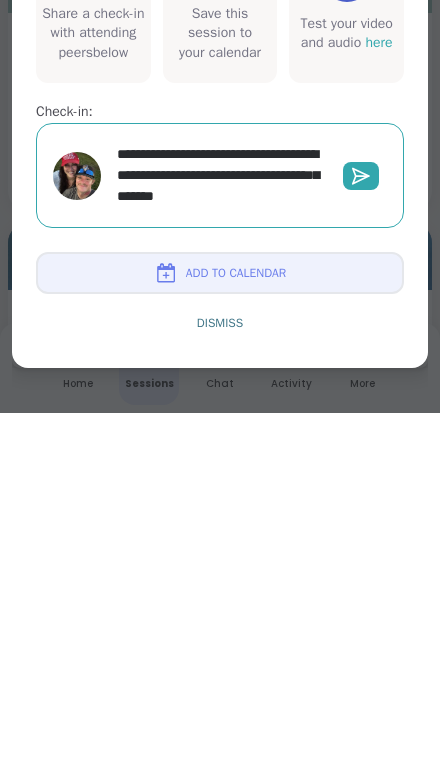 type on "*" 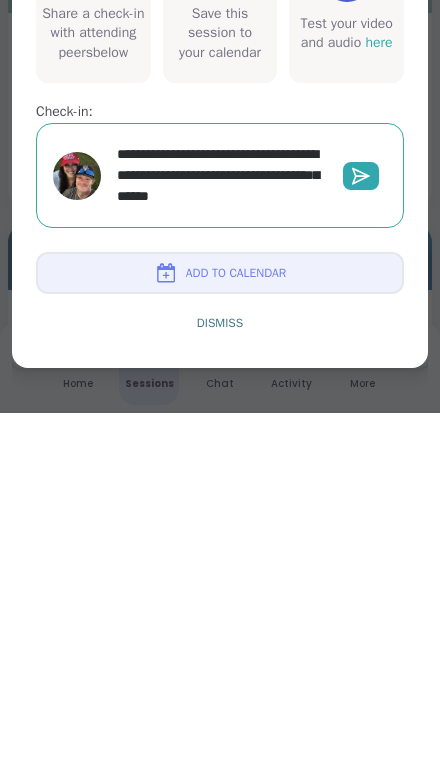 type on "*" 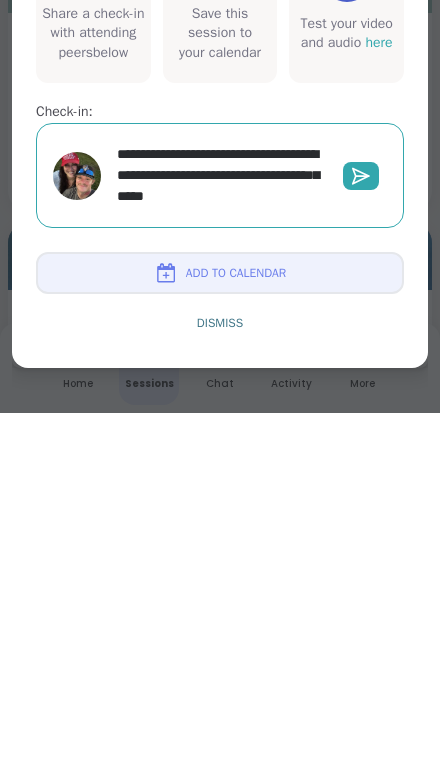 type on "*" 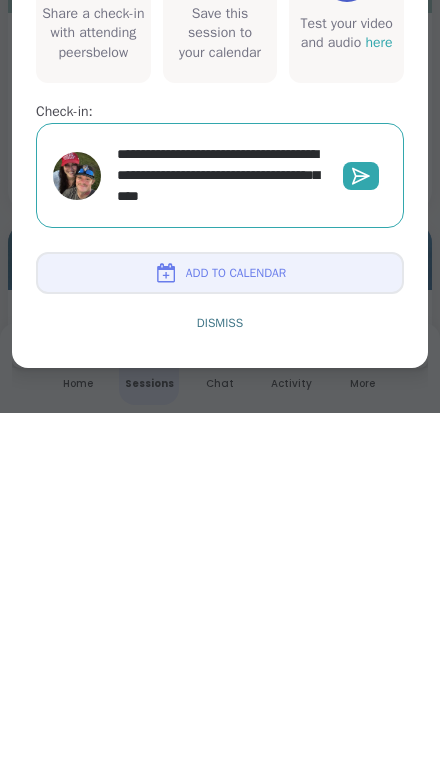 type on "*" 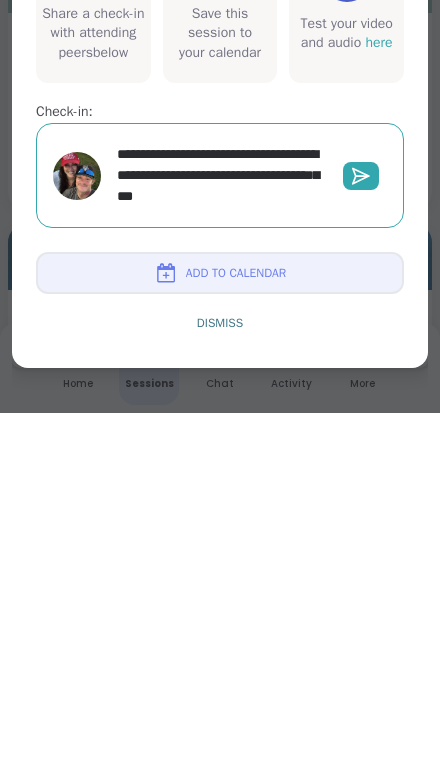 type on "*" 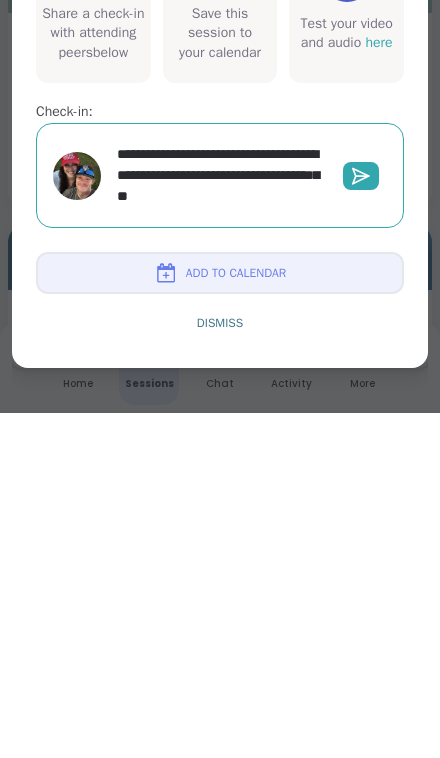 type on "*" 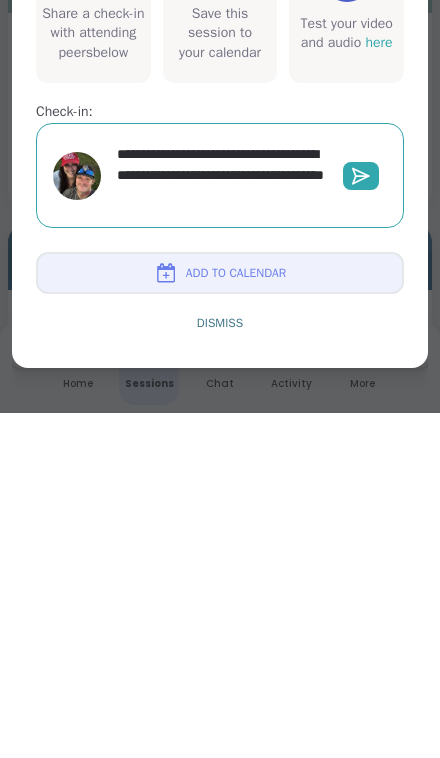 type on "*" 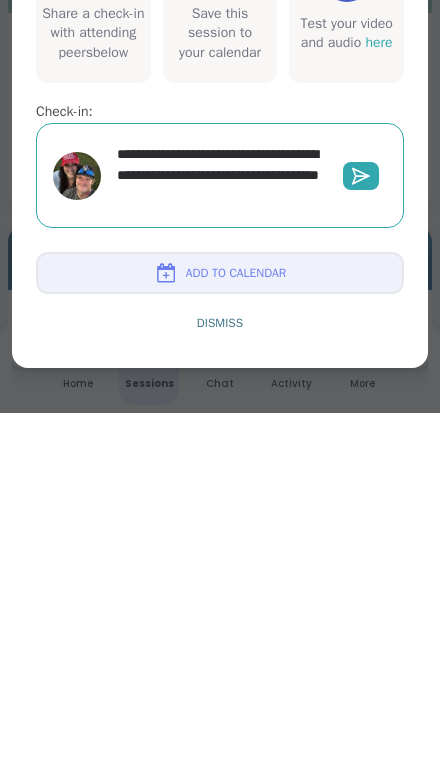 type on "**********" 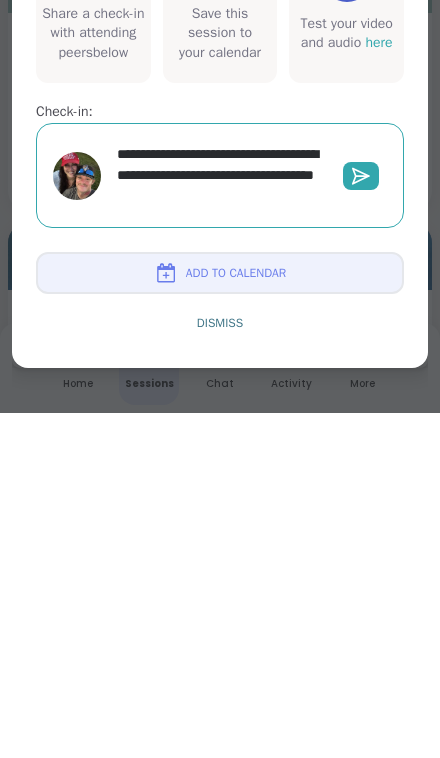 type on "*" 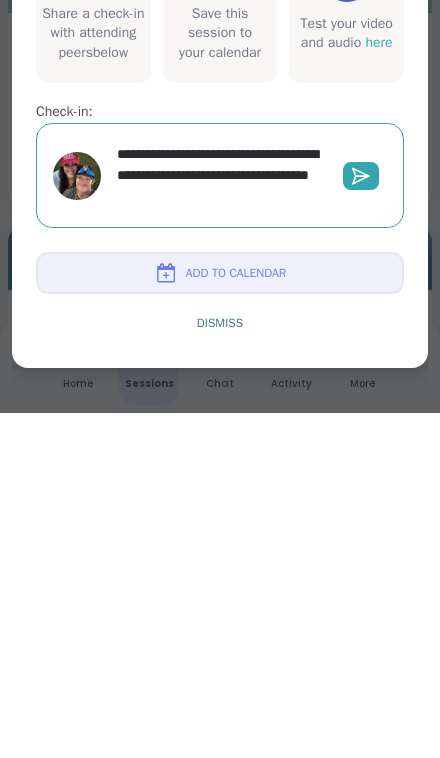 type on "*" 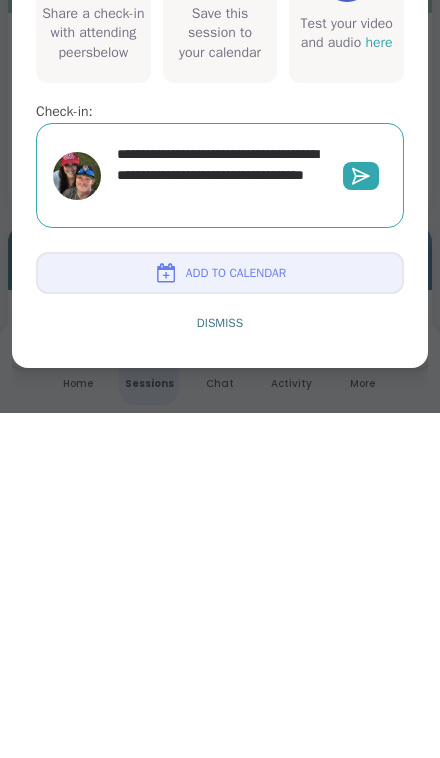 type on "**********" 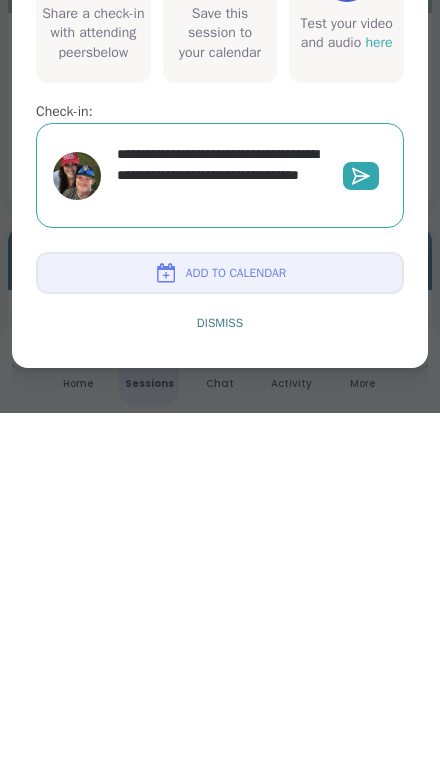 type on "*" 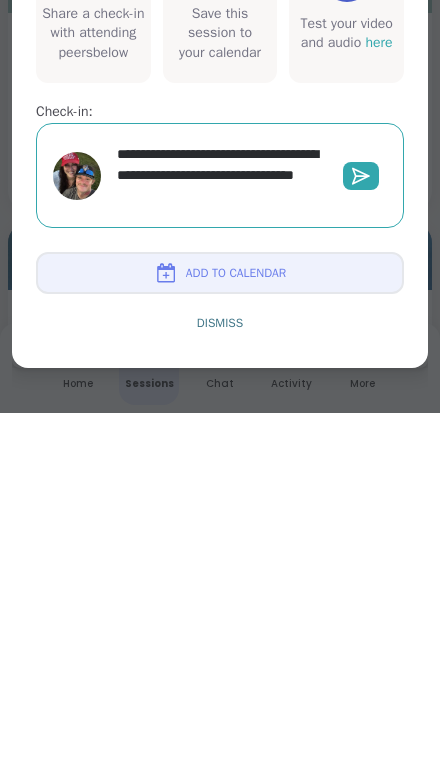 type on "*" 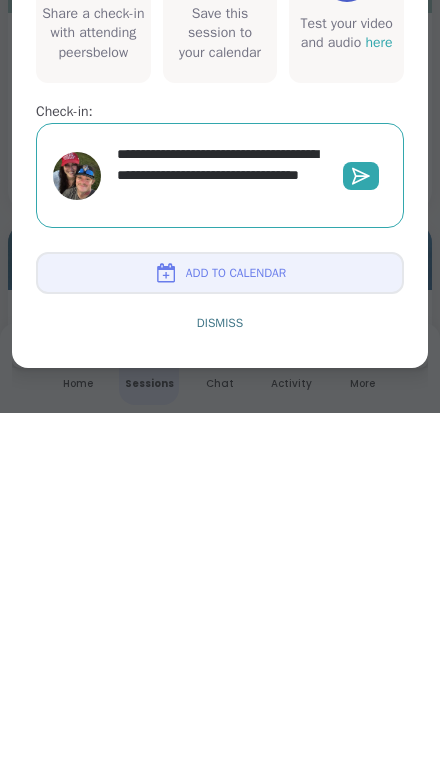 type on "*" 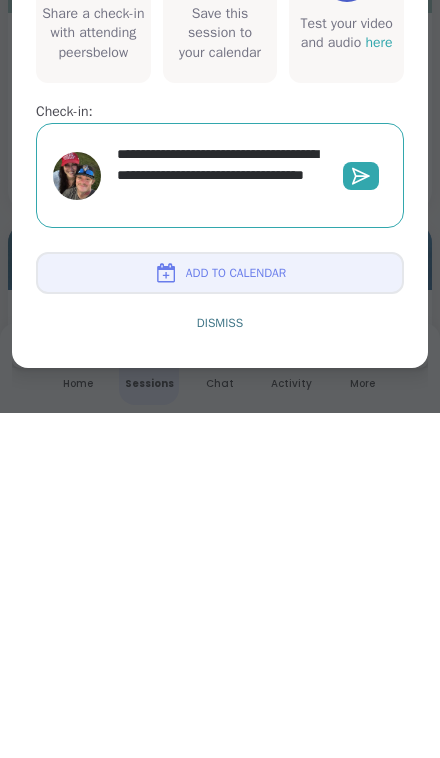 type on "*" 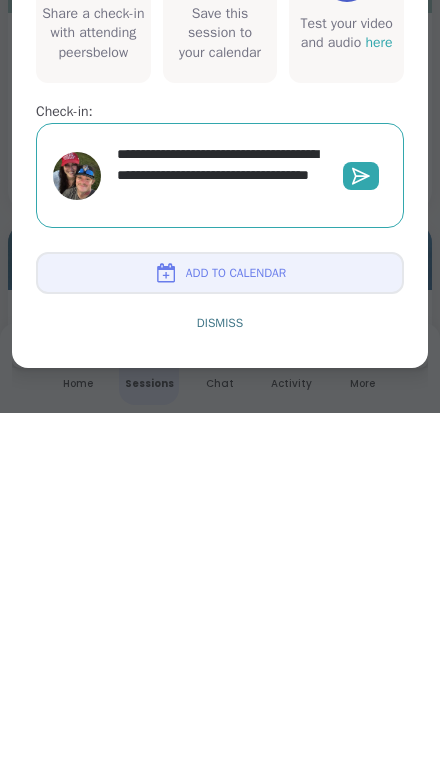 type on "*" 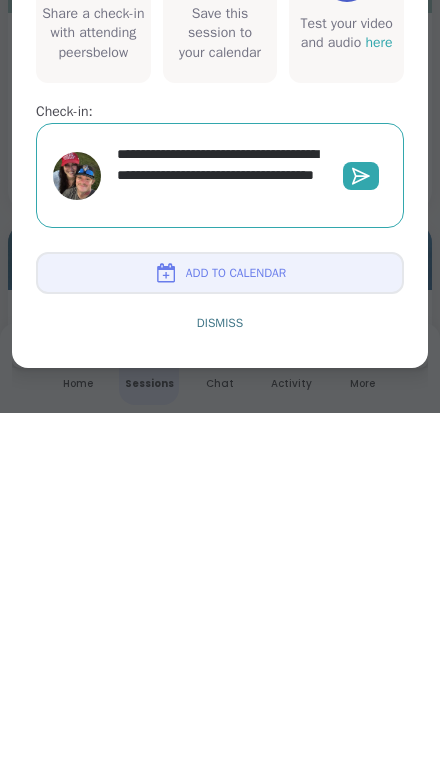 type on "**********" 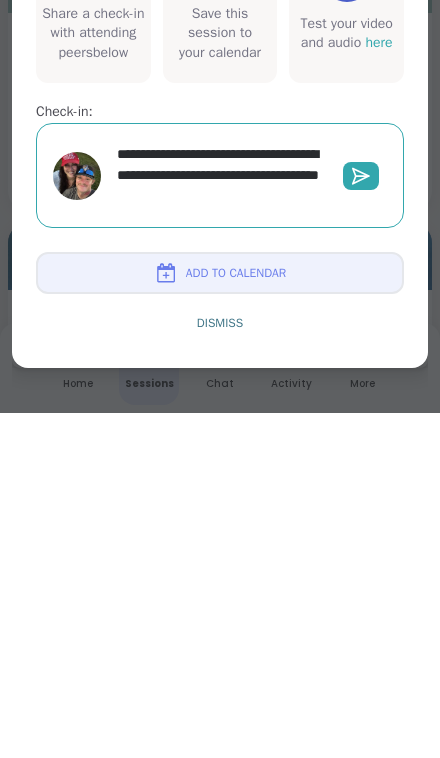 type on "*" 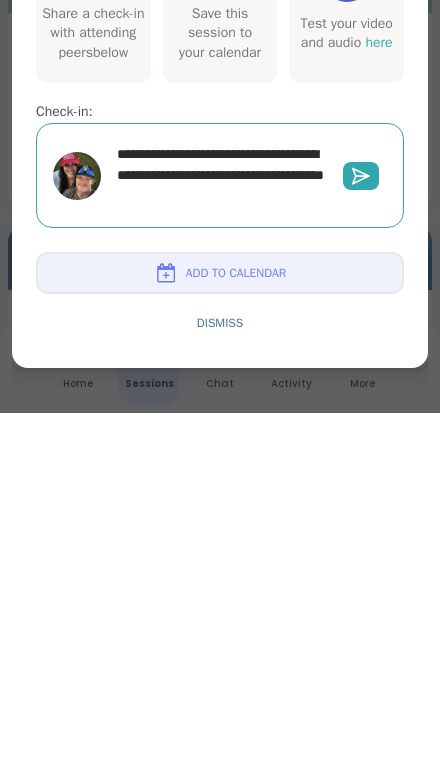type on "*" 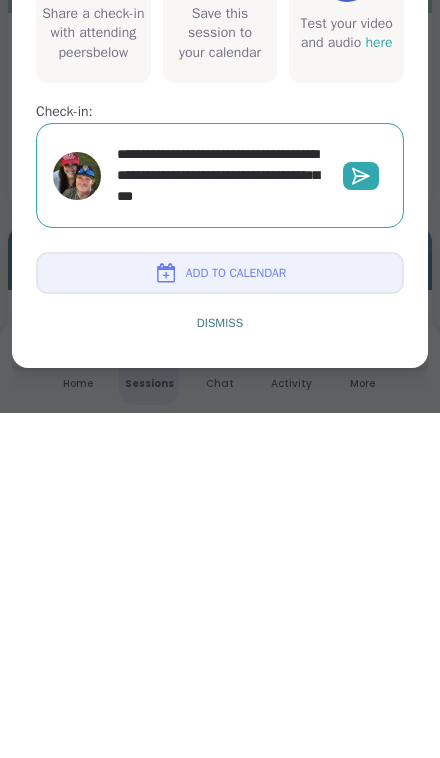 type on "*" 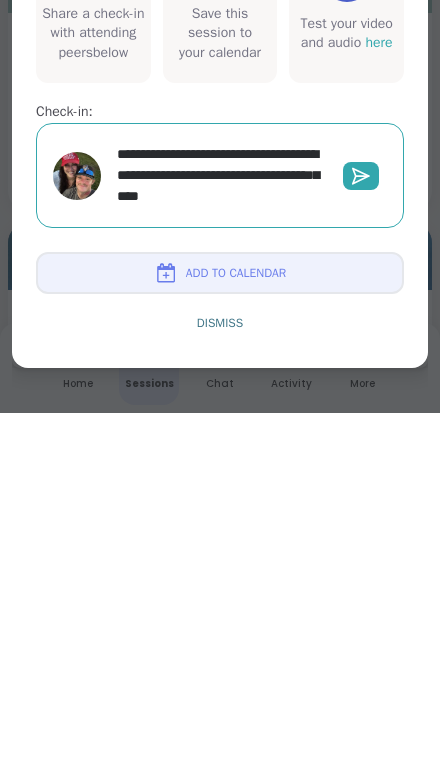 type on "*" 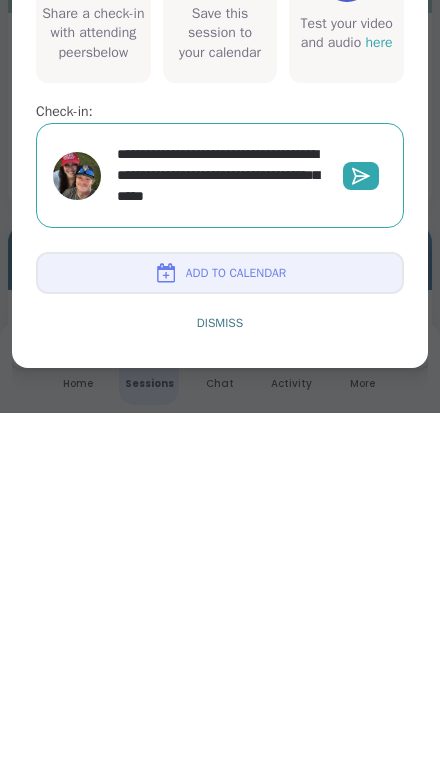 type on "*" 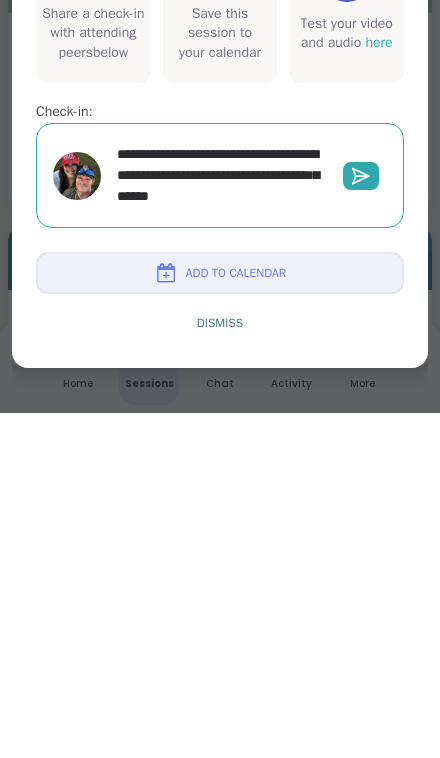 type on "**********" 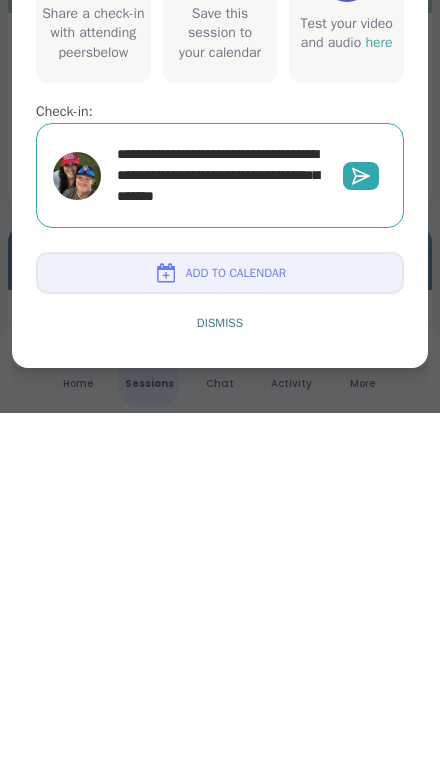 type on "*" 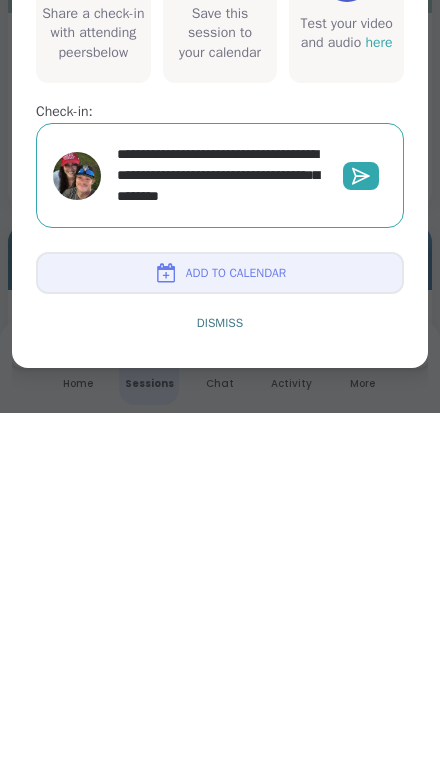 type on "*" 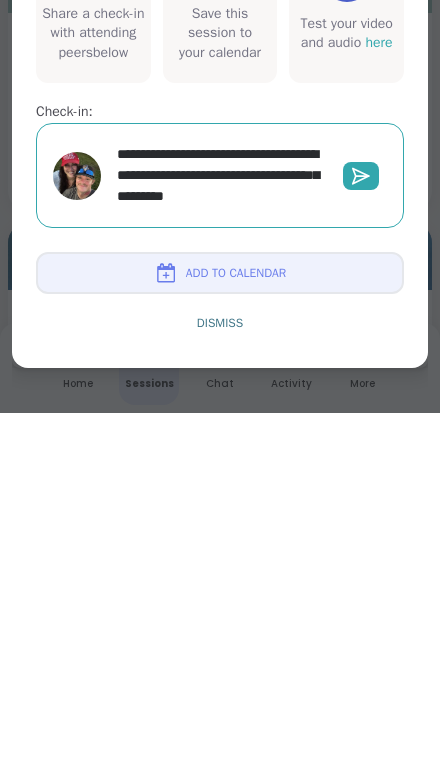 type on "**********" 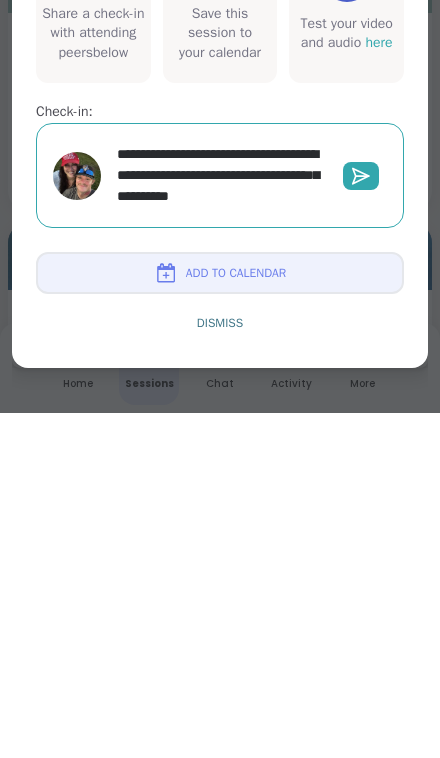 type on "*" 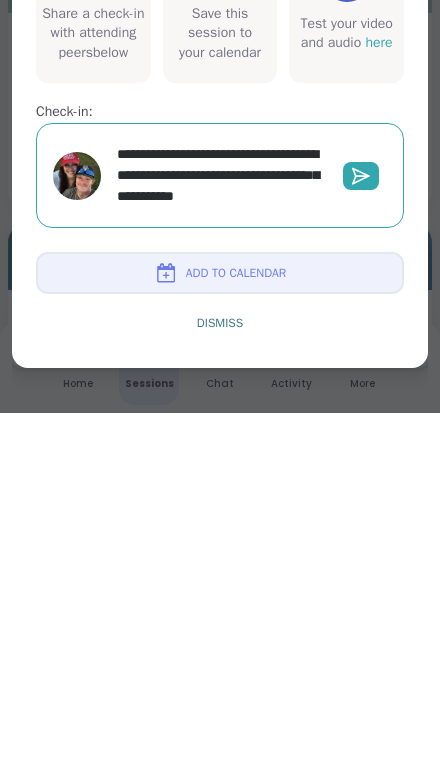 type on "*" 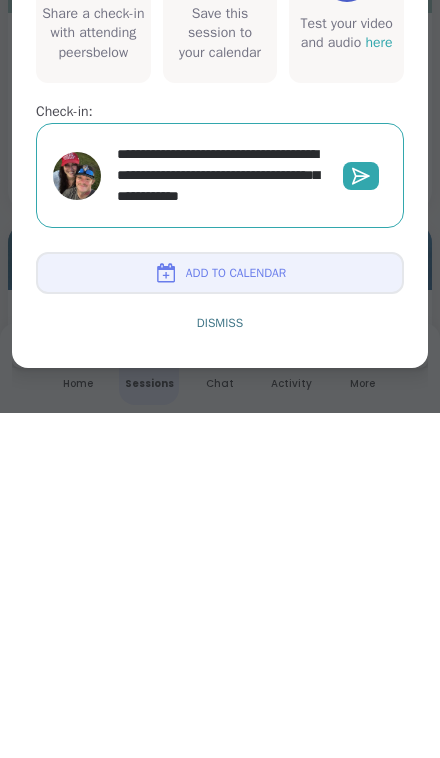 type on "**********" 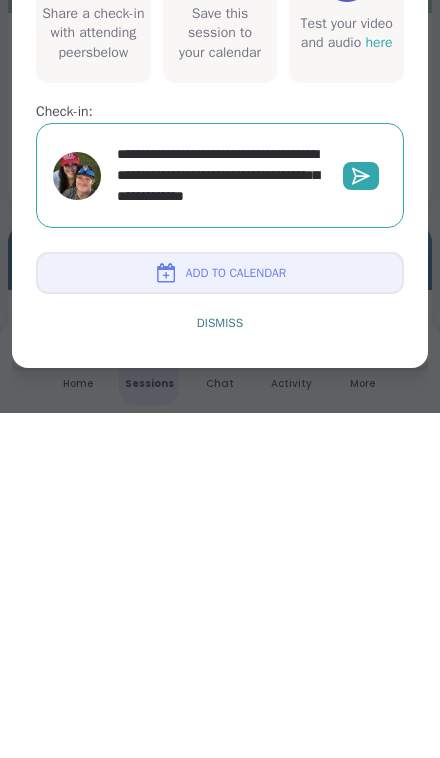 type on "*" 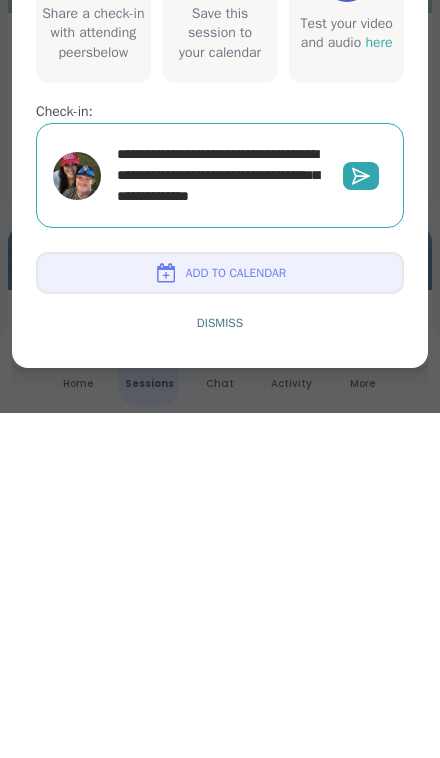 type on "*" 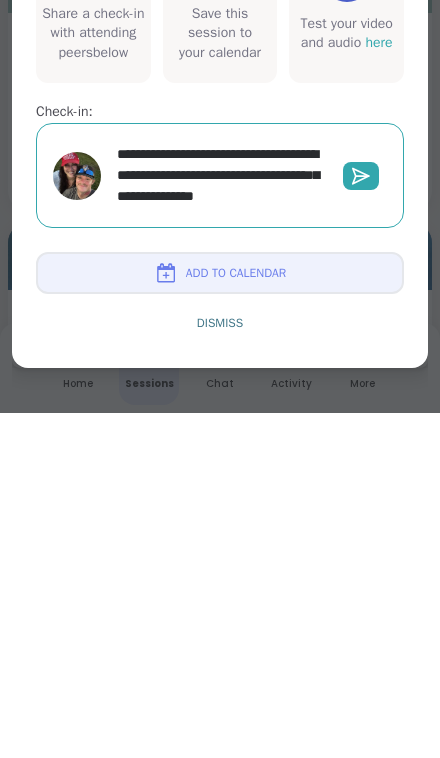 type on "*" 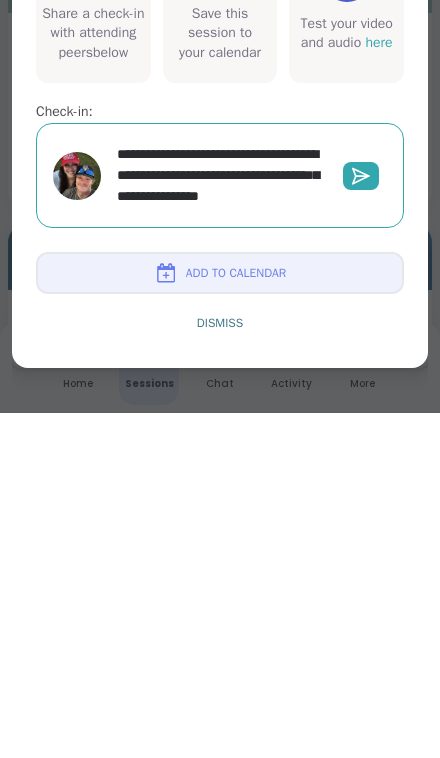 type on "*" 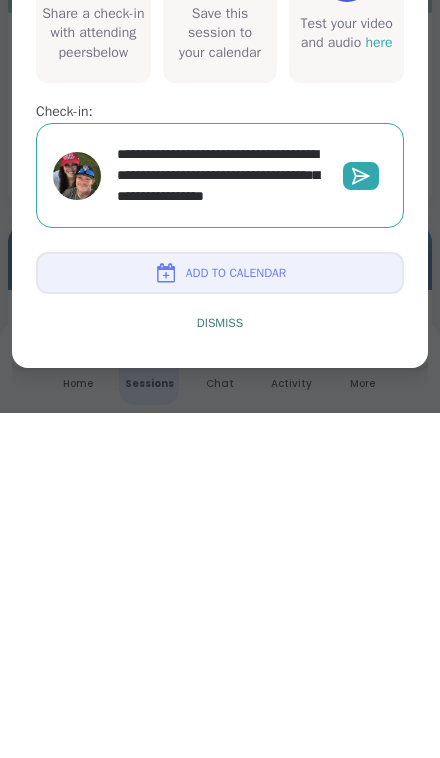 type on "*" 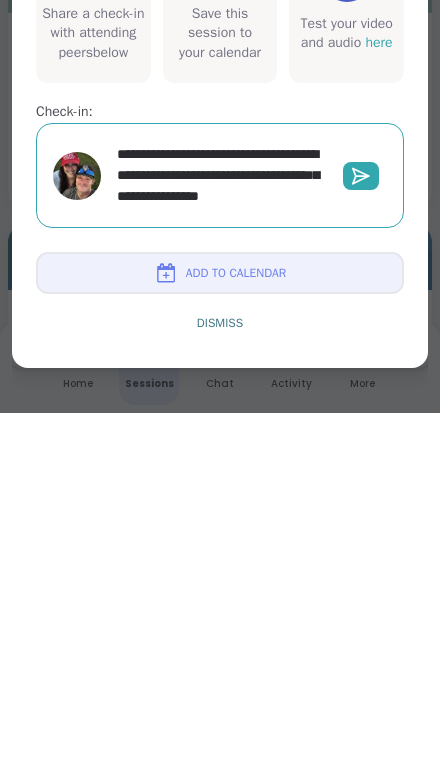 type 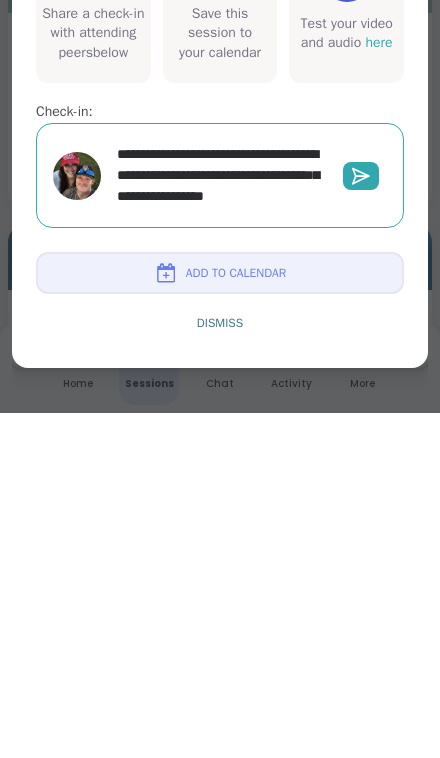 click on "**********" at bounding box center [218, 520] 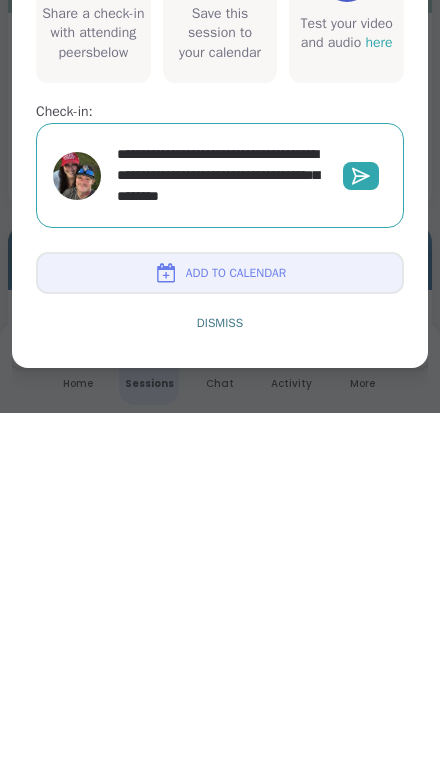 click on "**********" at bounding box center (218, 520) 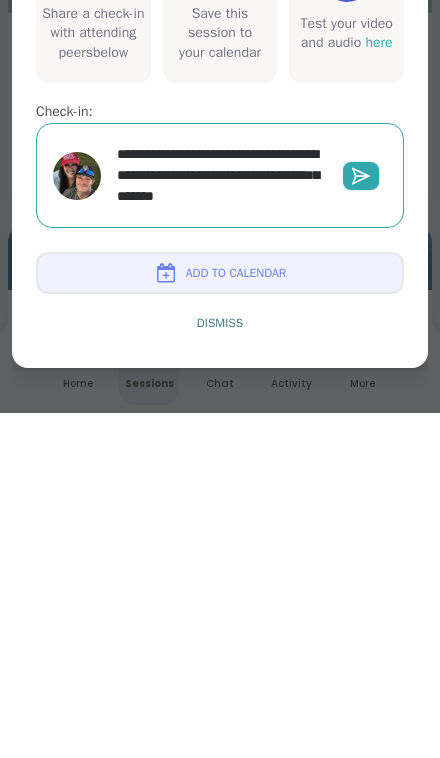 click on "**********" at bounding box center [218, 520] 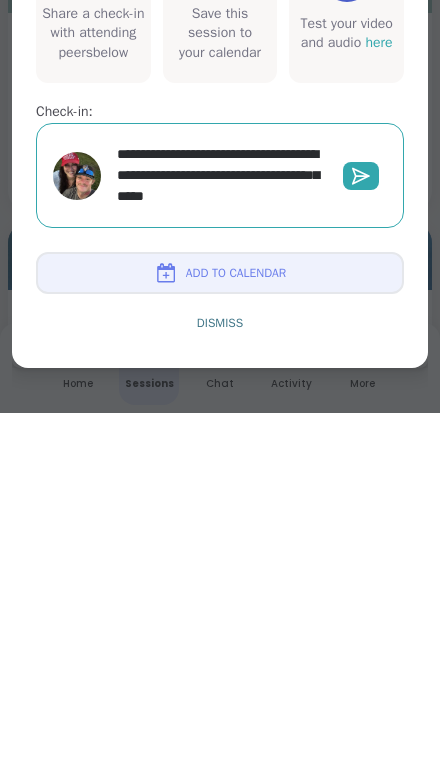 click on "**********" at bounding box center (218, 520) 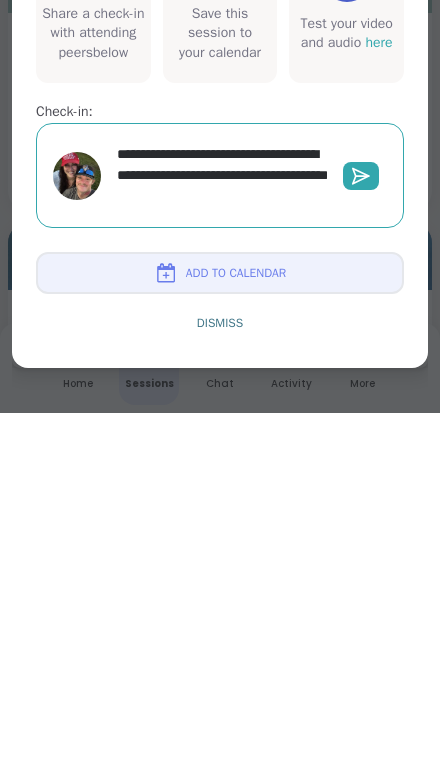 click on "**********" at bounding box center [218, 520] 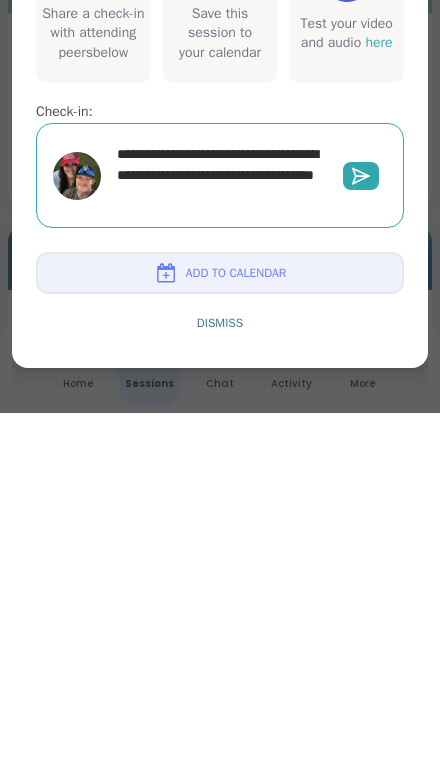 click on "**********" at bounding box center [218, 520] 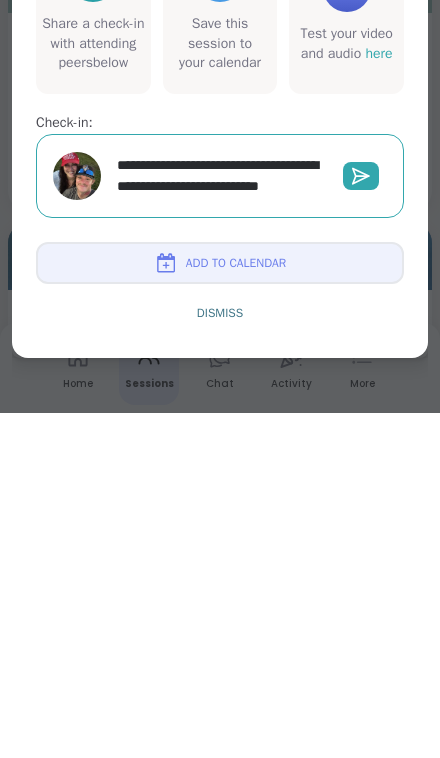 scroll, scrollTop: 0, scrollLeft: 0, axis: both 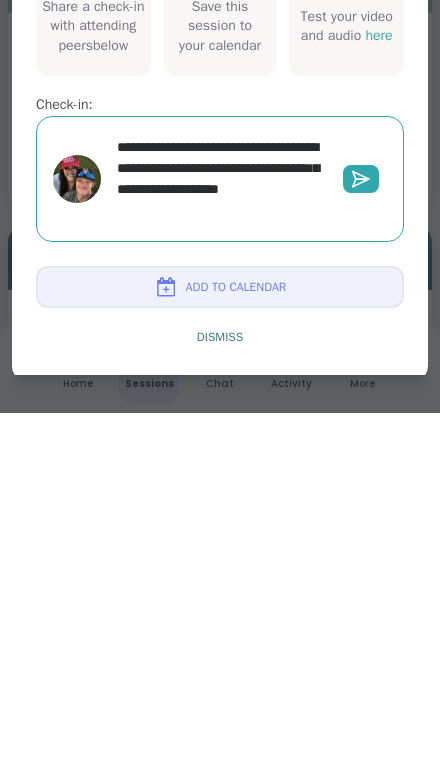 click on "**********" at bounding box center [218, 524] 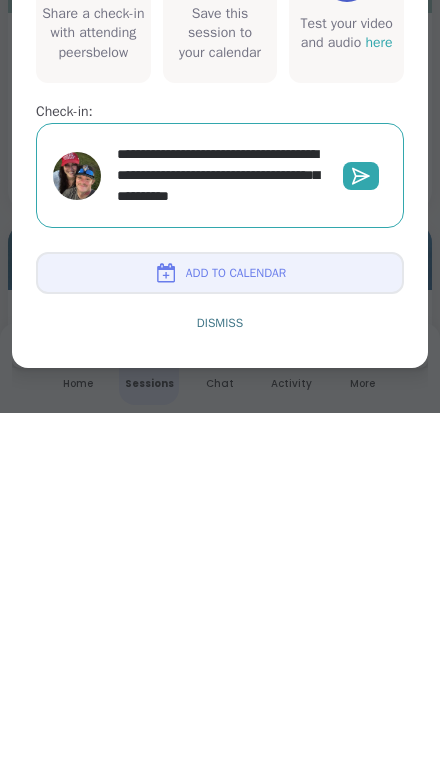 click on "**********" at bounding box center (218, 520) 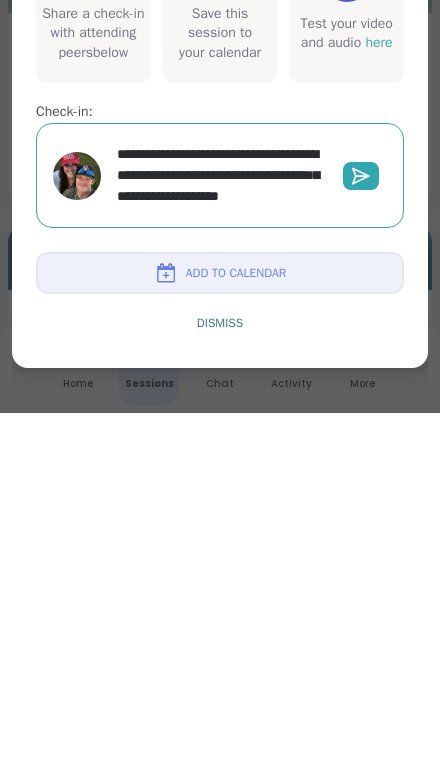 scroll, scrollTop: 0, scrollLeft: 0, axis: both 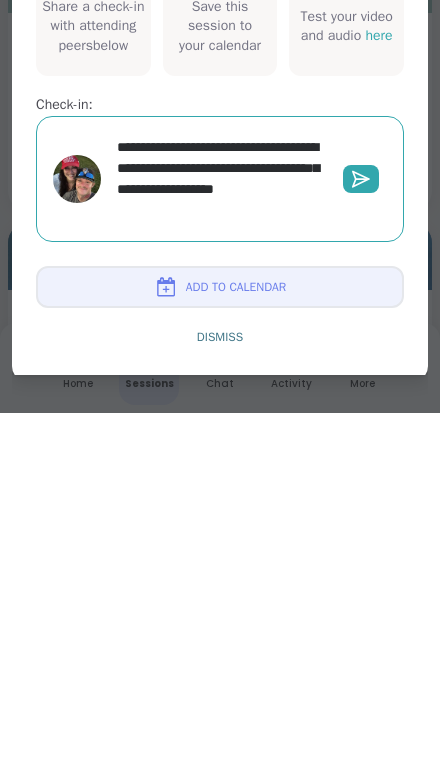 click on "**********" at bounding box center (218, 524) 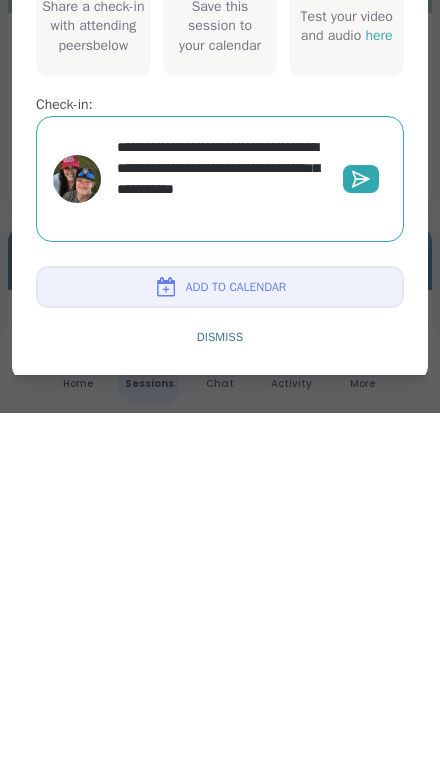 click on "**********" at bounding box center (218, 524) 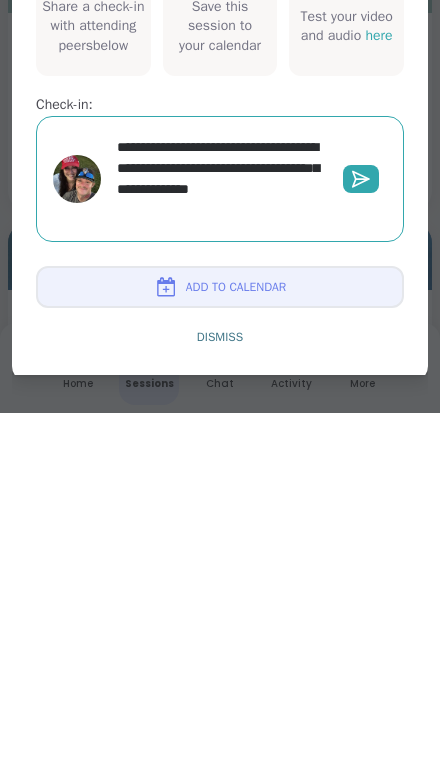 click on "**********" at bounding box center (218, 524) 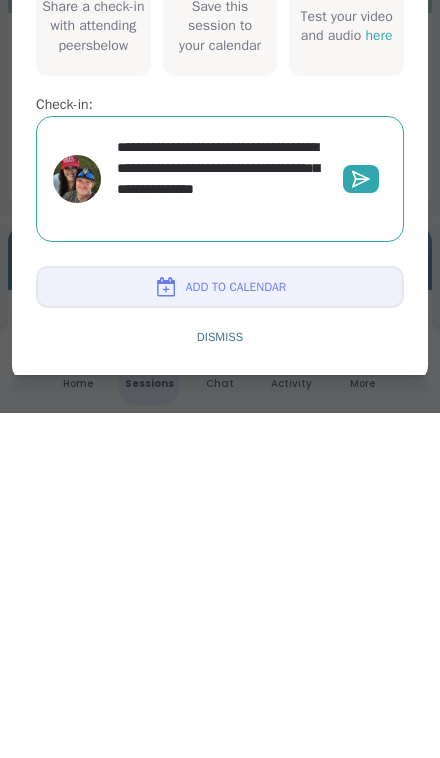 click on "**********" at bounding box center [218, 524] 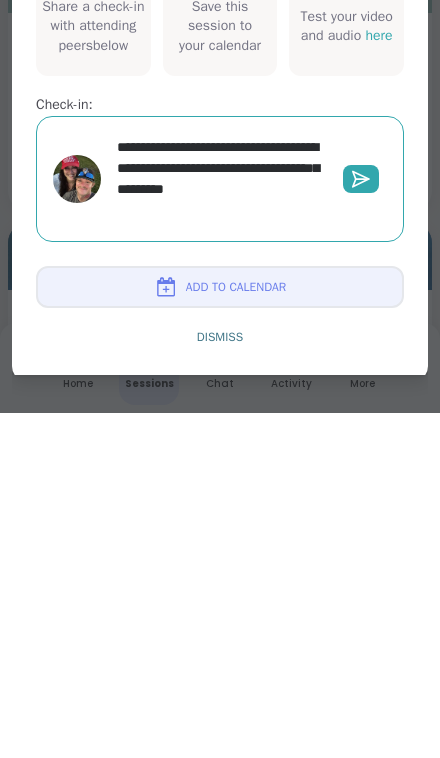 click on "**********" at bounding box center [218, 524] 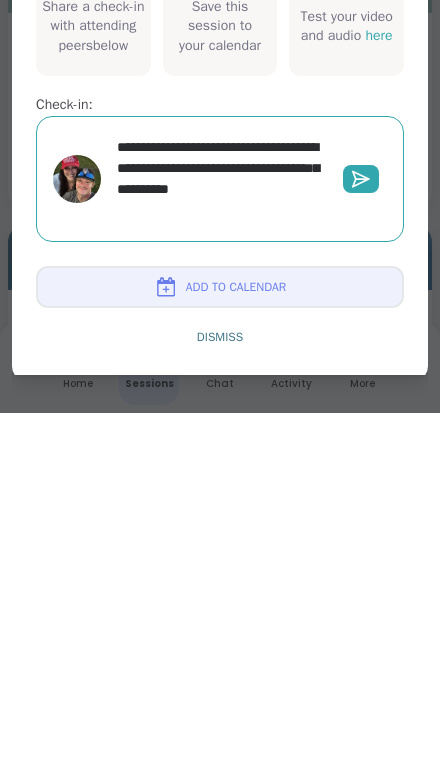 click on "**********" at bounding box center [218, 524] 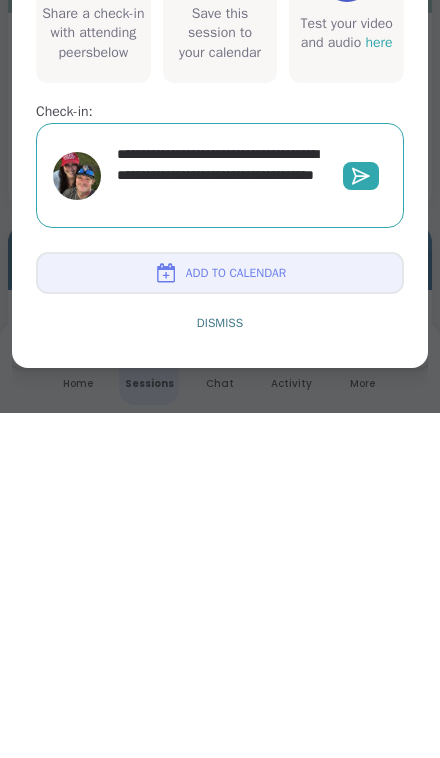 click 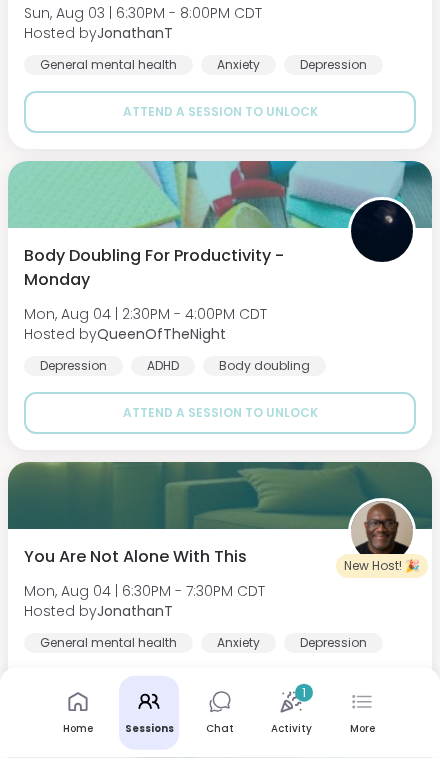 scroll, scrollTop: 1641, scrollLeft: 0, axis: vertical 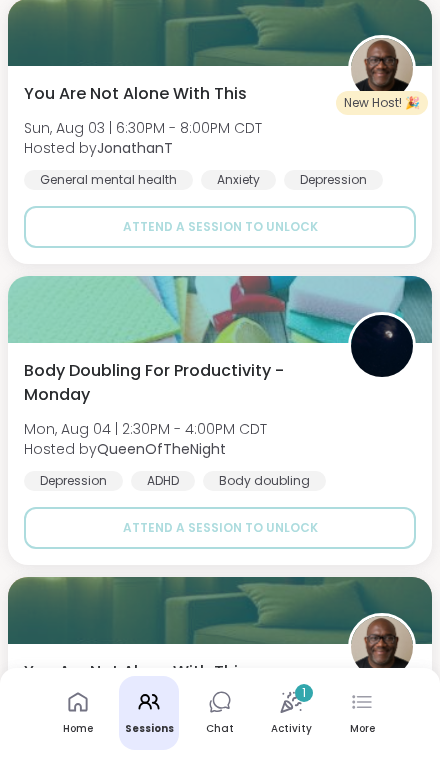 click 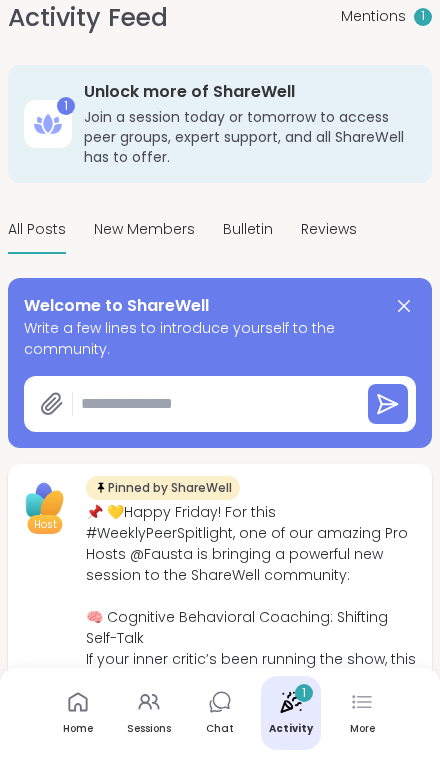 scroll, scrollTop: 0, scrollLeft: 0, axis: both 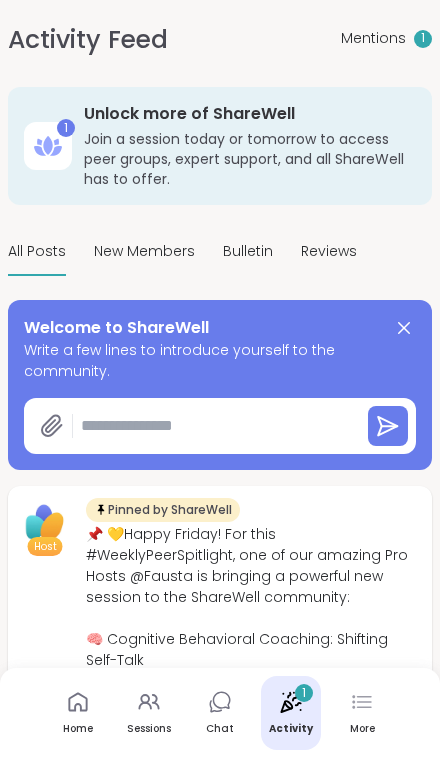 click on "More" at bounding box center (362, 729) 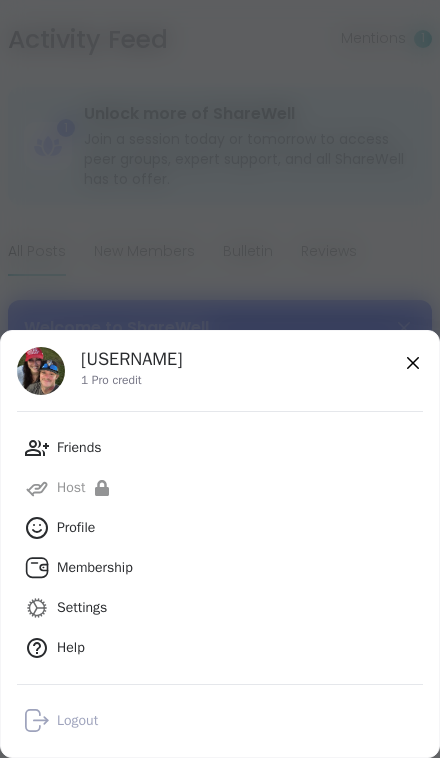 click on "Profile" at bounding box center [76, 528] 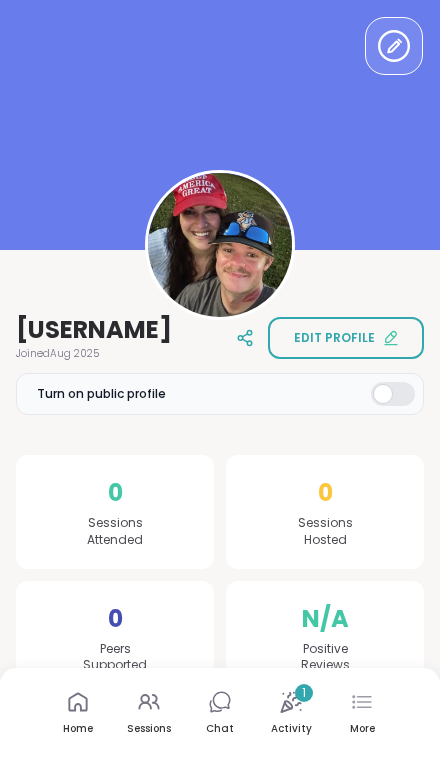 scroll, scrollTop: 0, scrollLeft: 0, axis: both 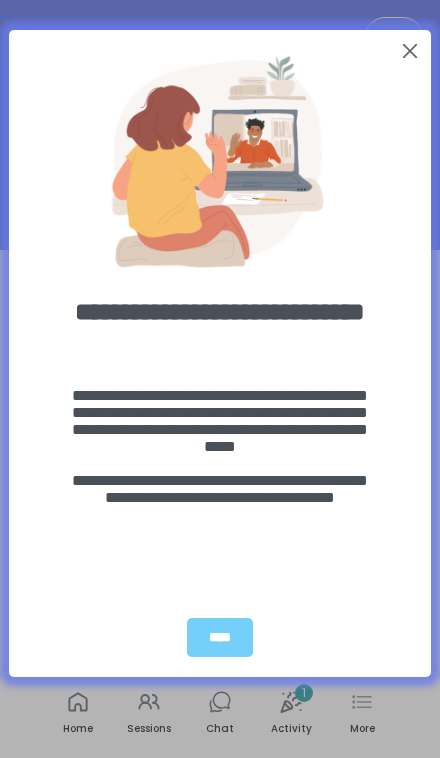 click on "****" at bounding box center [220, 637] 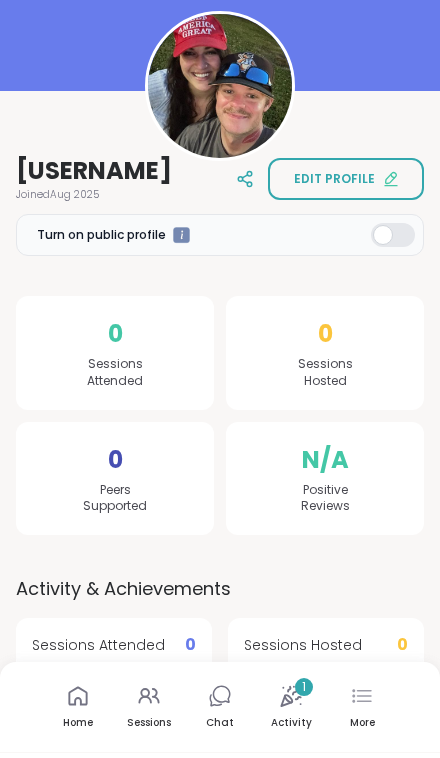 scroll, scrollTop: 153, scrollLeft: 0, axis: vertical 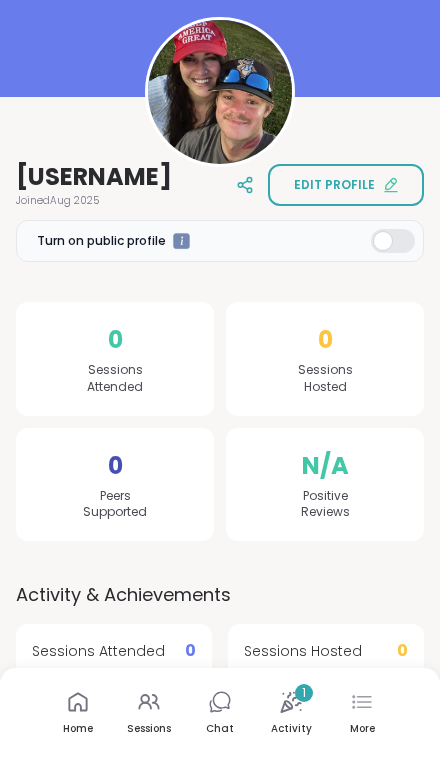 click on "Edit profile" at bounding box center [346, 185] 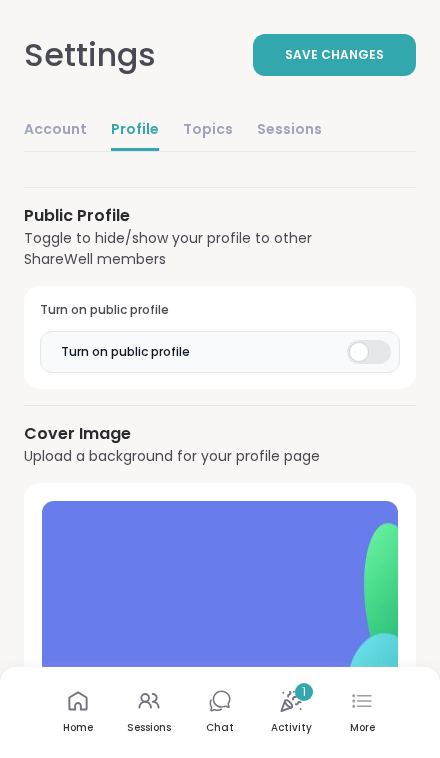 scroll, scrollTop: 1281, scrollLeft: 0, axis: vertical 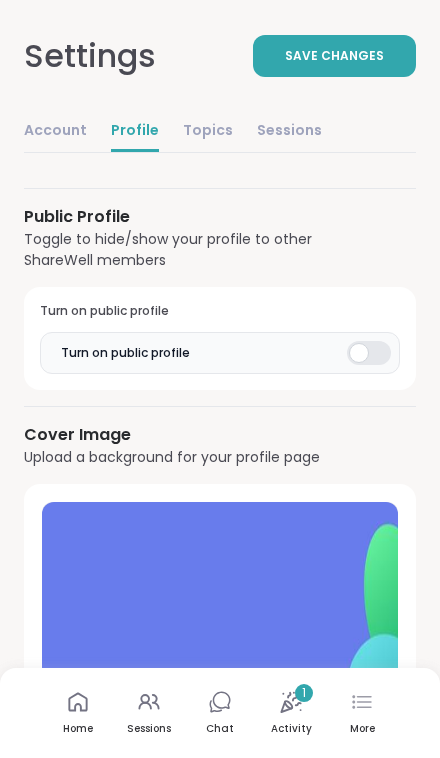 click on "UPLOAD PHOTO" at bounding box center (340, 729) 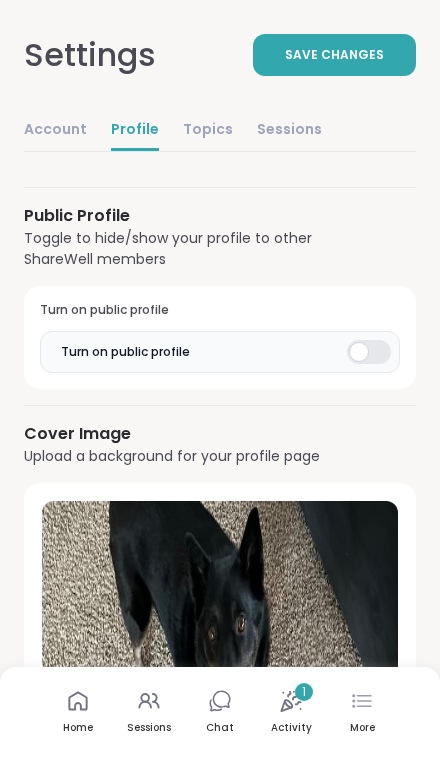 scroll, scrollTop: 1281, scrollLeft: 0, axis: vertical 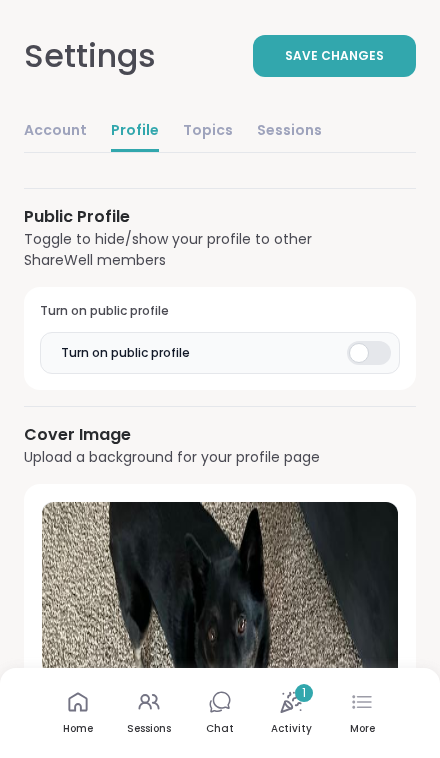 click on "UPLOAD PHOTO" at bounding box center [216, 729] 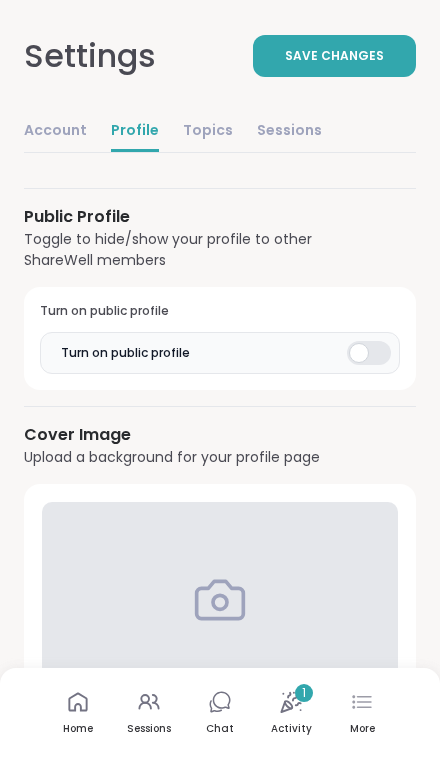scroll, scrollTop: 1281, scrollLeft: 0, axis: vertical 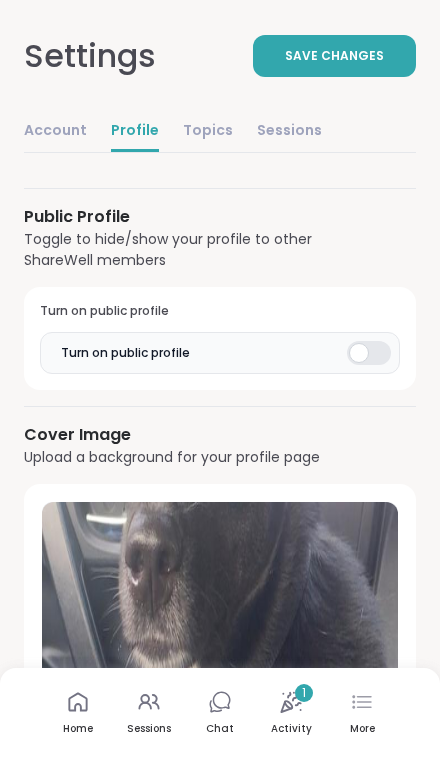 click on "UPLOAD PHOTO" at bounding box center (216, 729) 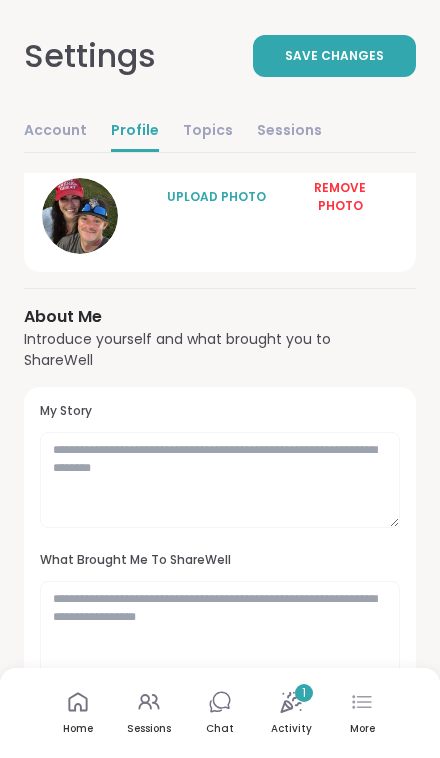 scroll, scrollTop: 0, scrollLeft: 0, axis: both 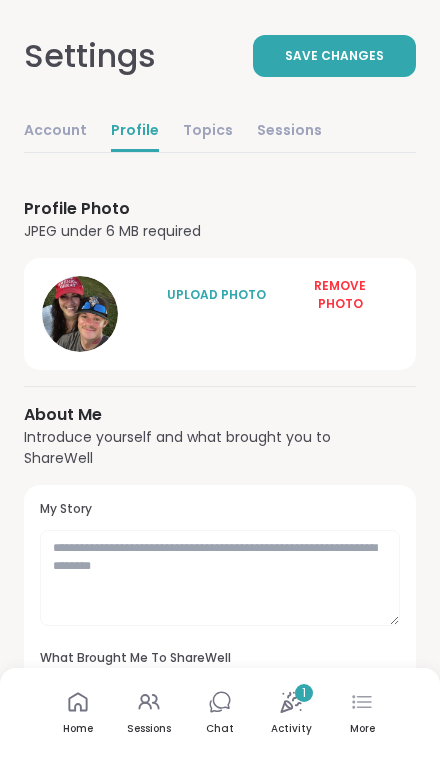 click on "Topics" at bounding box center (208, 132) 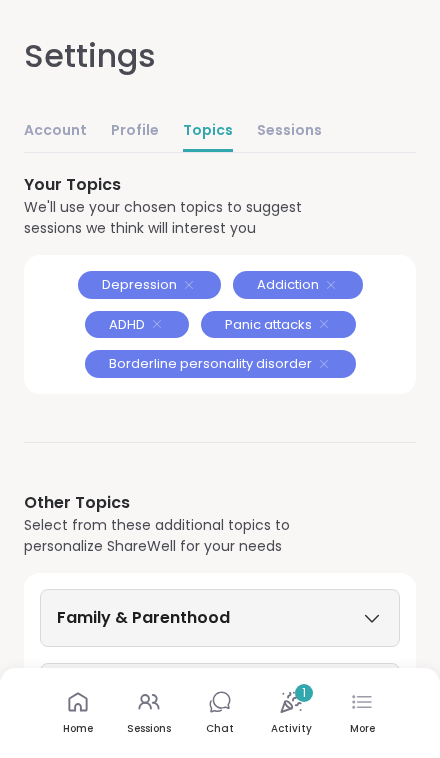click on "Profile" at bounding box center [135, 132] 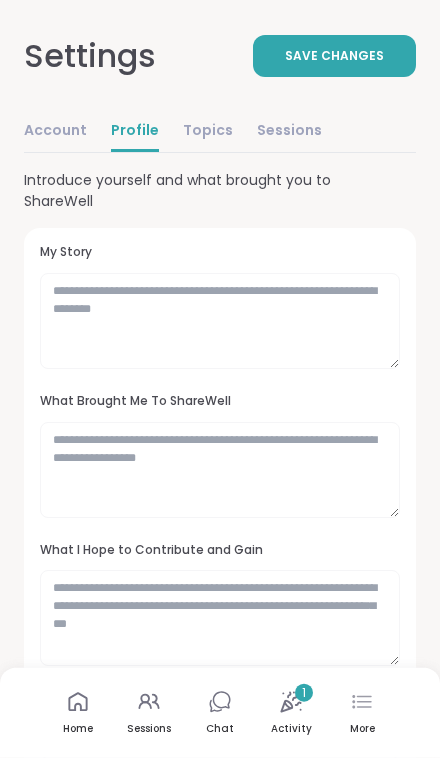 scroll, scrollTop: 154, scrollLeft: 0, axis: vertical 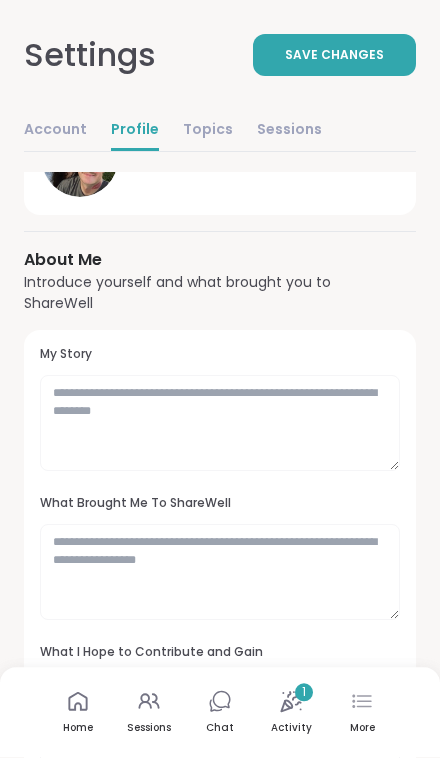 click on "Topics" at bounding box center (208, 132) 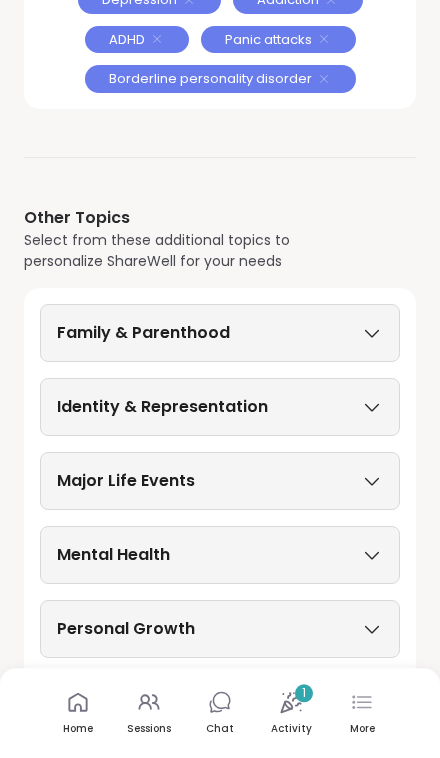 scroll, scrollTop: 395, scrollLeft: 0, axis: vertical 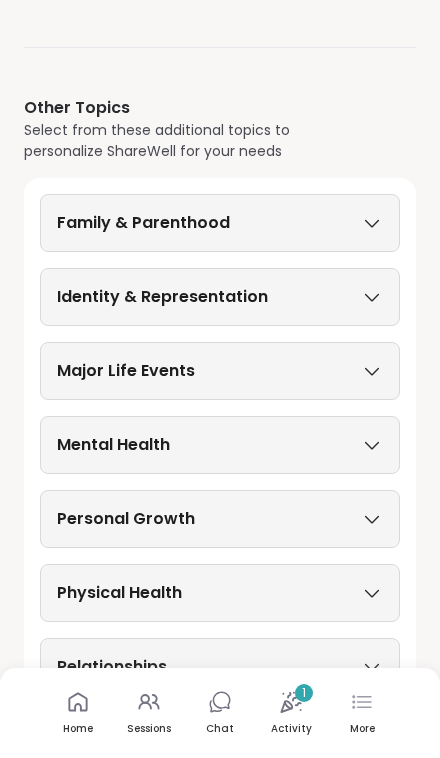 click 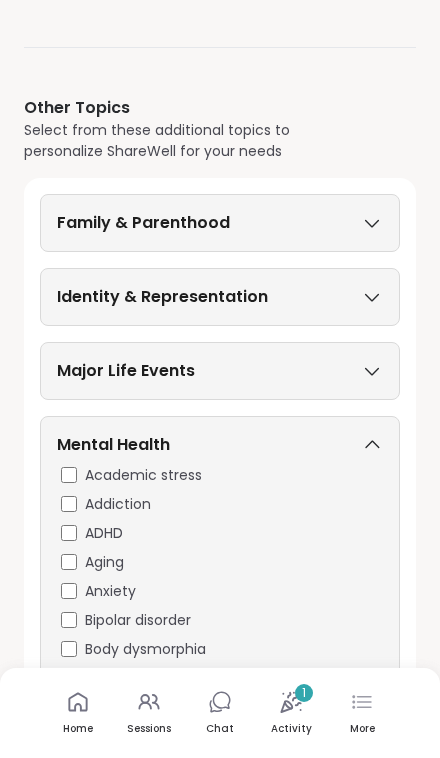 click 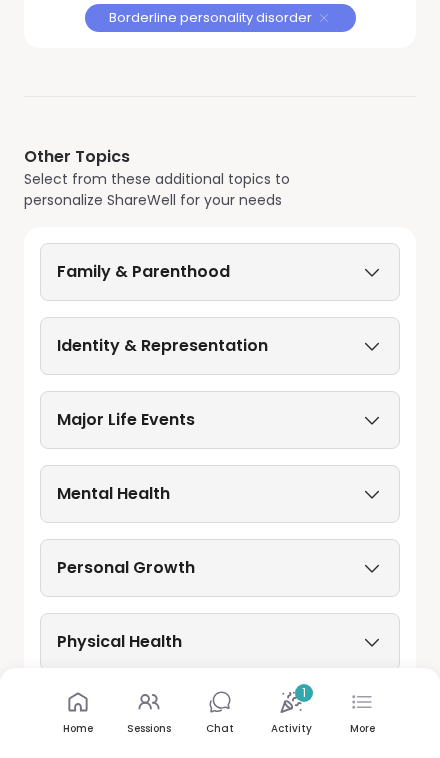 scroll, scrollTop: 0, scrollLeft: 0, axis: both 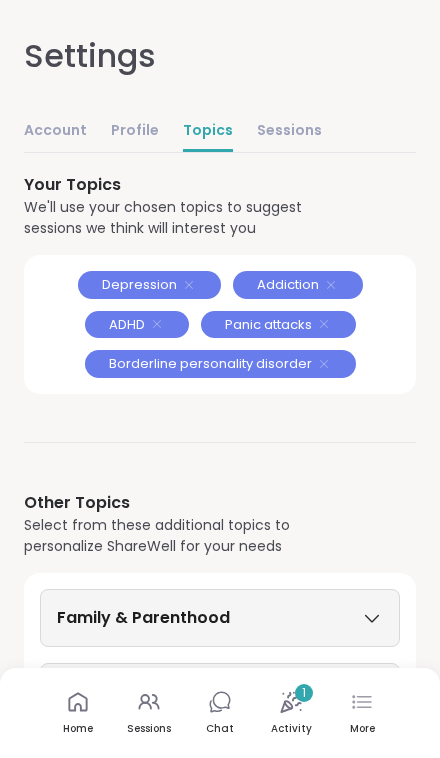 click on "Sessions" at bounding box center (289, 132) 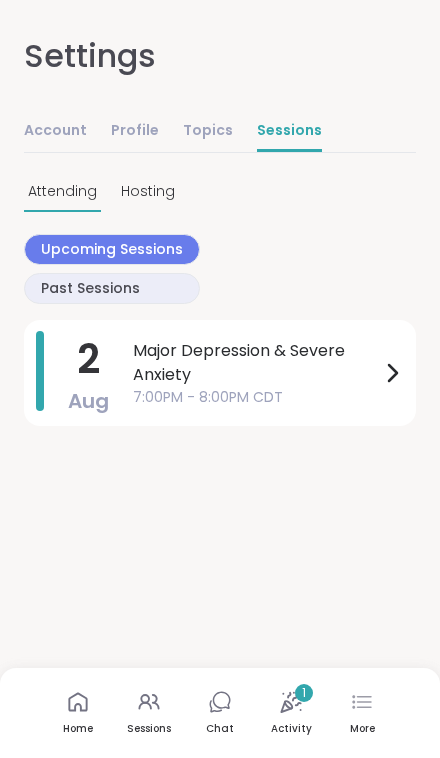 click on "Topics" at bounding box center (208, 132) 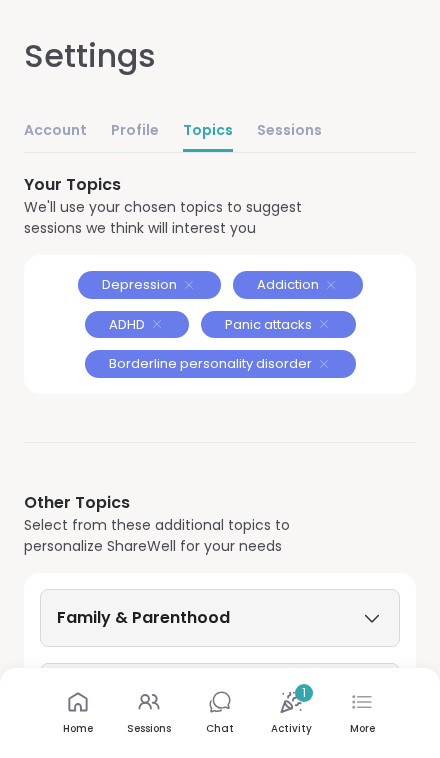 click on "Profile" at bounding box center (135, 132) 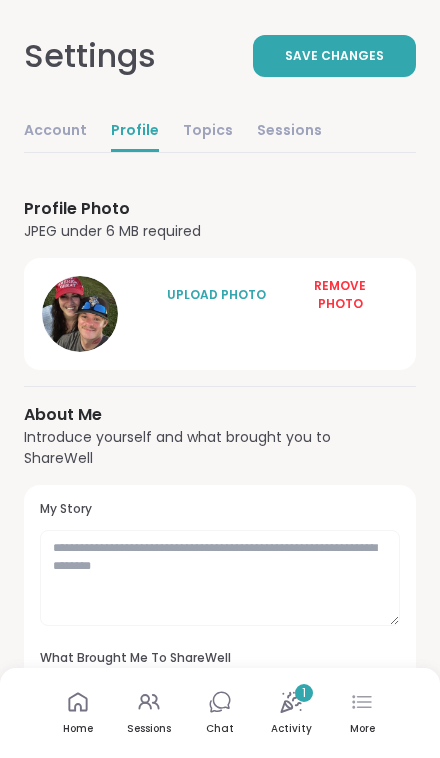 click on "Save Changes" at bounding box center [334, 56] 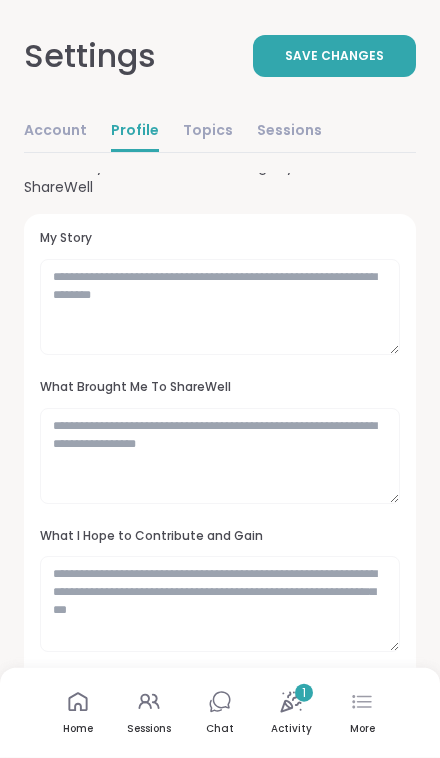scroll, scrollTop: 0, scrollLeft: 0, axis: both 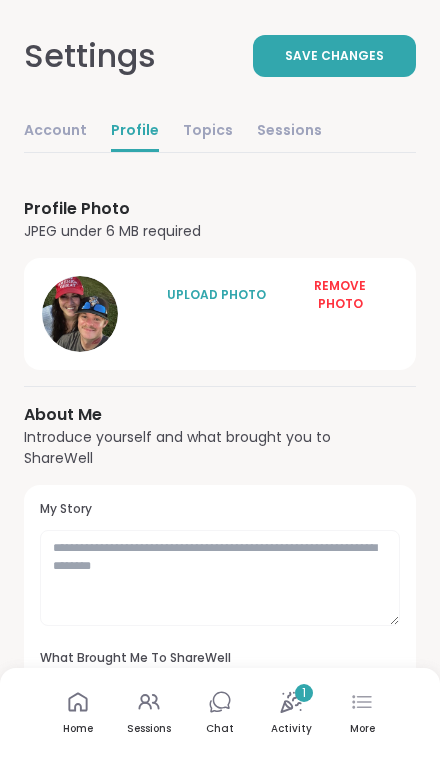 click on "Account" at bounding box center (55, 132) 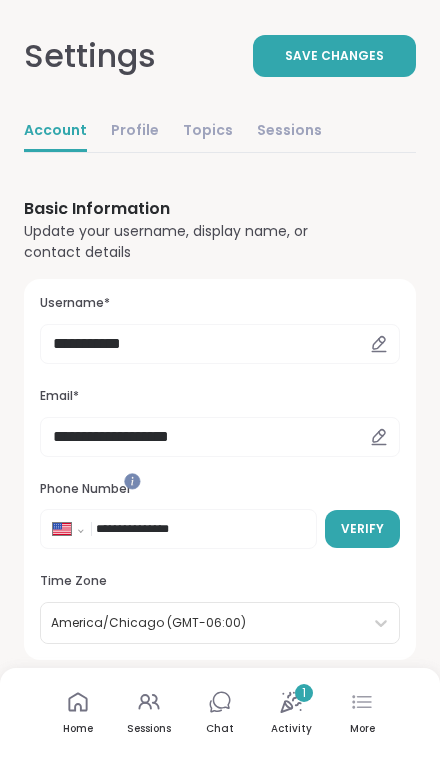 scroll, scrollTop: 0, scrollLeft: 0, axis: both 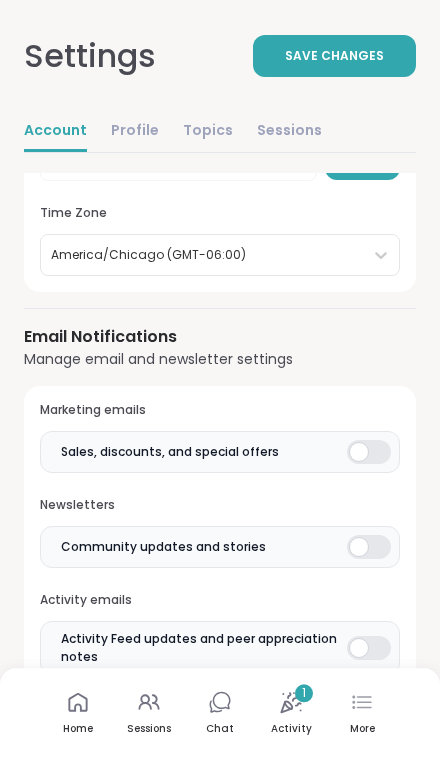 click at bounding box center [369, 452] 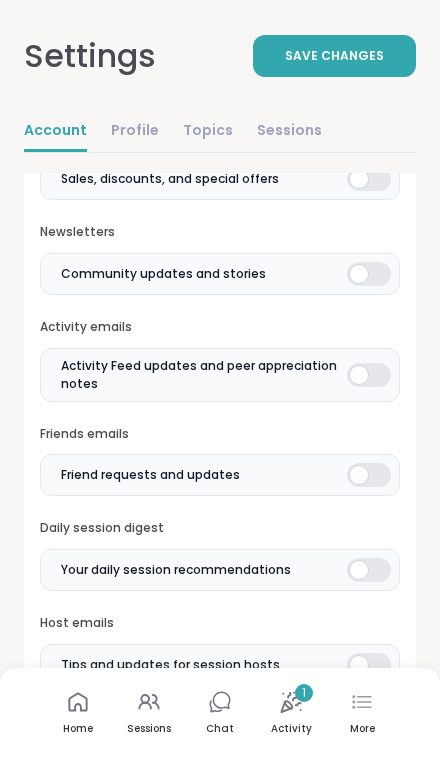 scroll, scrollTop: 639, scrollLeft: 0, axis: vertical 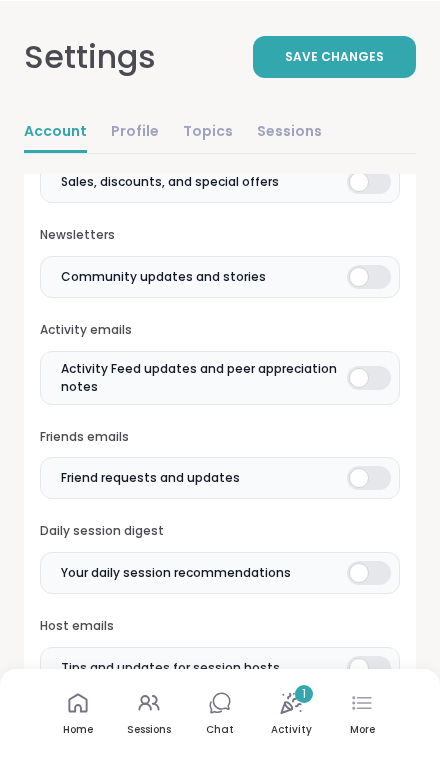 click at bounding box center (369, 276) 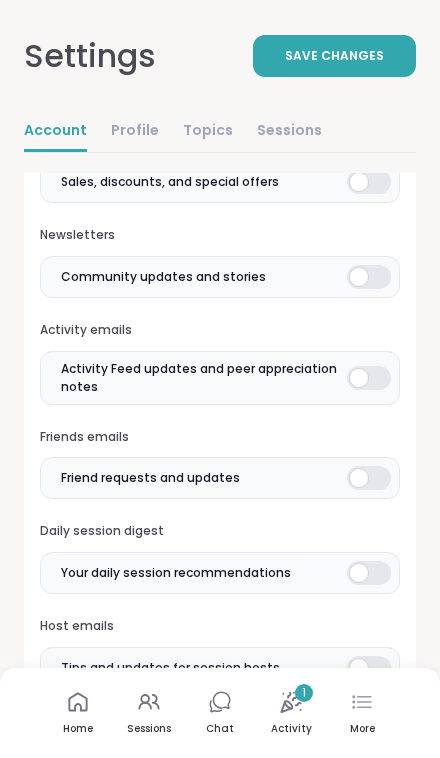 click at bounding box center (369, 378) 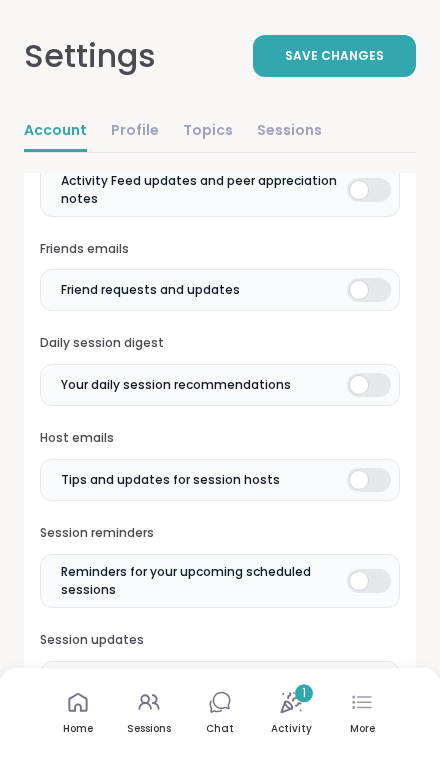 scroll, scrollTop: 823, scrollLeft: 0, axis: vertical 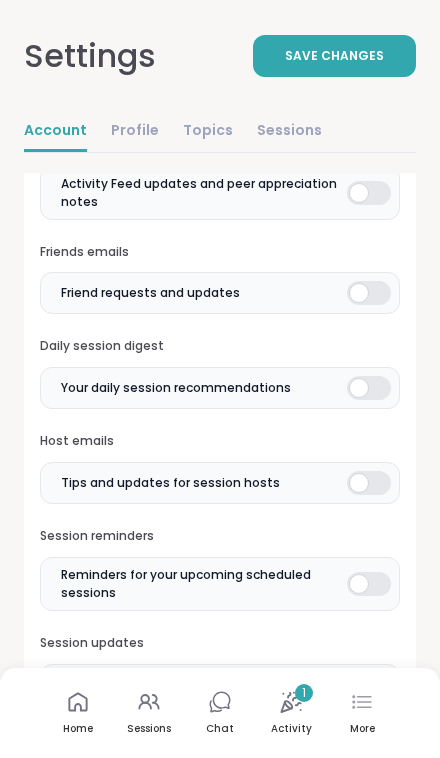 click at bounding box center (369, 388) 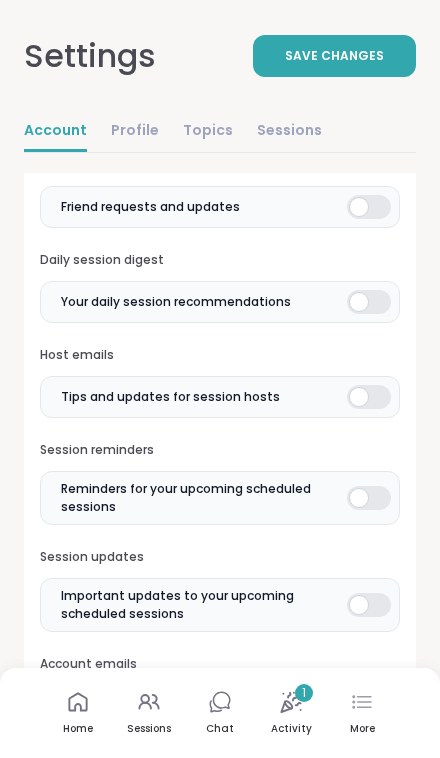 scroll, scrollTop: 0, scrollLeft: 0, axis: both 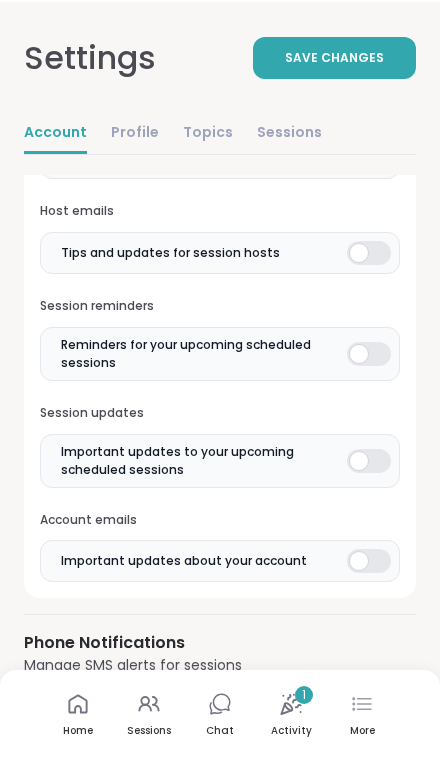 click on "Reminders for your upcoming scheduled sessions" at bounding box center (220, 352) 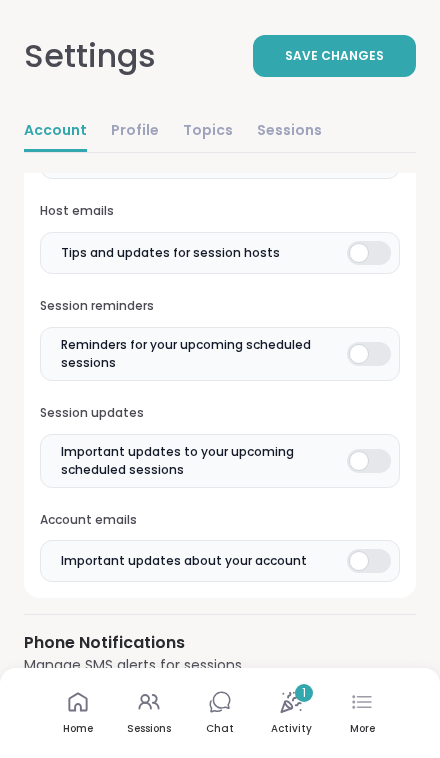 click on "Important updates to your upcoming scheduled sessions" at bounding box center (220, 461) 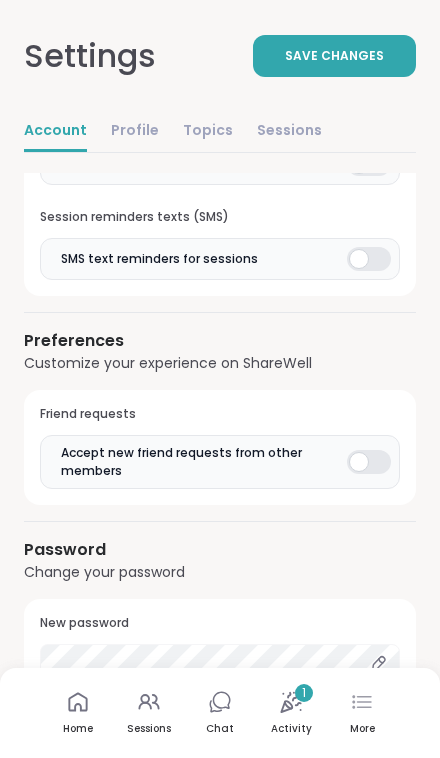 scroll, scrollTop: 1677, scrollLeft: 0, axis: vertical 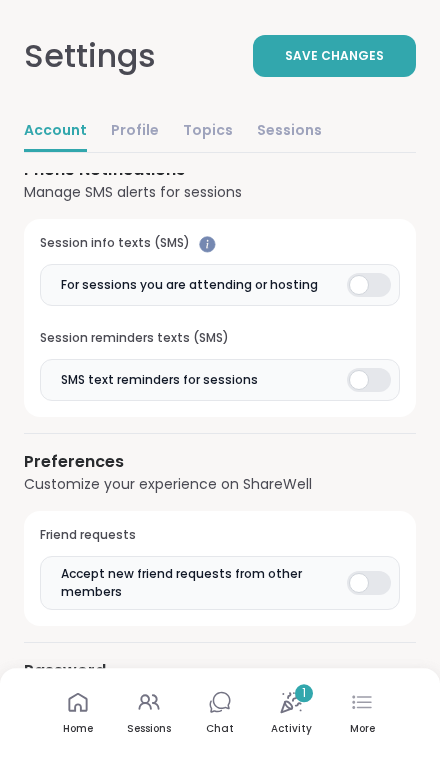 click on "Save Changes" at bounding box center (334, 56) 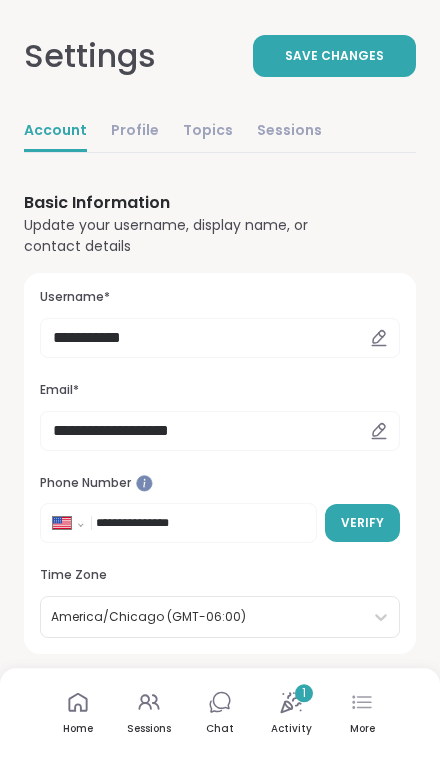 scroll, scrollTop: 0, scrollLeft: 0, axis: both 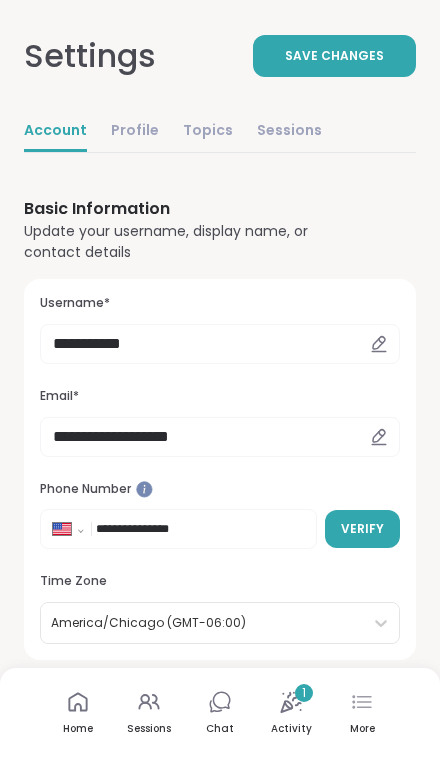 click on "Settings" at bounding box center (90, 56) 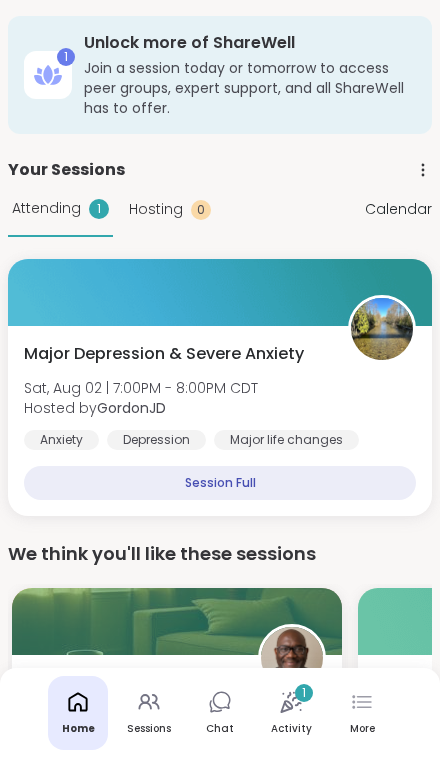click on "Unlock more of ShareWell" at bounding box center (250, 43) 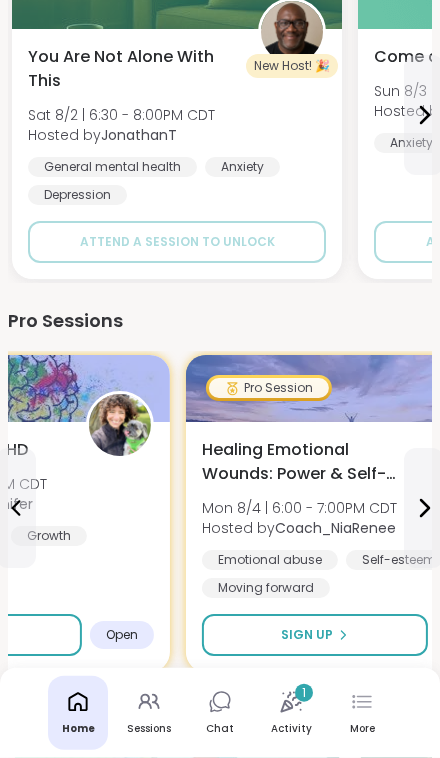scroll, scrollTop: 607, scrollLeft: 0, axis: vertical 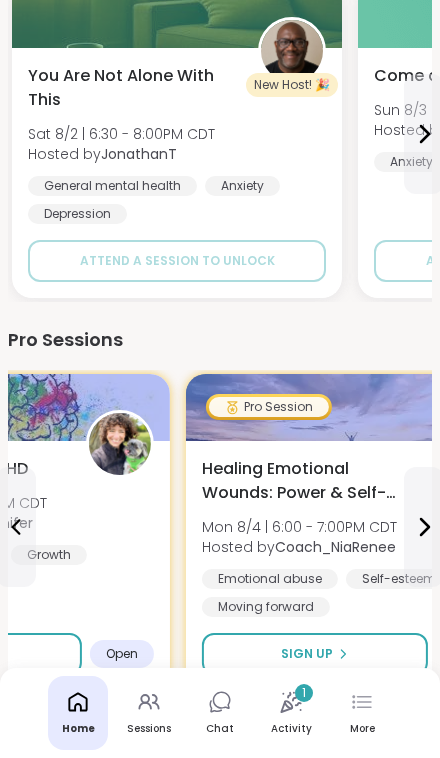 click on "Pro Sessions" at bounding box center (220, 340) 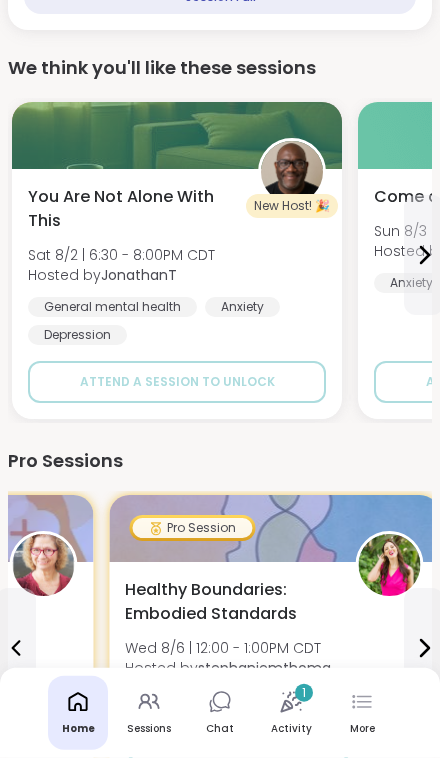 scroll, scrollTop: 0, scrollLeft: 0, axis: both 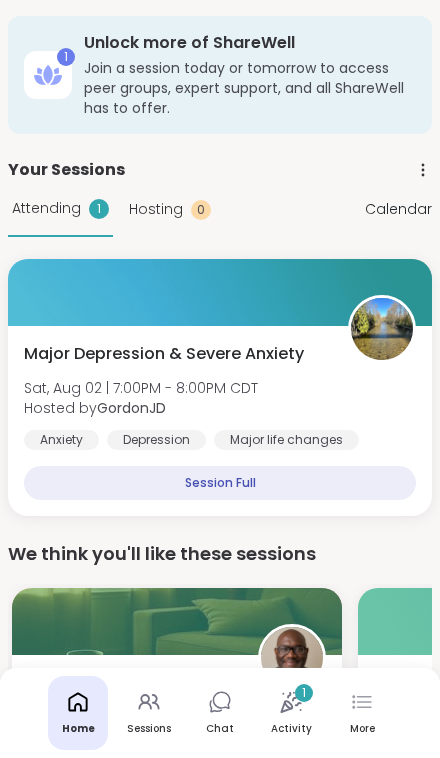 click 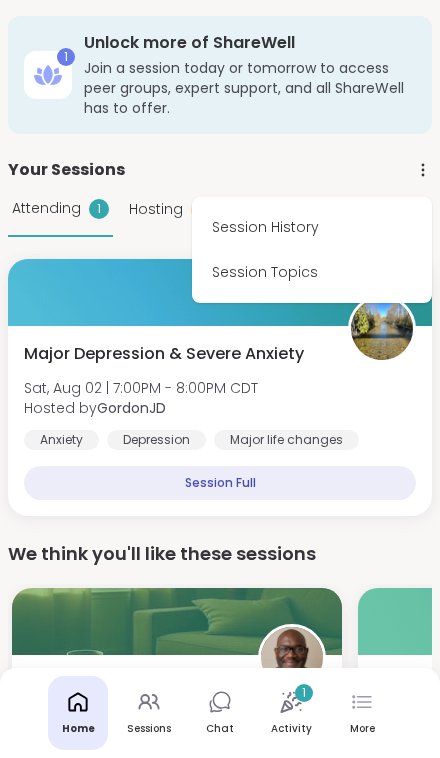 click on "Your Sessions Session History Session Topics" at bounding box center (220, 170) 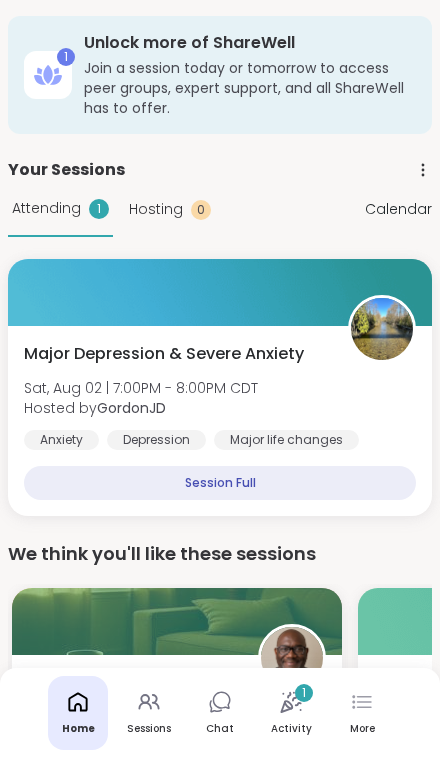 click on "More" at bounding box center [362, 713] 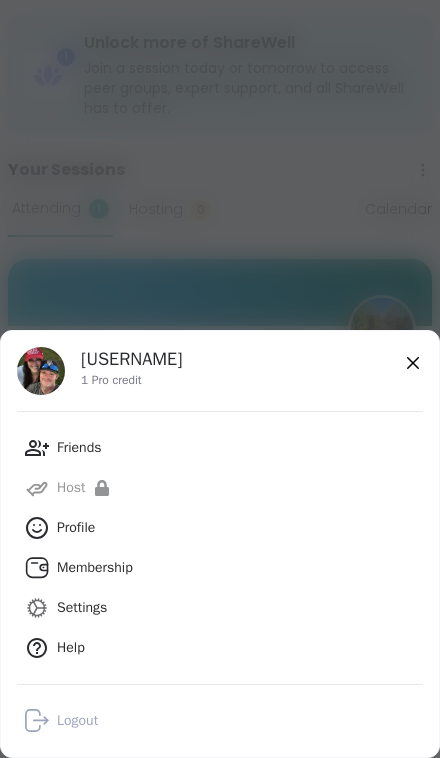 click on "Profile" at bounding box center (76, 528) 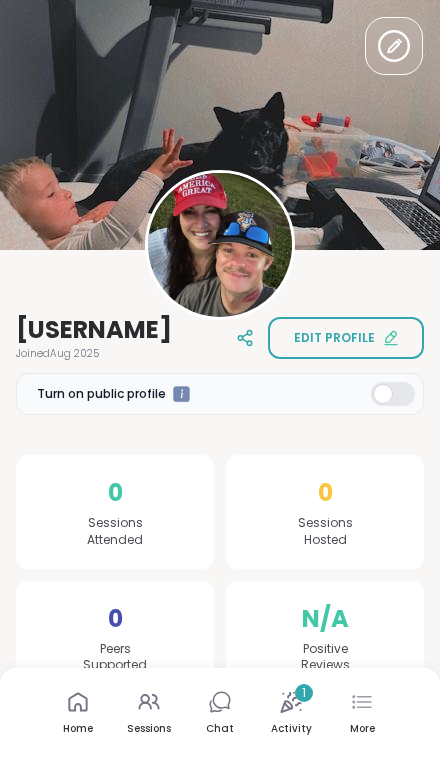 scroll, scrollTop: 0, scrollLeft: 0, axis: both 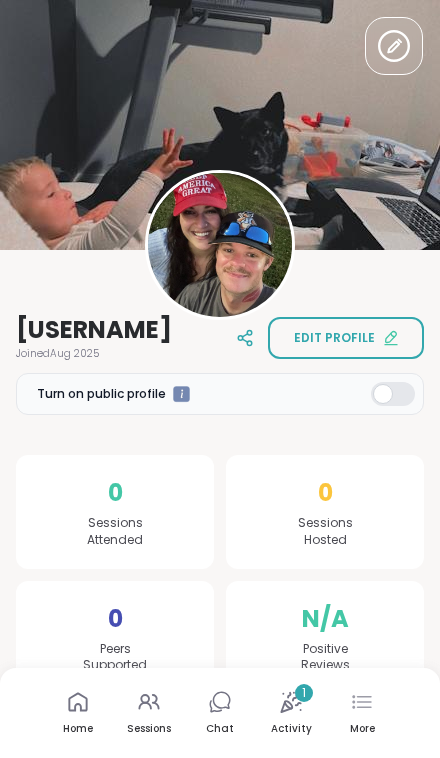 click 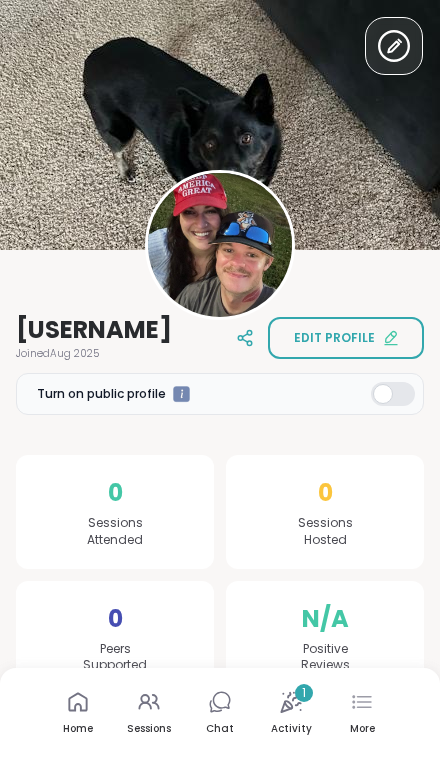 click at bounding box center [220, 125] 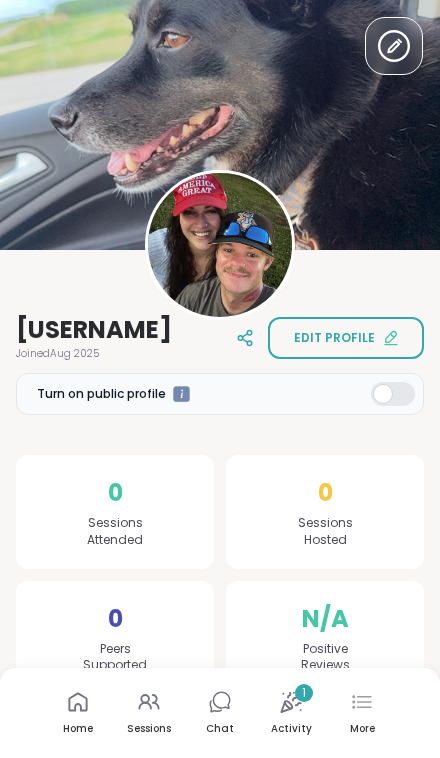 click 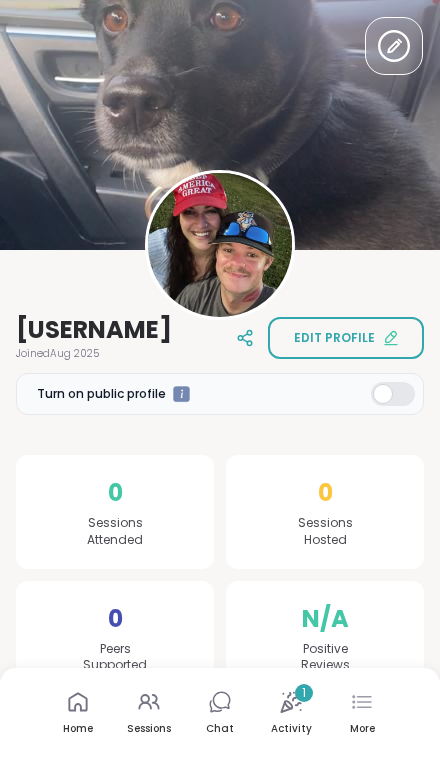 click on "Edit profile" at bounding box center (334, 338) 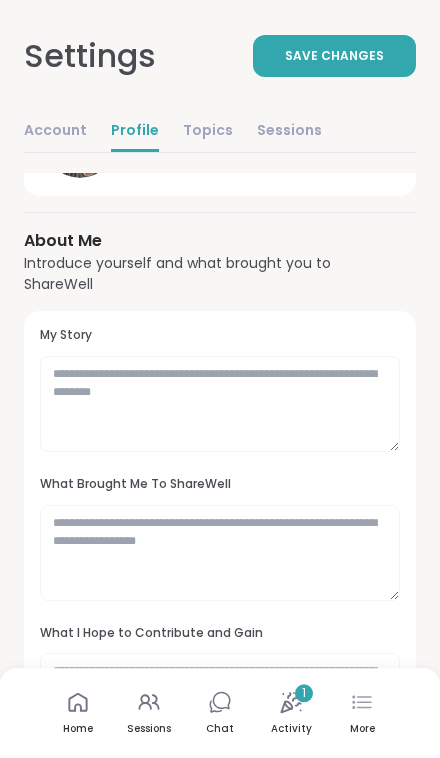 scroll, scrollTop: 284, scrollLeft: 0, axis: vertical 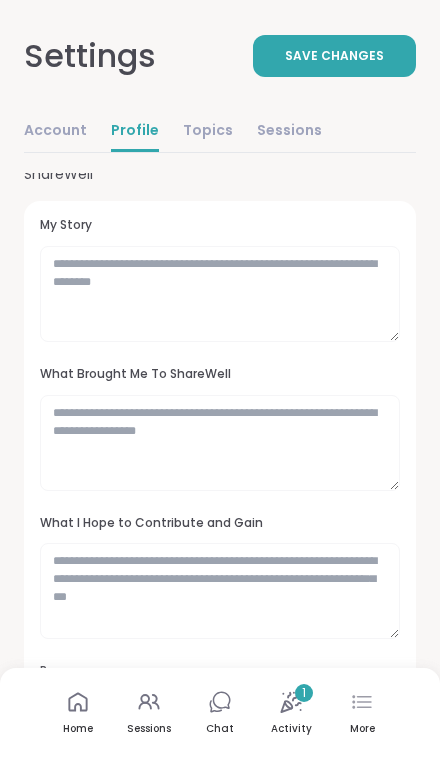click on "Topics" at bounding box center [208, 132] 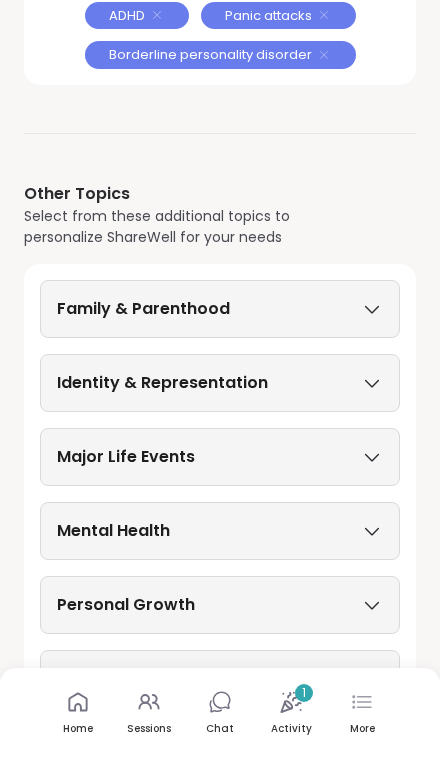 scroll, scrollTop: 309, scrollLeft: 0, axis: vertical 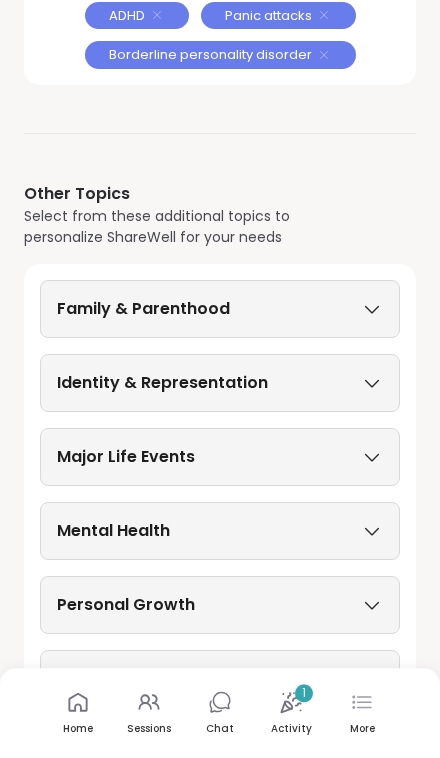click on "Family & Parenthood" at bounding box center (220, 309) 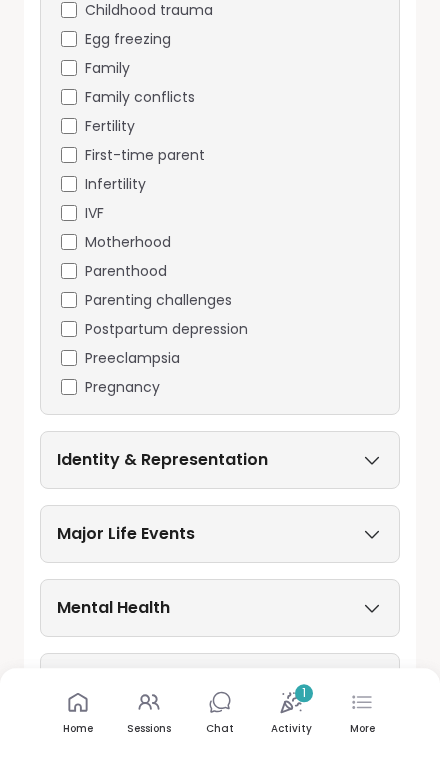 scroll, scrollTop: 815, scrollLeft: 0, axis: vertical 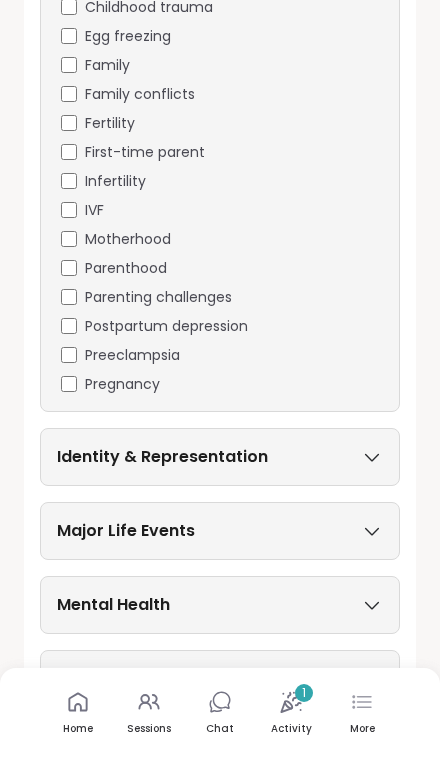 click 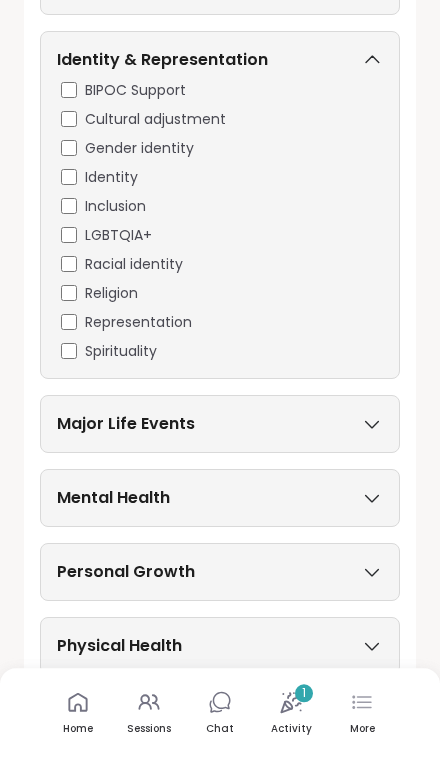 scroll, scrollTop: 1215, scrollLeft: 0, axis: vertical 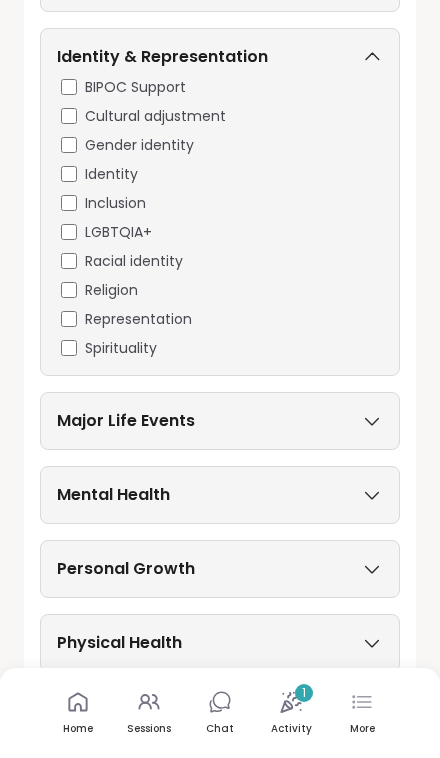 click 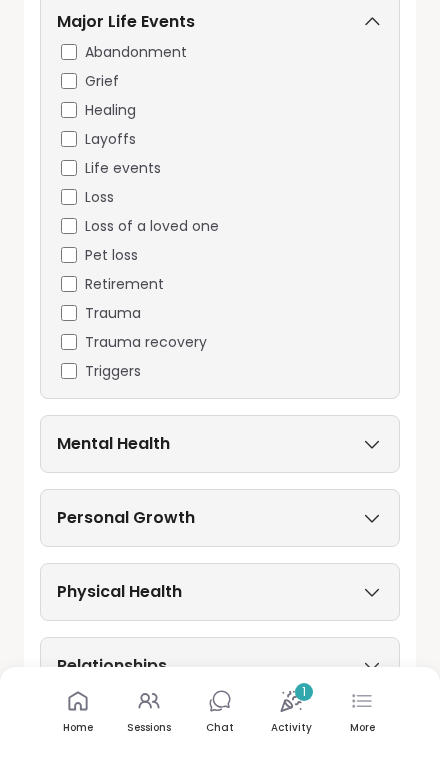 scroll, scrollTop: 1613, scrollLeft: 0, axis: vertical 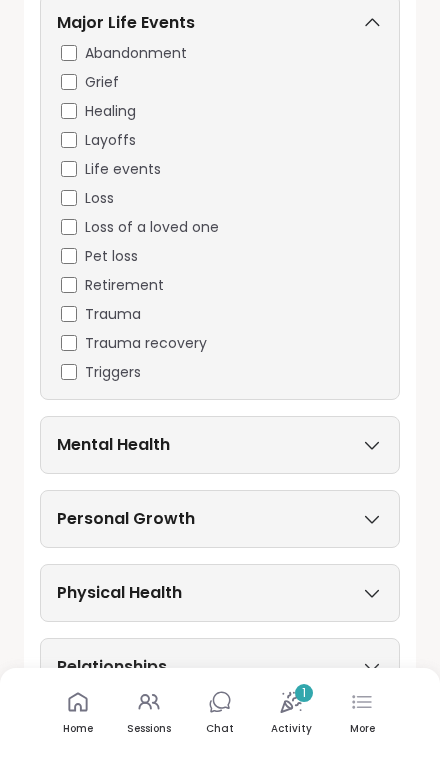 click 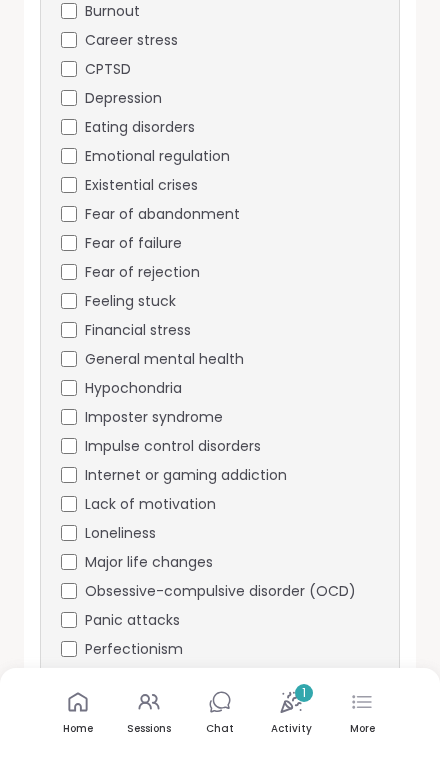 scroll, scrollTop: 2396, scrollLeft: 0, axis: vertical 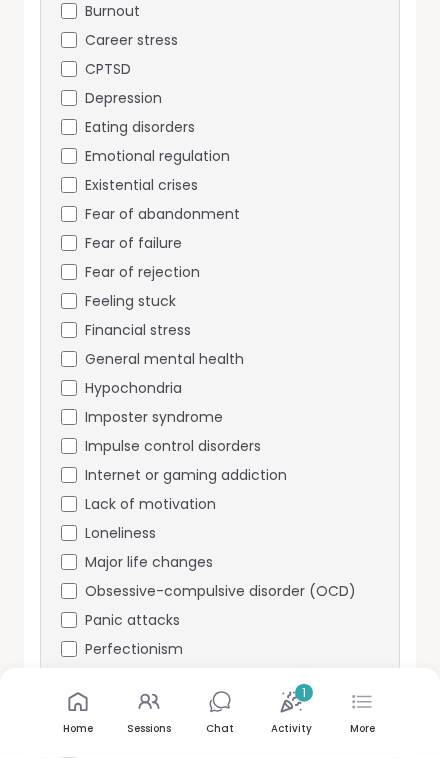 click on "Lack of motivation" at bounding box center (150, 504) 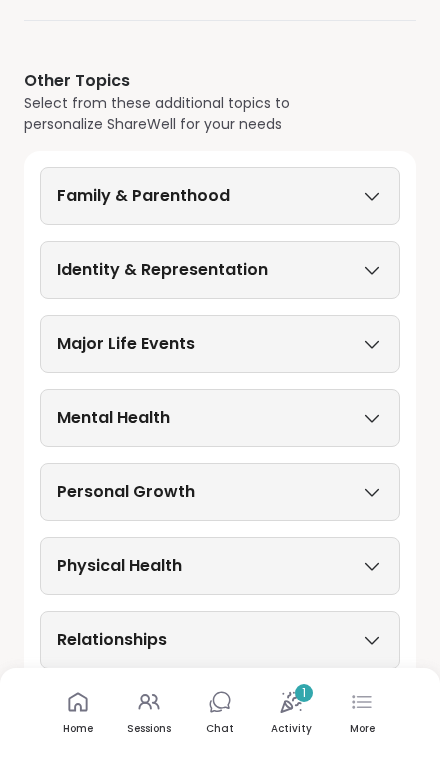 scroll, scrollTop: 550, scrollLeft: 0, axis: vertical 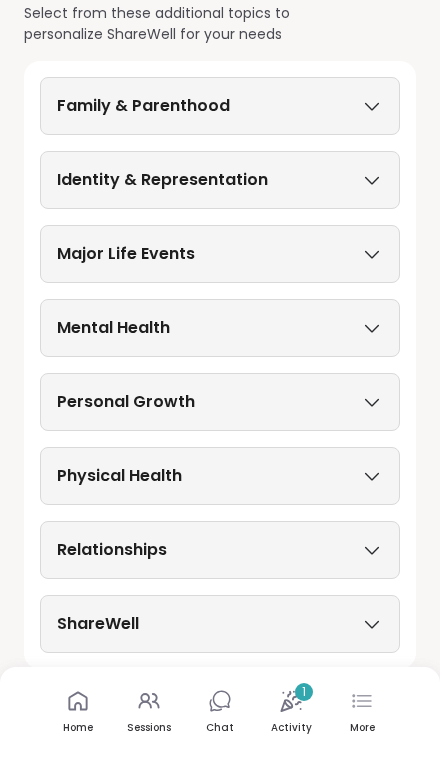click 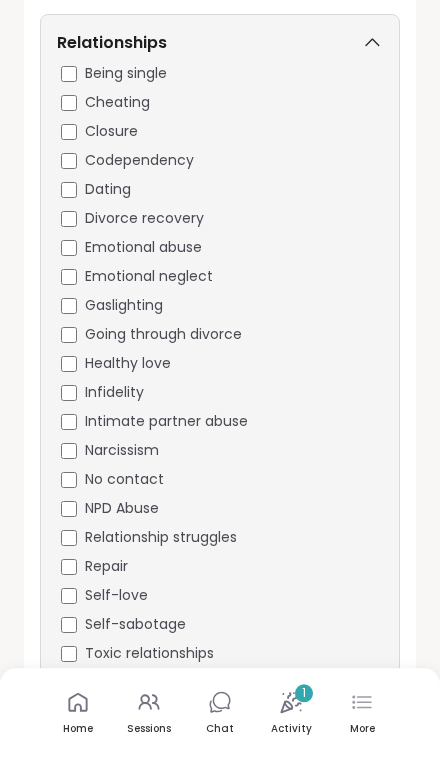 scroll, scrollTop: 1058, scrollLeft: 0, axis: vertical 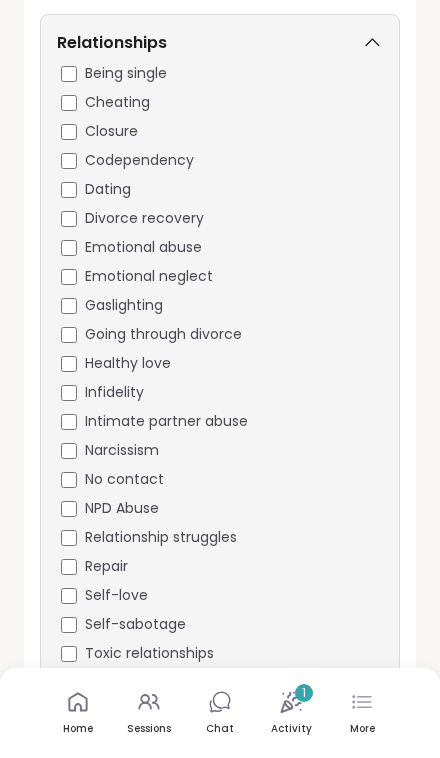 click on "Emotional abuse" at bounding box center [143, 247] 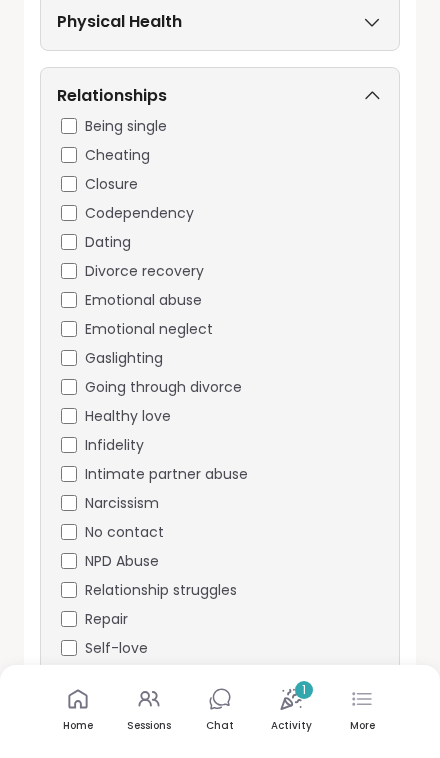 scroll, scrollTop: 384, scrollLeft: 0, axis: vertical 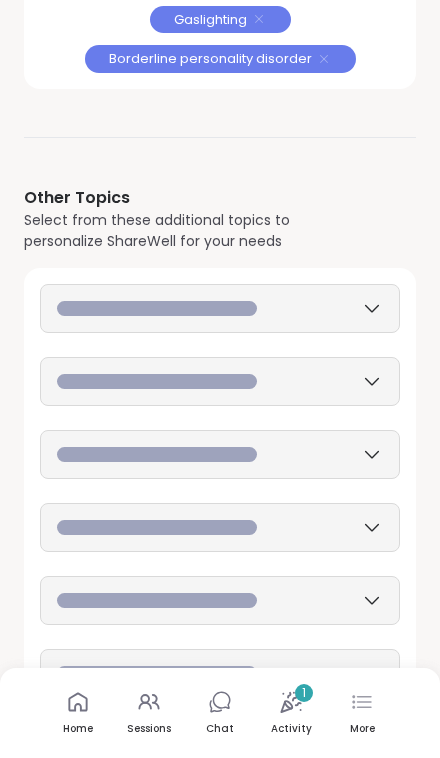 click on "sfisher0504 1 Pro credit sfisher0504 1 Pro credit Profile Membership Settings Help Home Sessions Chat Friends Activity 1 Host Logout How It Works Referrals About Us FAQ Help Host Training Safety Policy Safety Resources Redeem Code Blog Settings Account Profile Topics Sessions Your Topics We'll use your chosen topics to suggest sessions we think will interest you Depression Emotional abuse Addiction ADHD Panic attacks Lack of motivation Gaslighting Borderline personality disorder Other Topics Select from these additional topics to personalize ShareWell for your needs                                                                Home Sessions Chat Activity 1 More ShareWell | My Topics *" at bounding box center [220, 246] 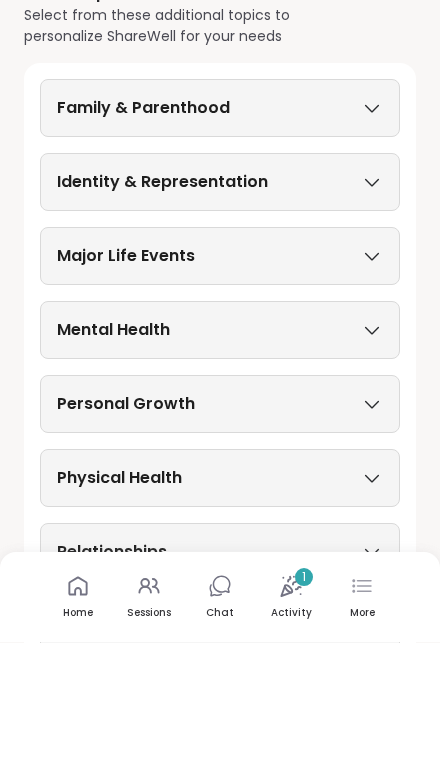 scroll, scrollTop: 473, scrollLeft: 0, axis: vertical 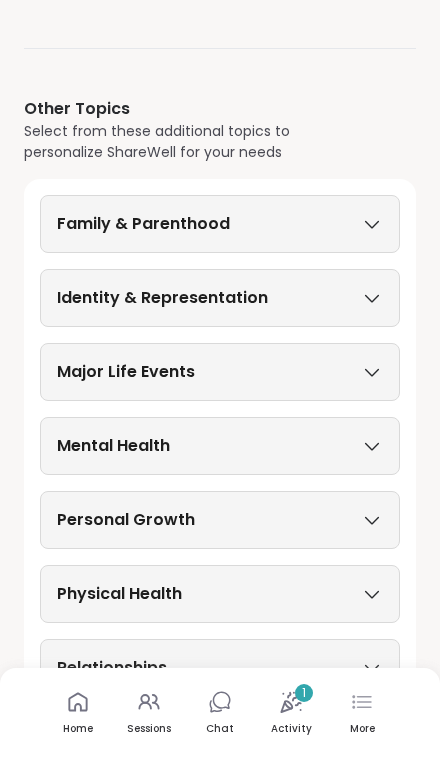 click on "Relationships" at bounding box center (220, 668) 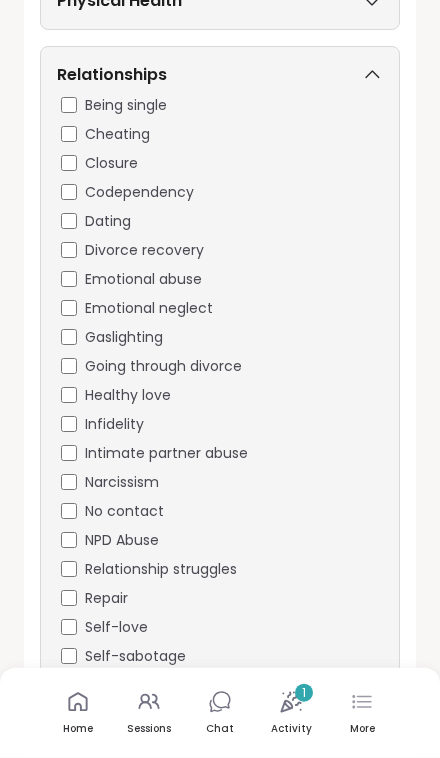scroll, scrollTop: 1111, scrollLeft: 0, axis: vertical 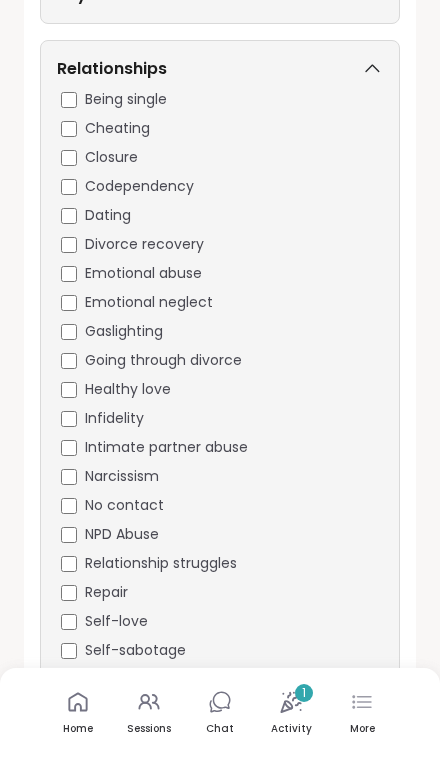 click on "Closure" at bounding box center [111, 157] 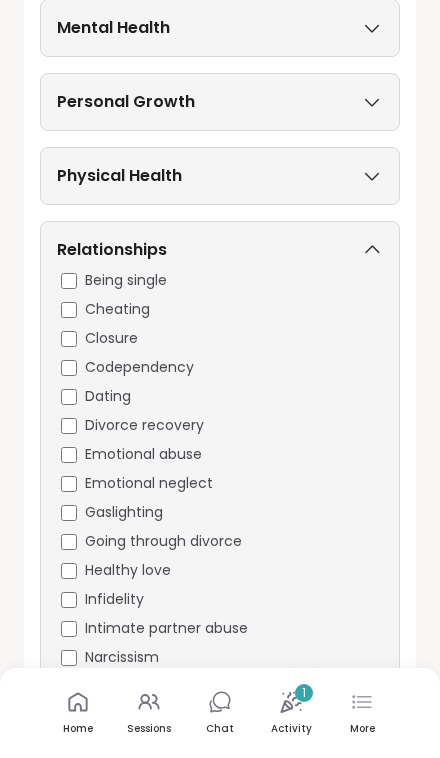scroll, scrollTop: 929, scrollLeft: 0, axis: vertical 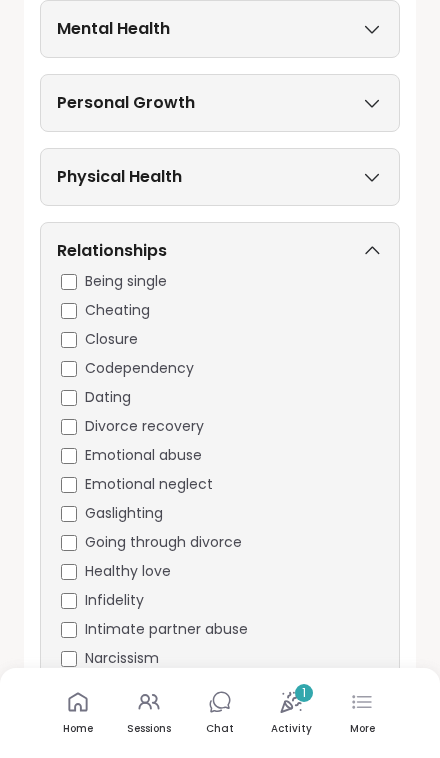 click on "Relationships Being single Cheating Closure Codependency Dating Divorce recovery Emotional abuse Emotional neglect Gaslighting Going through divorce Healthy love Infidelity Intimate partner abuse Narcissism No contact NPD Abuse Relationship struggles Repair Self-love Self-sabotage Toxic relationships Trust issues" at bounding box center (220, 570) 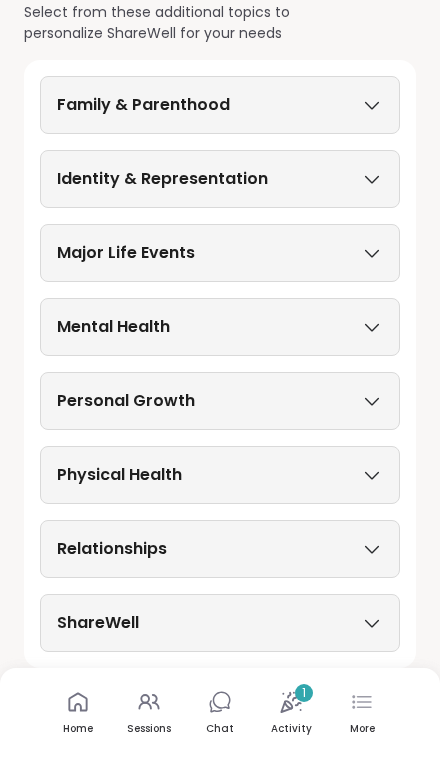 scroll, scrollTop: 512, scrollLeft: 0, axis: vertical 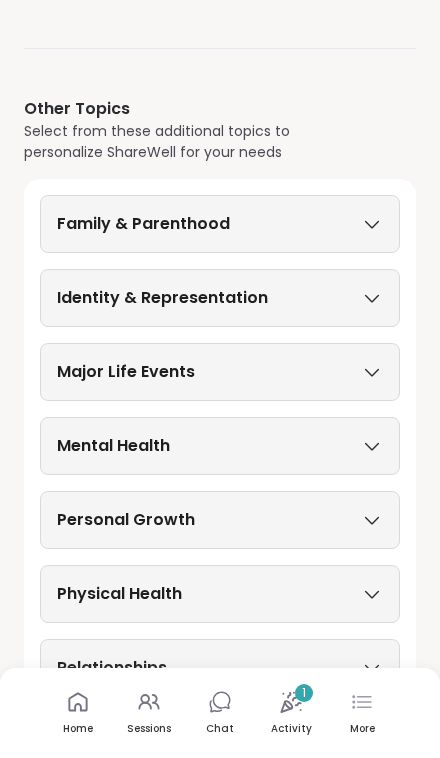 click on "Physical Health" at bounding box center [220, 594] 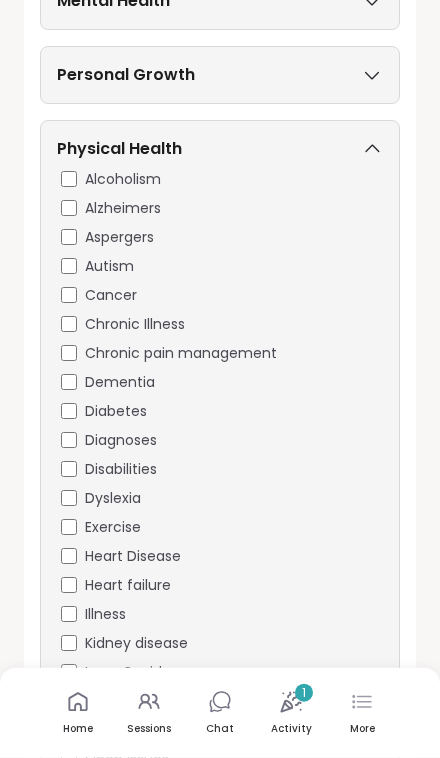 scroll, scrollTop: 984, scrollLeft: 0, axis: vertical 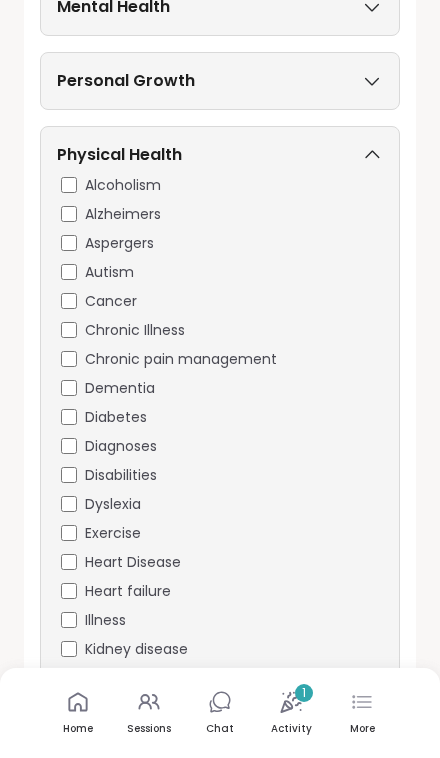 click 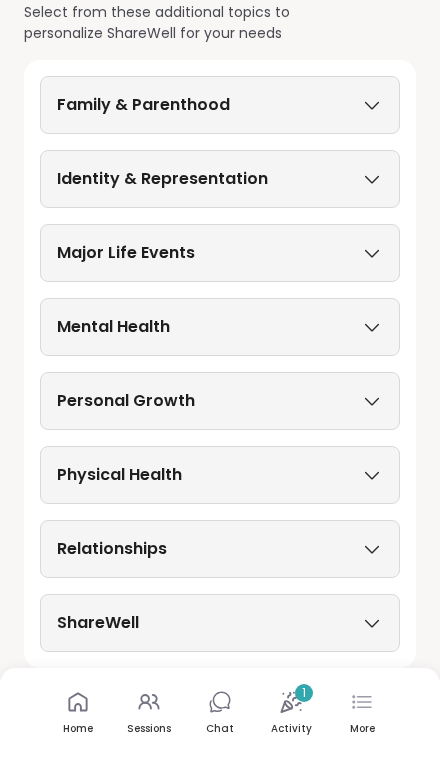 scroll, scrollTop: 551, scrollLeft: 0, axis: vertical 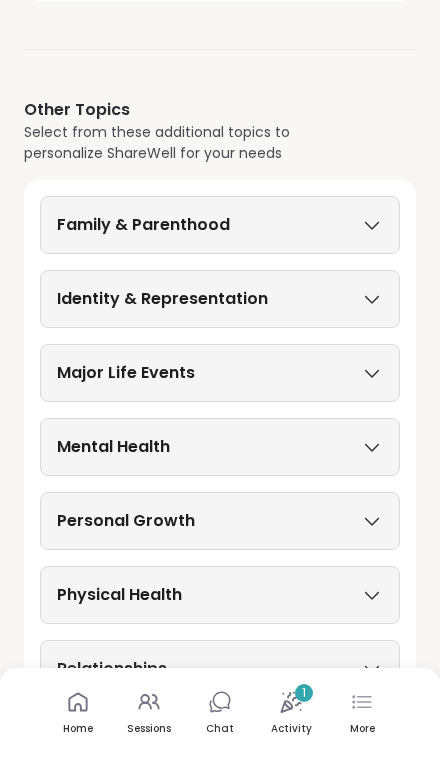 click on "Personal Growth" at bounding box center [220, 521] 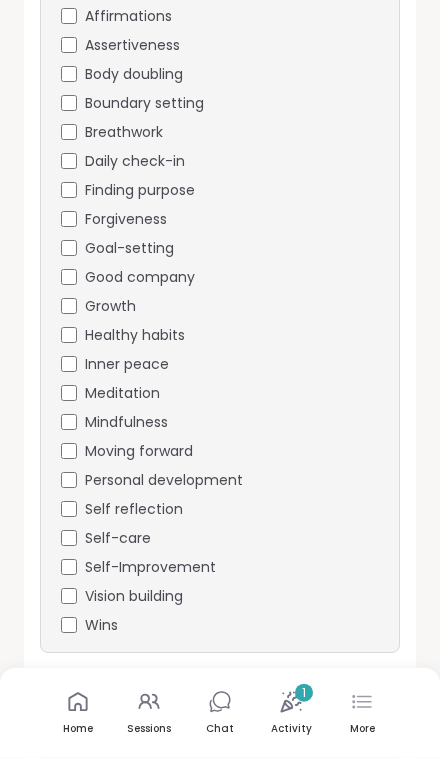 scroll, scrollTop: 1087, scrollLeft: 0, axis: vertical 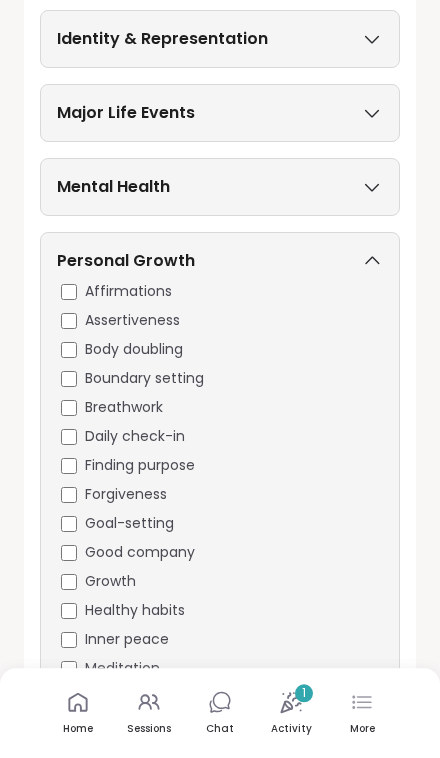 click 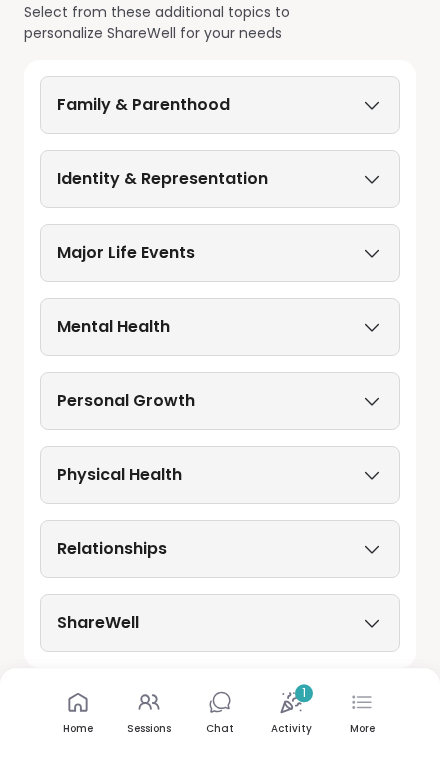 scroll, scrollTop: 706, scrollLeft: 0, axis: vertical 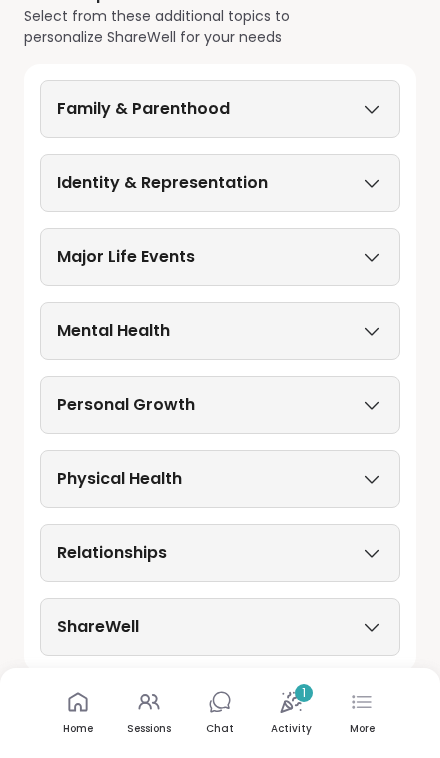 click 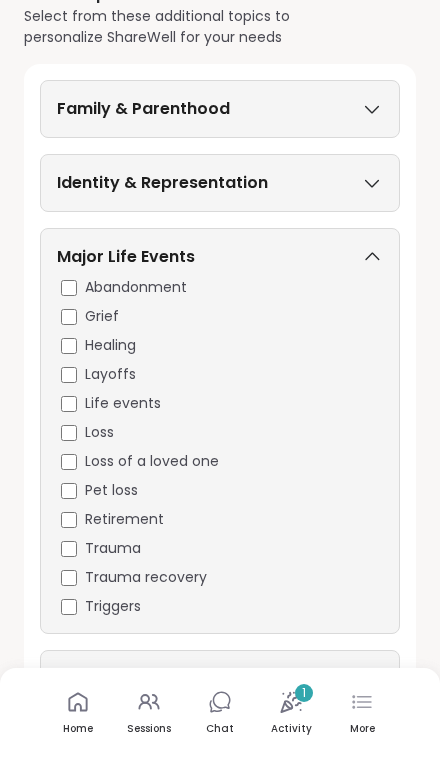 click 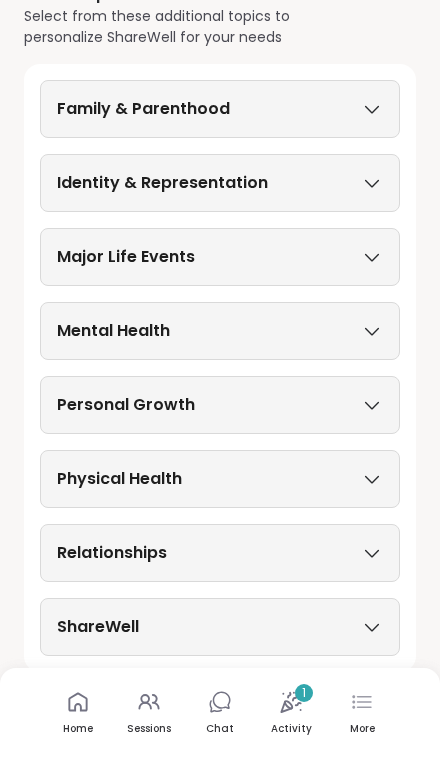 click 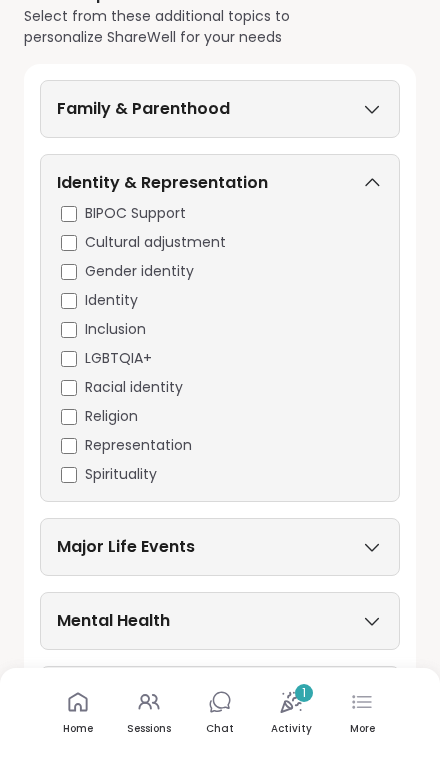 click on "Identity & Representation BIPOC Support Cultural adjustment Gender identity Identity Inclusion LGBTQIA+ Racial identity Religion Representation Spirituality" at bounding box center [220, 328] 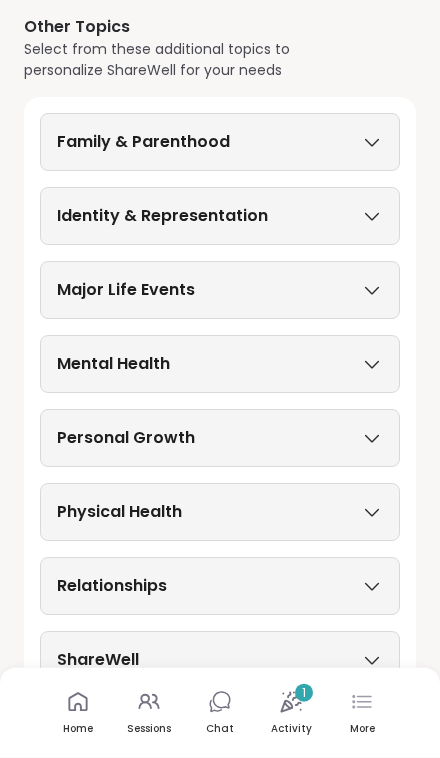 scroll, scrollTop: 706, scrollLeft: 0, axis: vertical 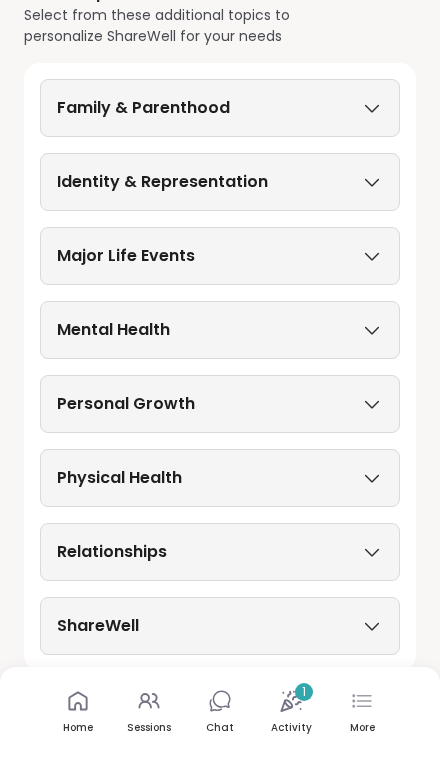 click 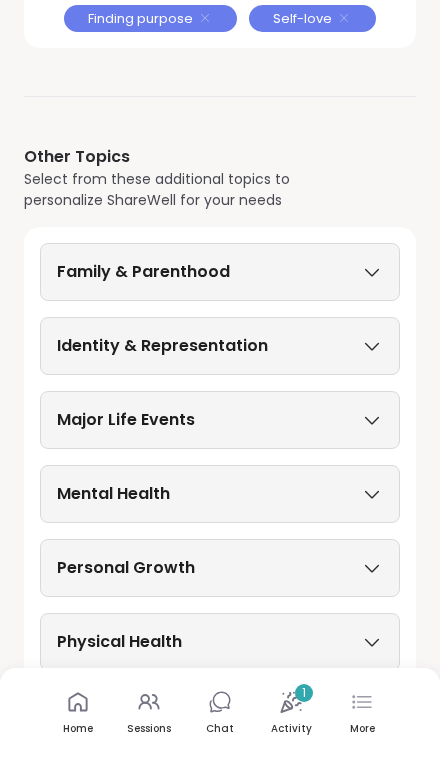 scroll, scrollTop: 546, scrollLeft: 0, axis: vertical 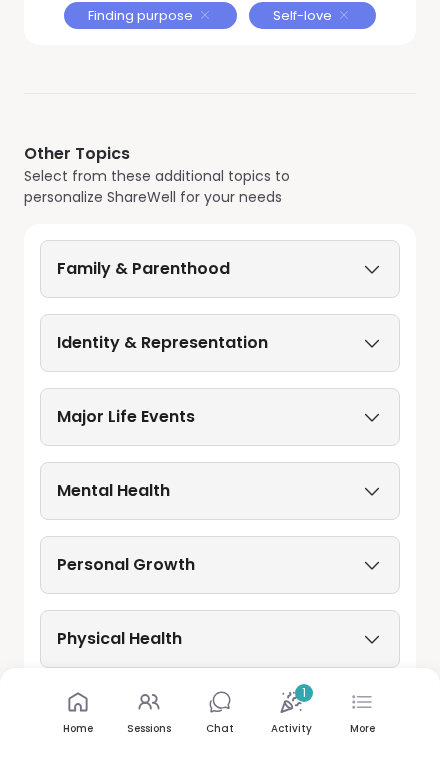 click 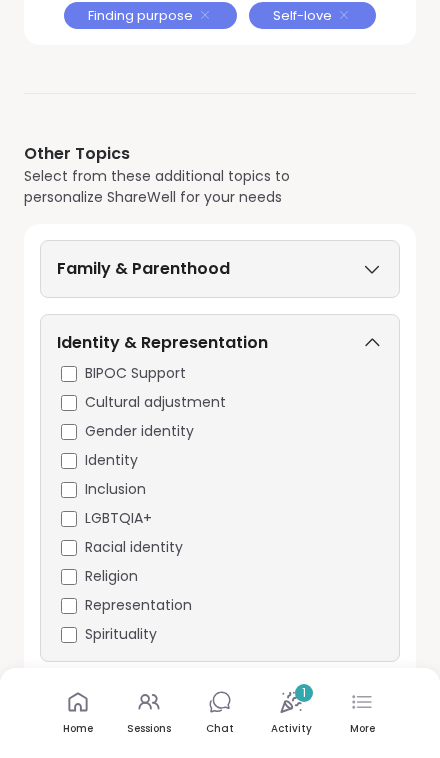 click on "Identity & Representation BIPOC Support Cultural adjustment Gender identity Identity Inclusion LGBTQIA+ Racial identity Religion Representation Spirituality" at bounding box center [220, 488] 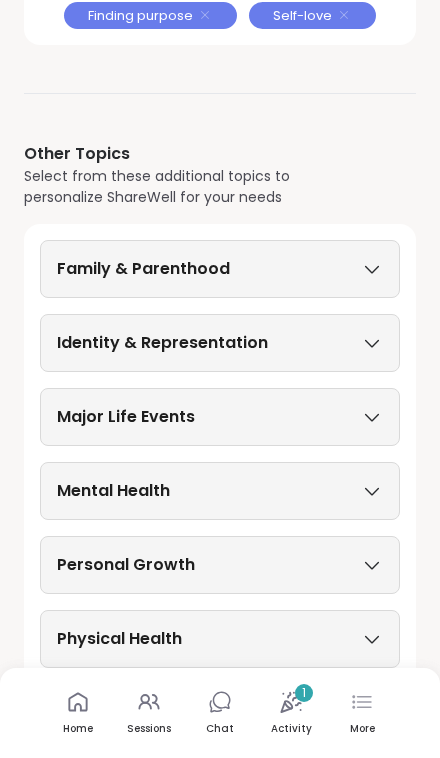click 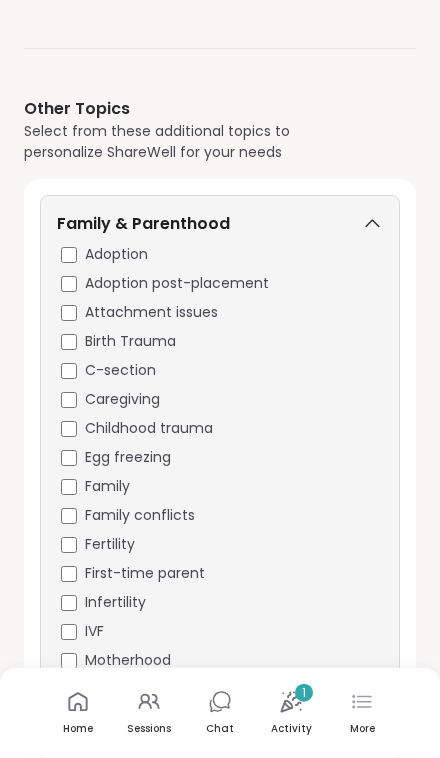 scroll, scrollTop: 588, scrollLeft: 0, axis: vertical 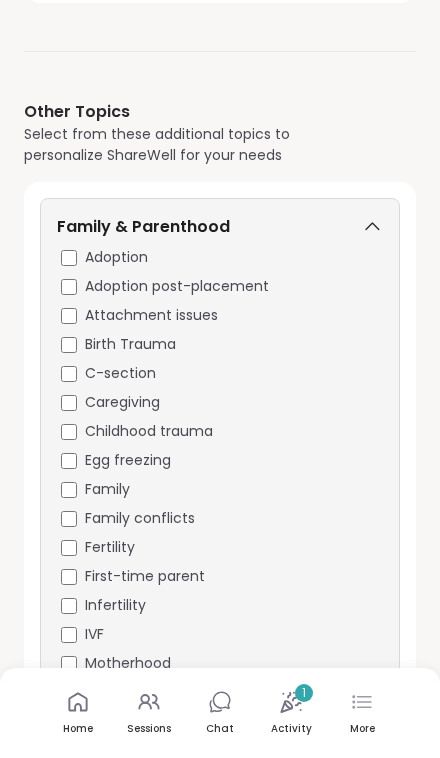 click 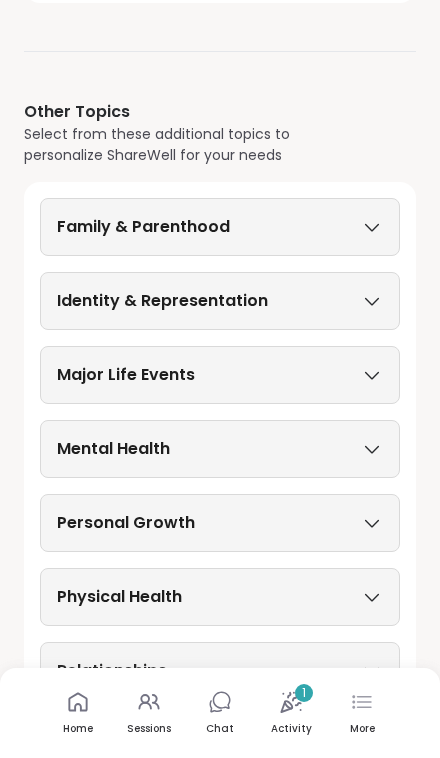 click 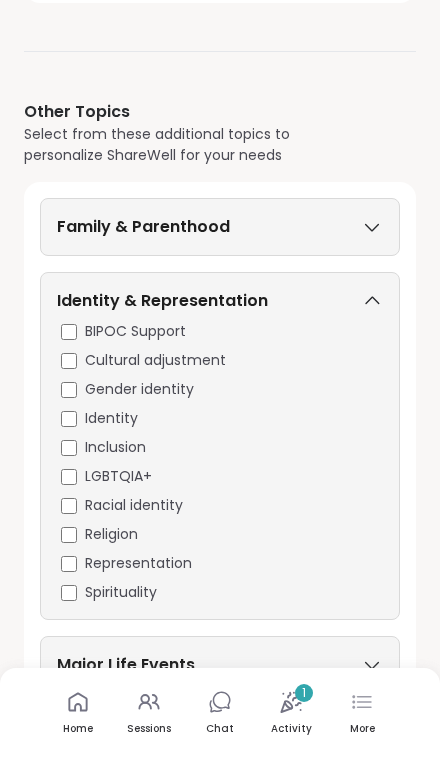 click on "Identity & Representation" at bounding box center (220, 305) 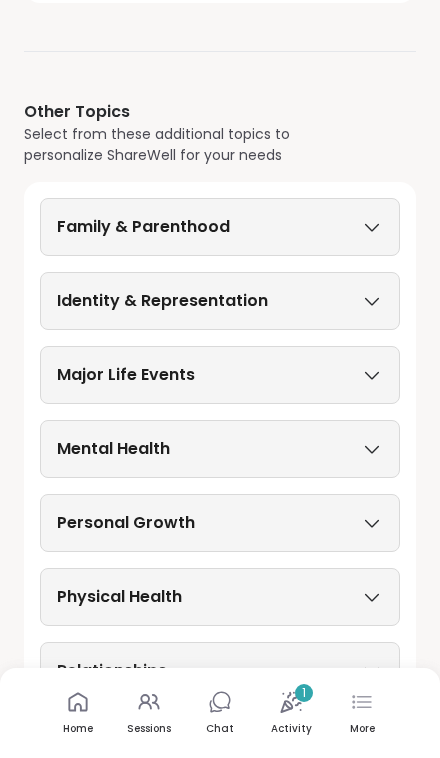 click on "Major Life Events" at bounding box center [220, 375] 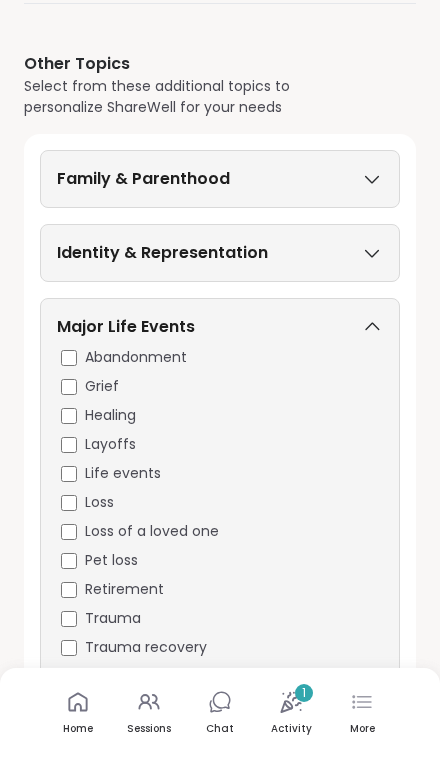scroll, scrollTop: 633, scrollLeft: 0, axis: vertical 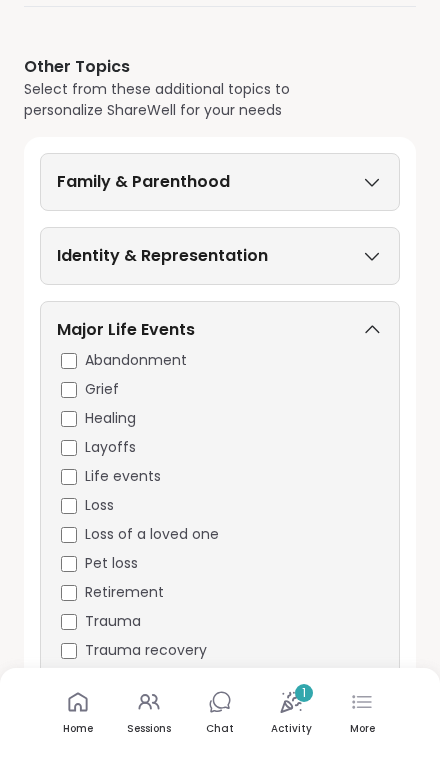 click on "Major Life Events Abandonment Grief Healing Layoffs Life events Loss Loss of a loved one Pet loss Retirement Trauma Trauma recovery Triggers" at bounding box center [220, 504] 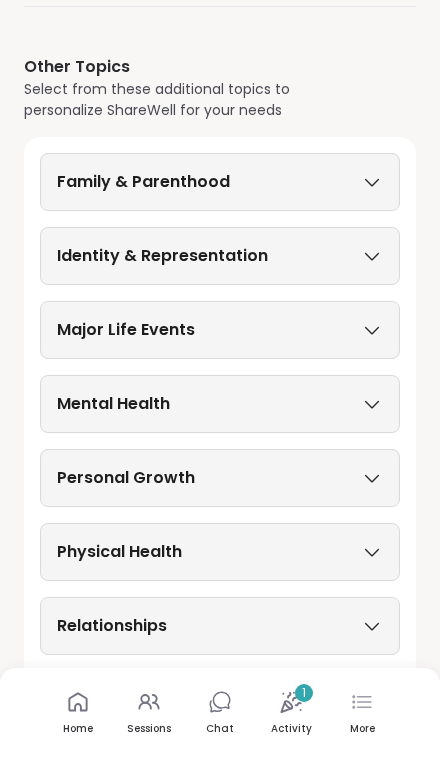 click on "Mental Health" at bounding box center (220, 404) 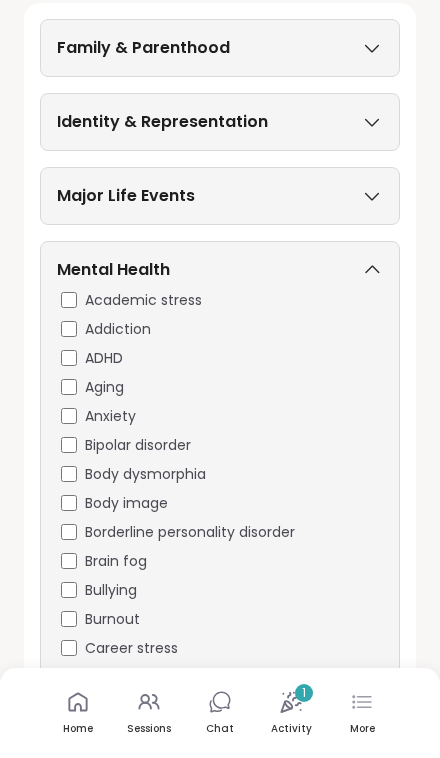 click 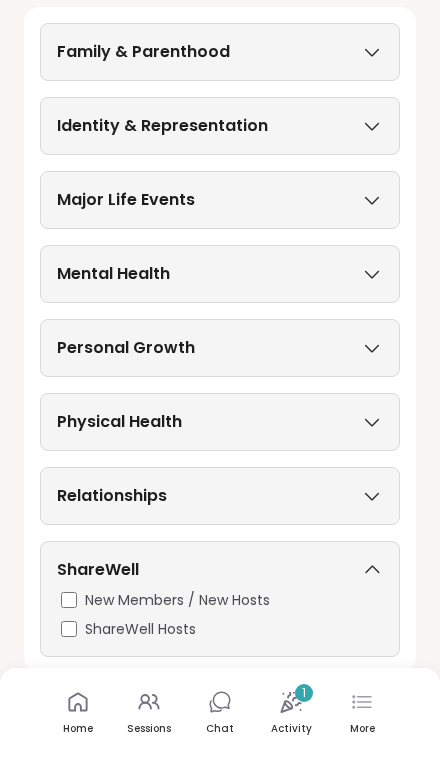 click on "Personal Growth" at bounding box center [220, 348] 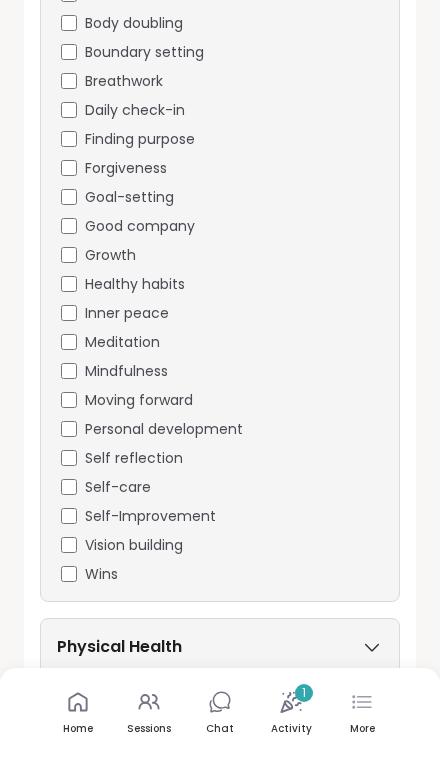 scroll, scrollTop: 1218, scrollLeft: 0, axis: vertical 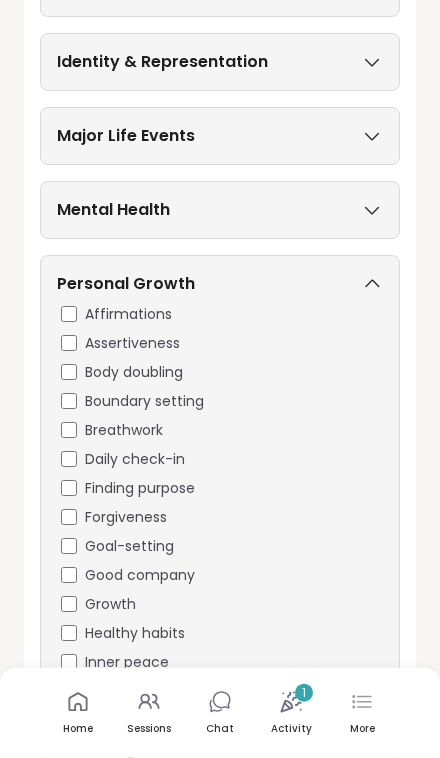 click 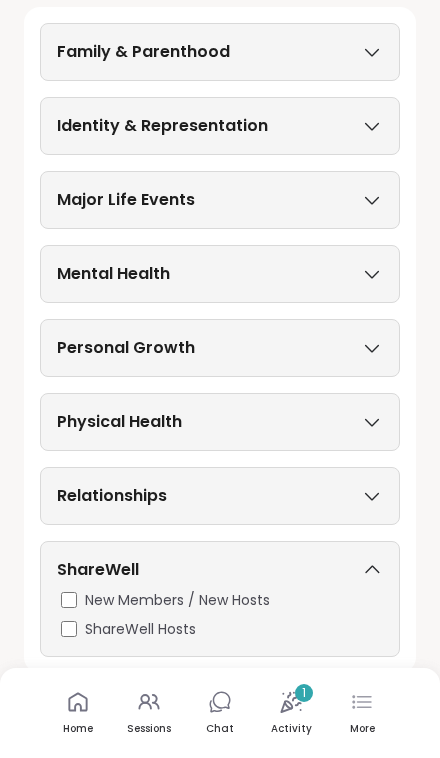 click 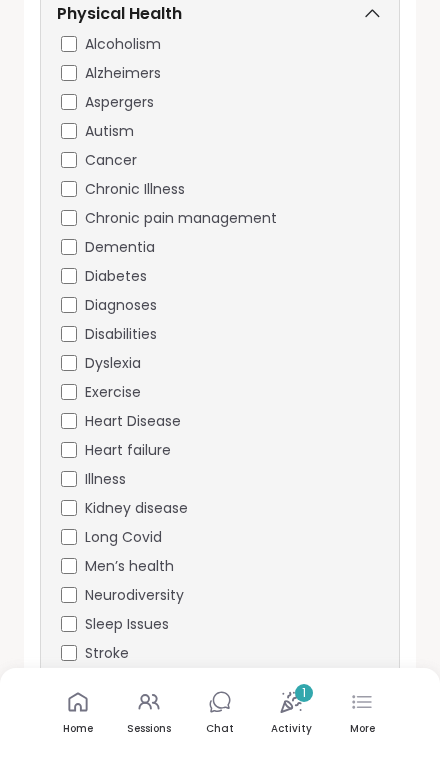 scroll, scrollTop: 1212, scrollLeft: 0, axis: vertical 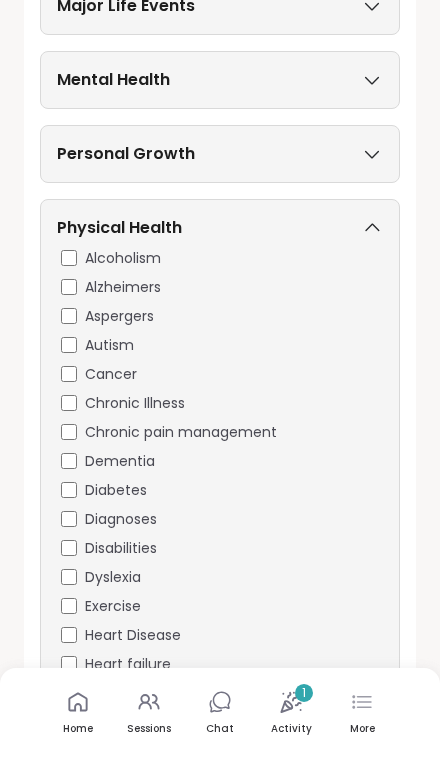 click 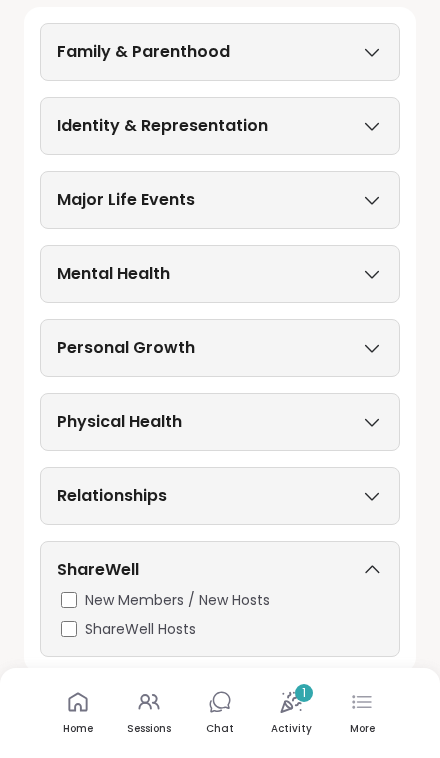 click 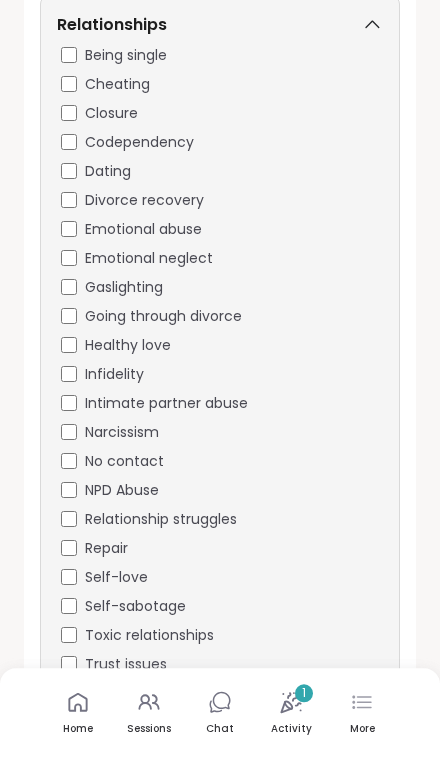 scroll, scrollTop: 1281, scrollLeft: 0, axis: vertical 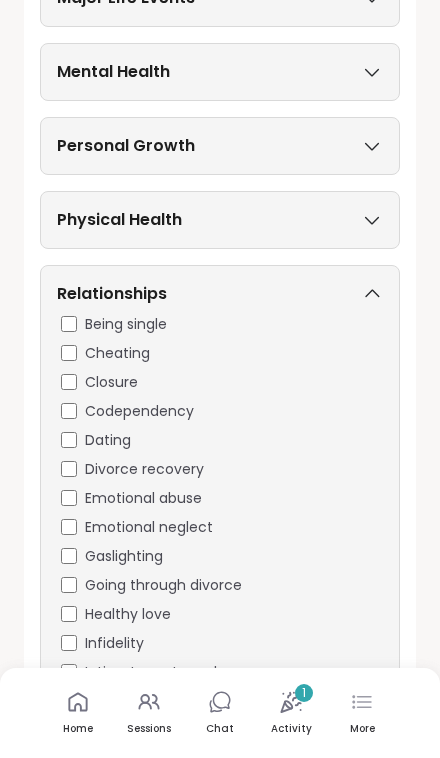 click 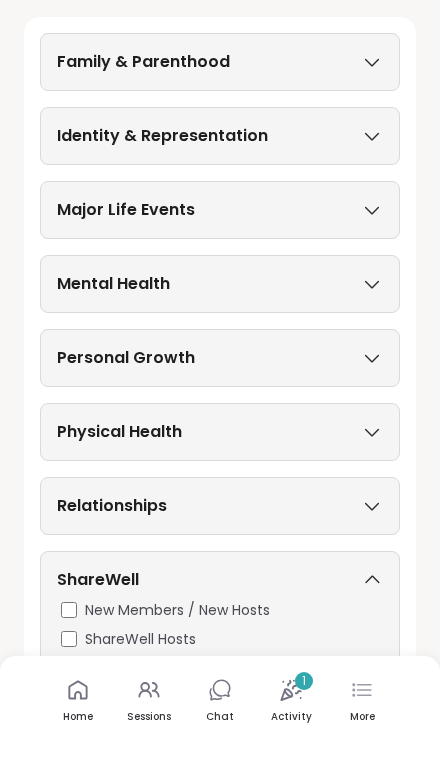 scroll, scrollTop: 803, scrollLeft: 0, axis: vertical 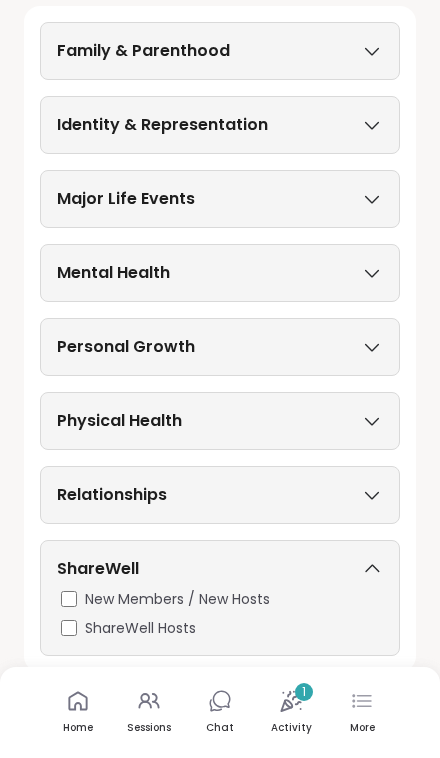 click 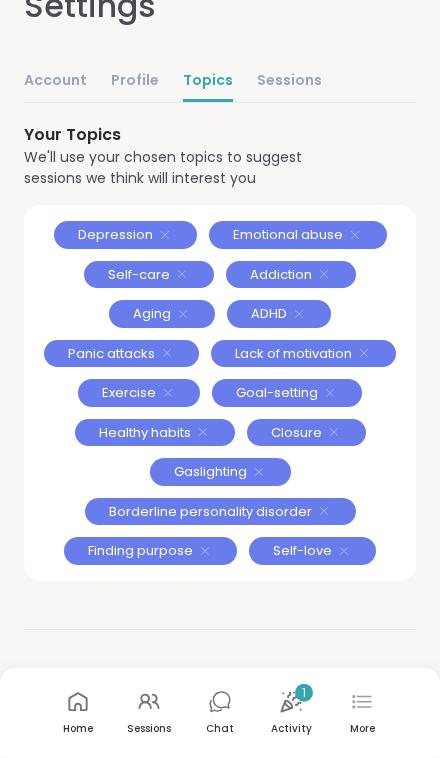 scroll, scrollTop: 0, scrollLeft: 0, axis: both 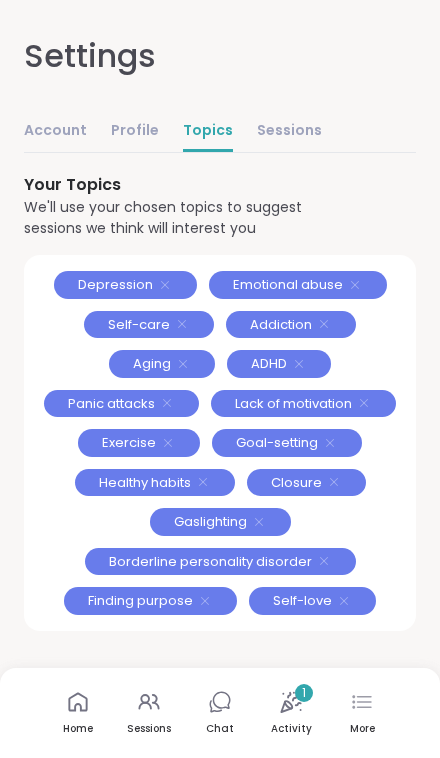 click on "Profile" at bounding box center (135, 132) 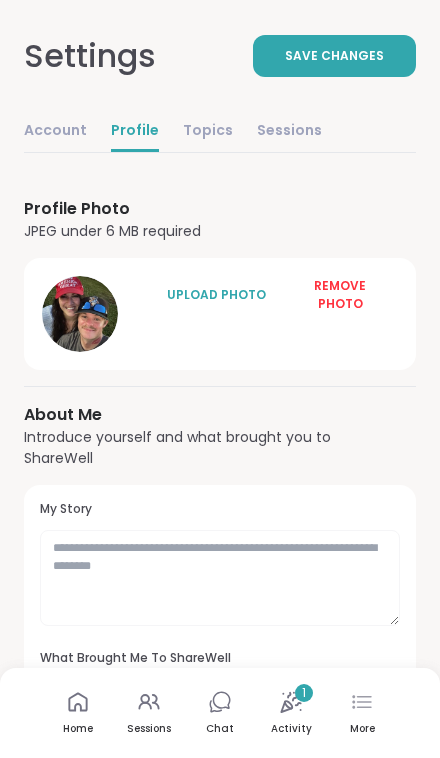 click on "Account" at bounding box center [55, 132] 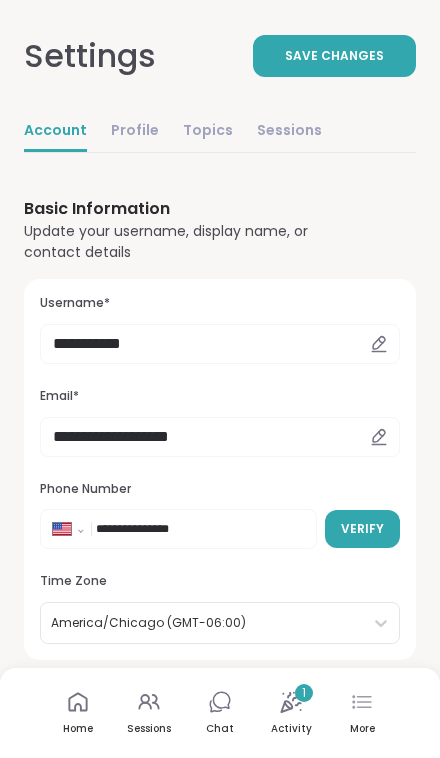 scroll, scrollTop: 0, scrollLeft: 0, axis: both 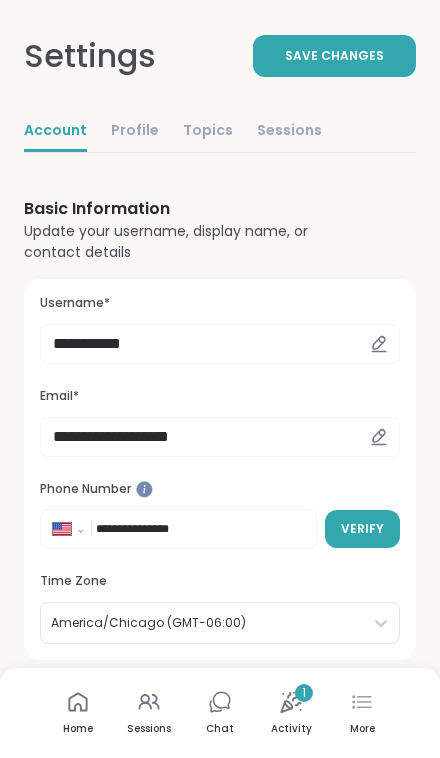 click on "Save Changes" at bounding box center (334, 56) 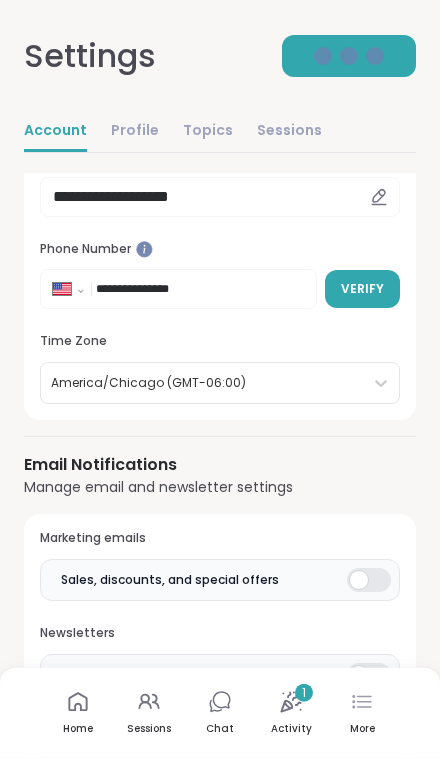 scroll, scrollTop: 115, scrollLeft: 0, axis: vertical 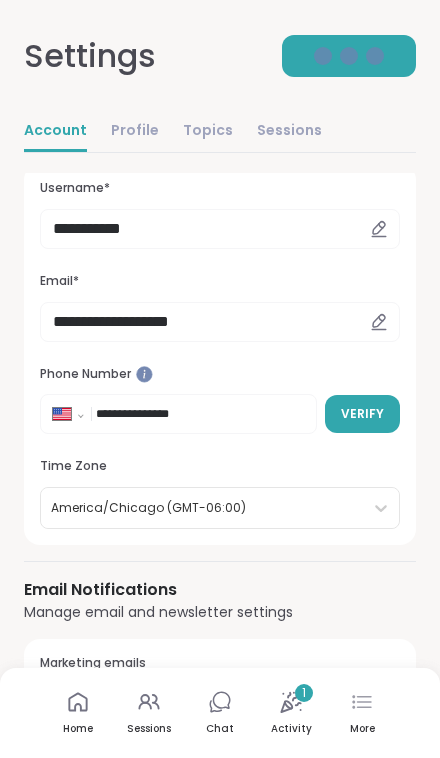 click on "Activity 1" at bounding box center (291, 713) 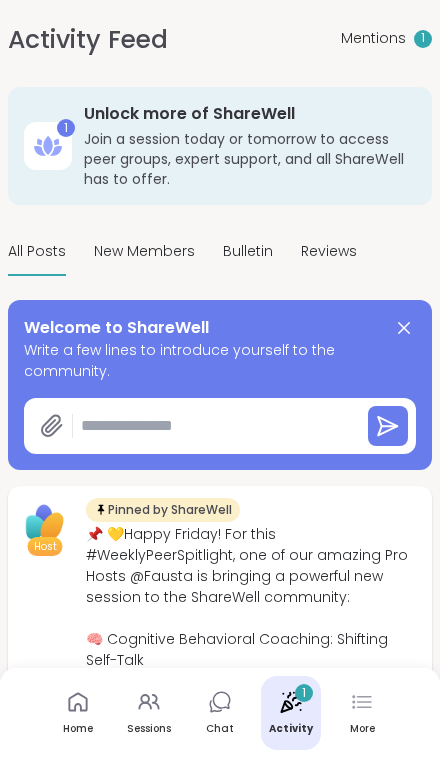 click 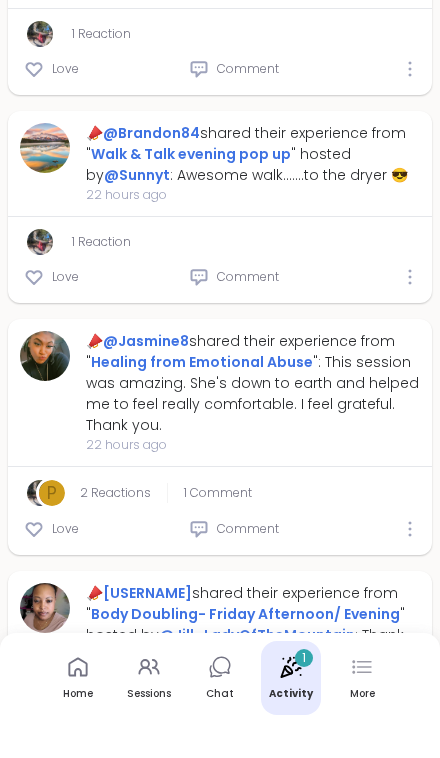 scroll, scrollTop: 11138, scrollLeft: 0, axis: vertical 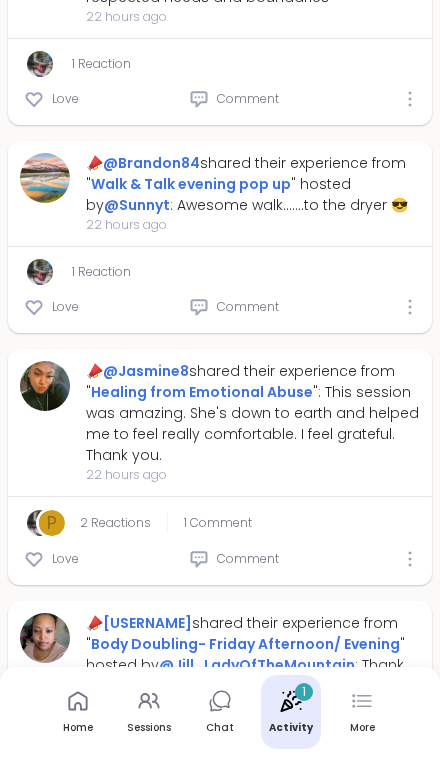 click on "Home Sessions Chat Activity 1 More" at bounding box center [220, 713] 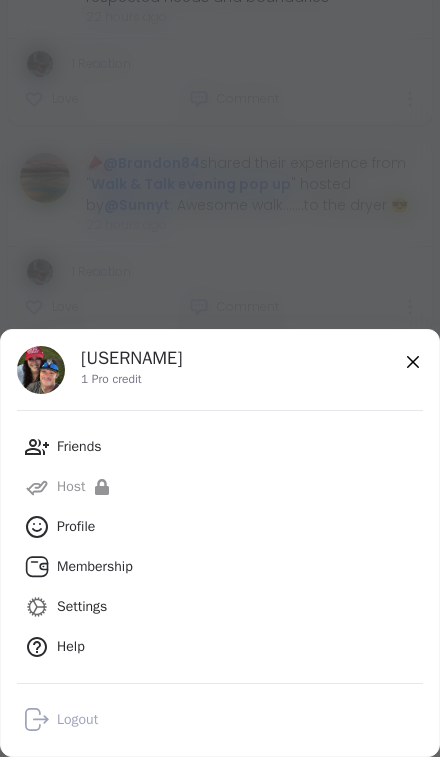 click 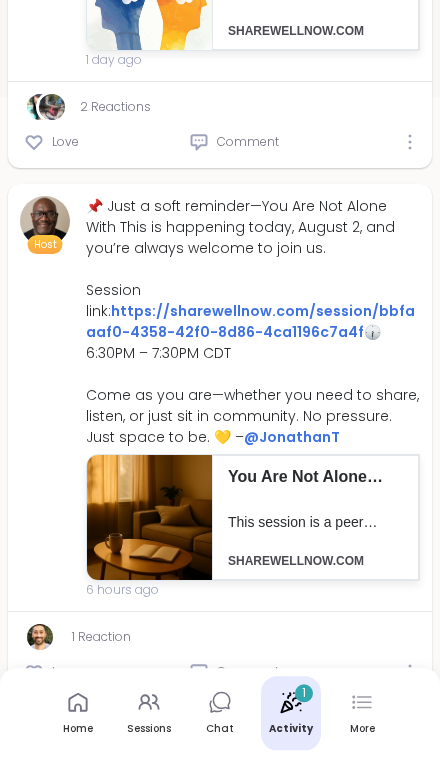 scroll, scrollTop: 0, scrollLeft: 0, axis: both 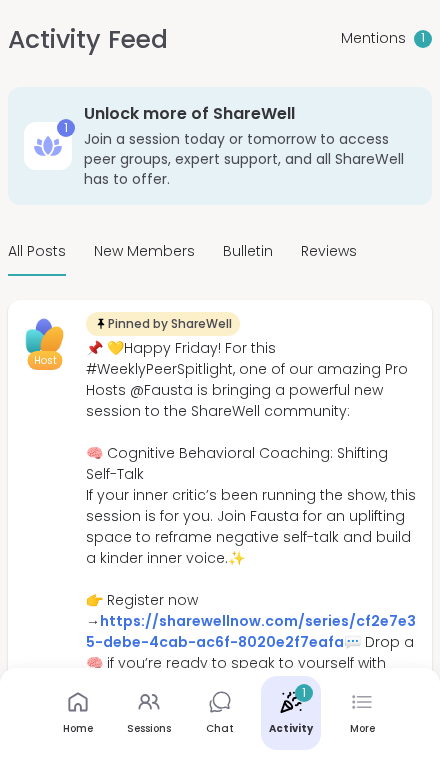 click 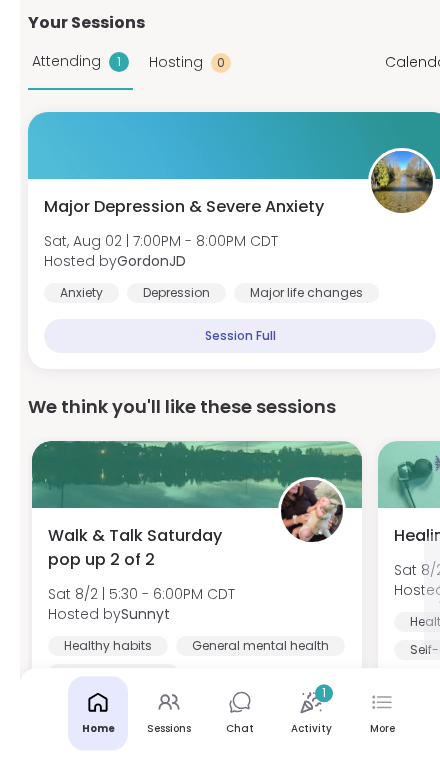 scroll, scrollTop: 0, scrollLeft: 0, axis: both 